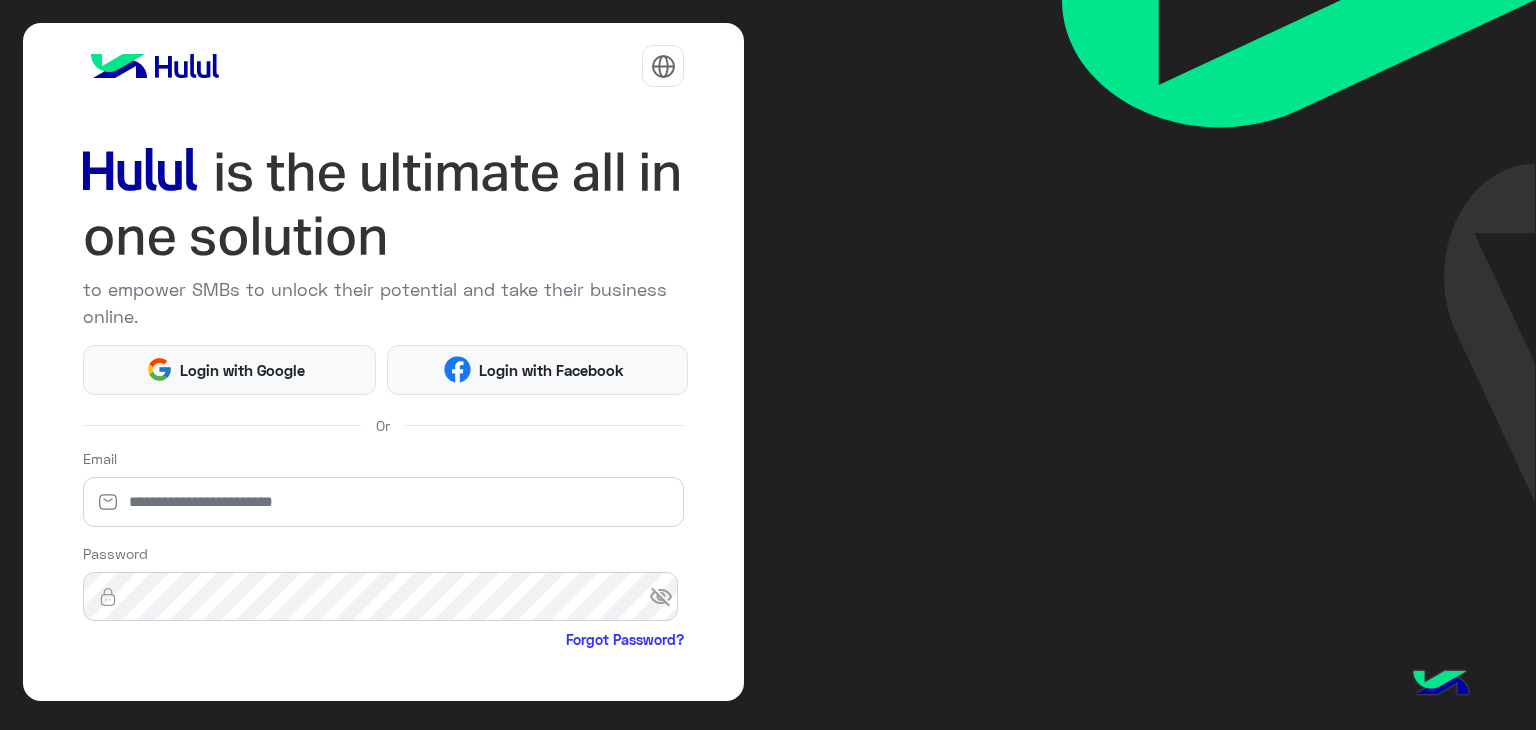 scroll, scrollTop: 0, scrollLeft: 0, axis: both 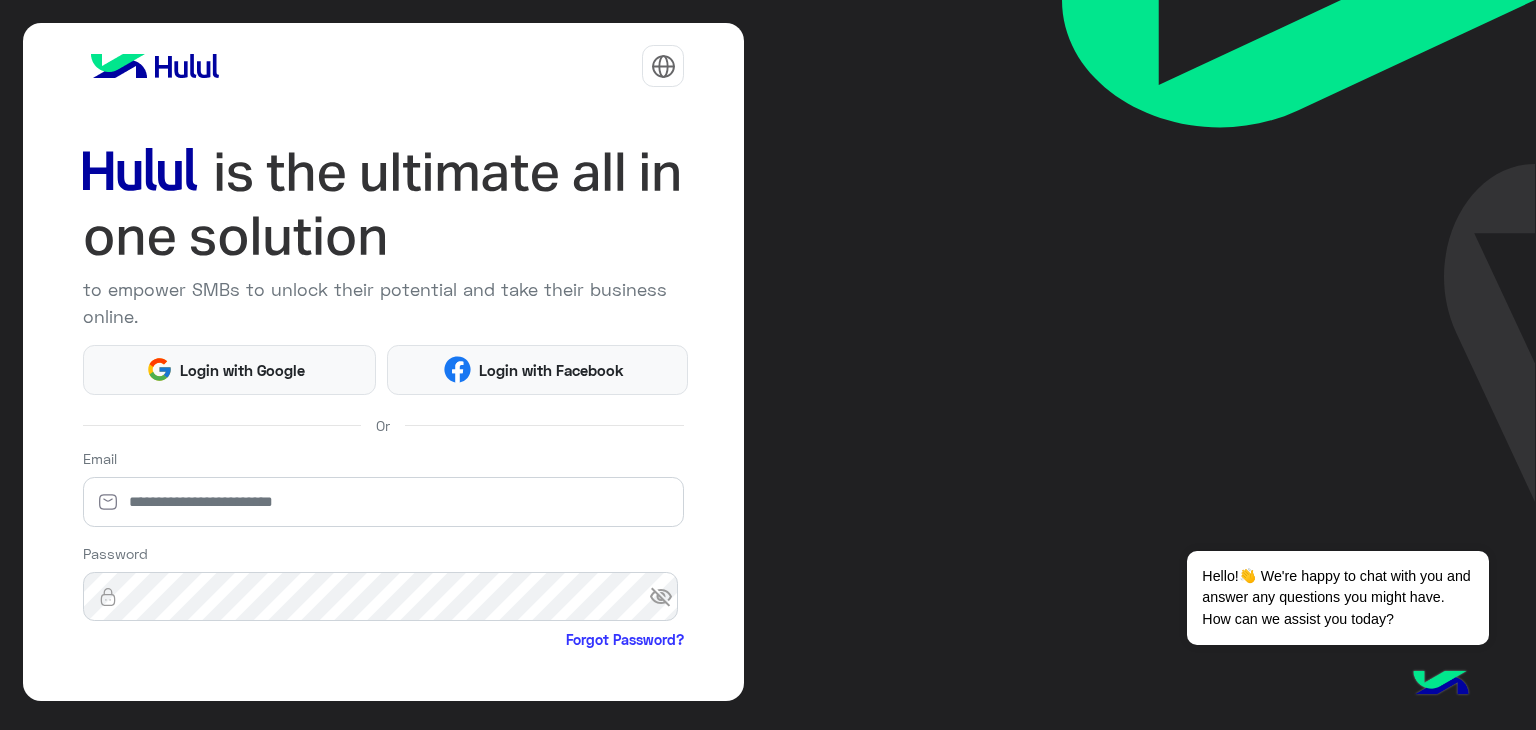 click on "Email" 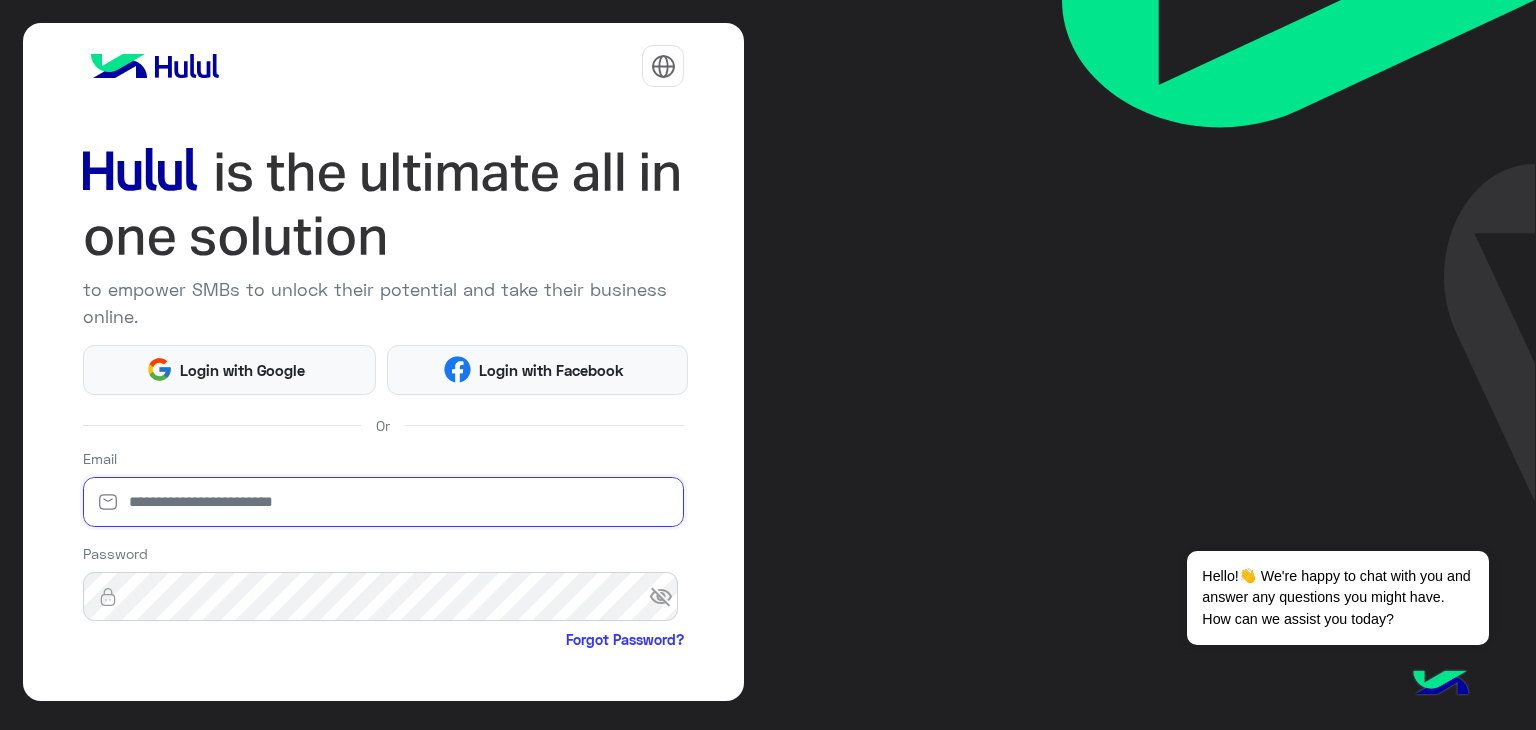 click at bounding box center (384, 502) 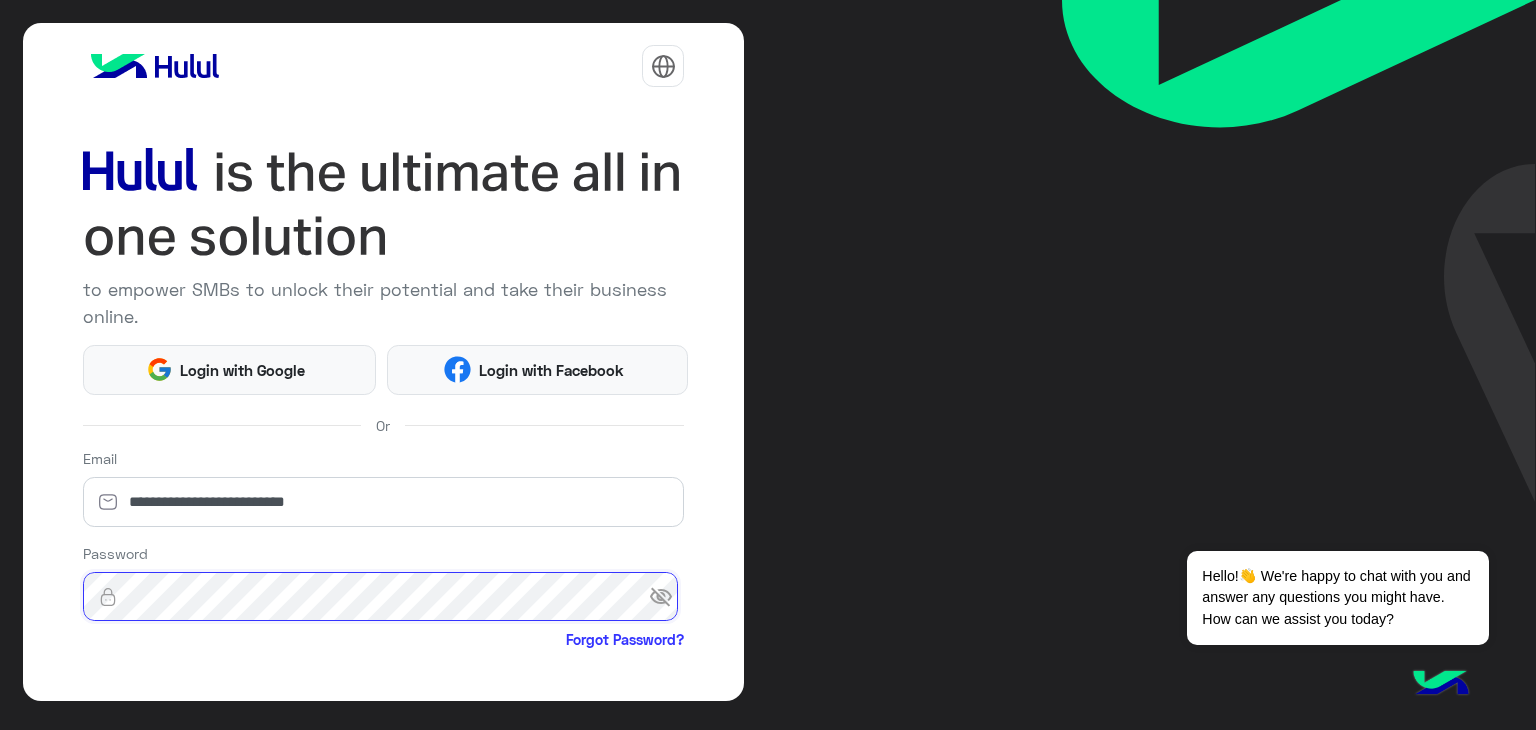 click on "Login" 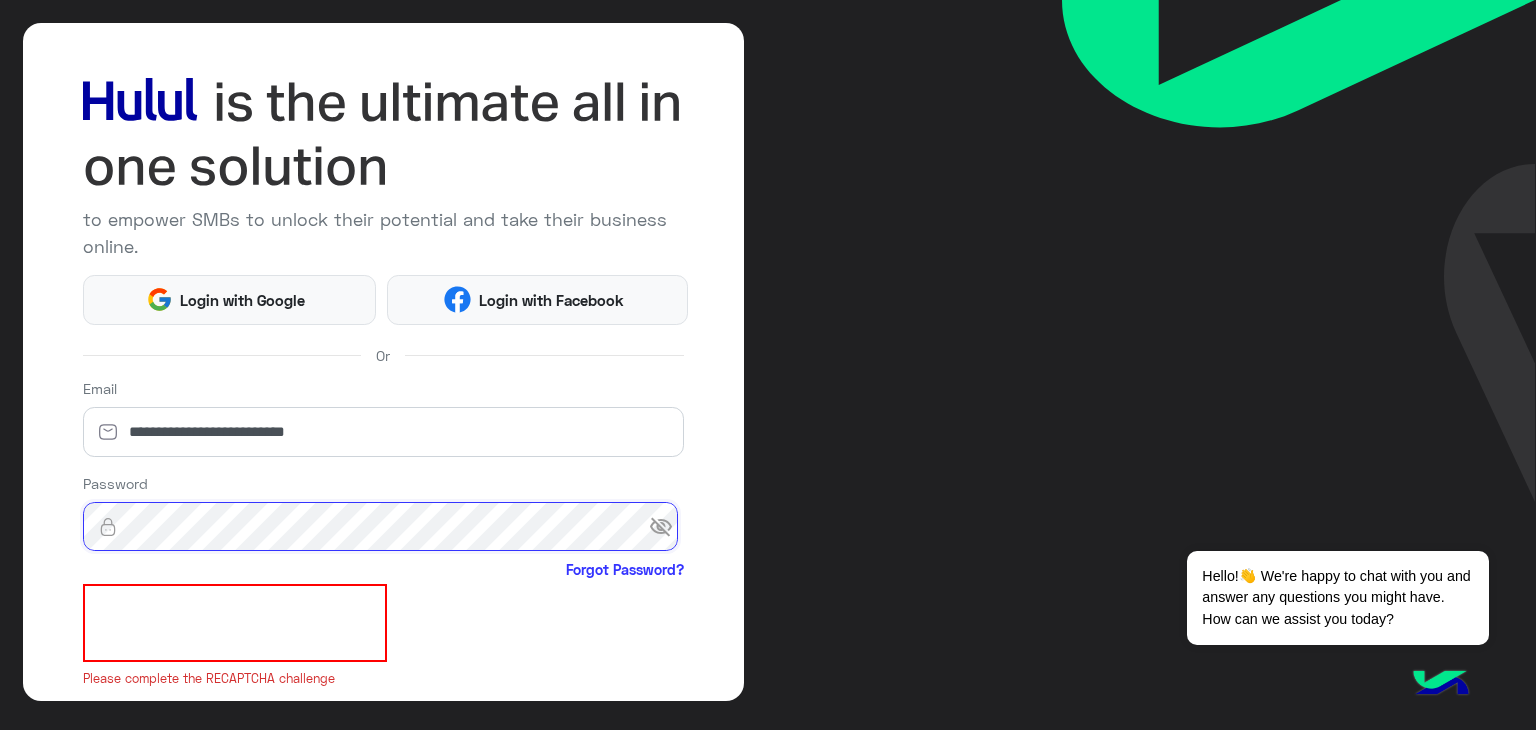 scroll, scrollTop: 199, scrollLeft: 0, axis: vertical 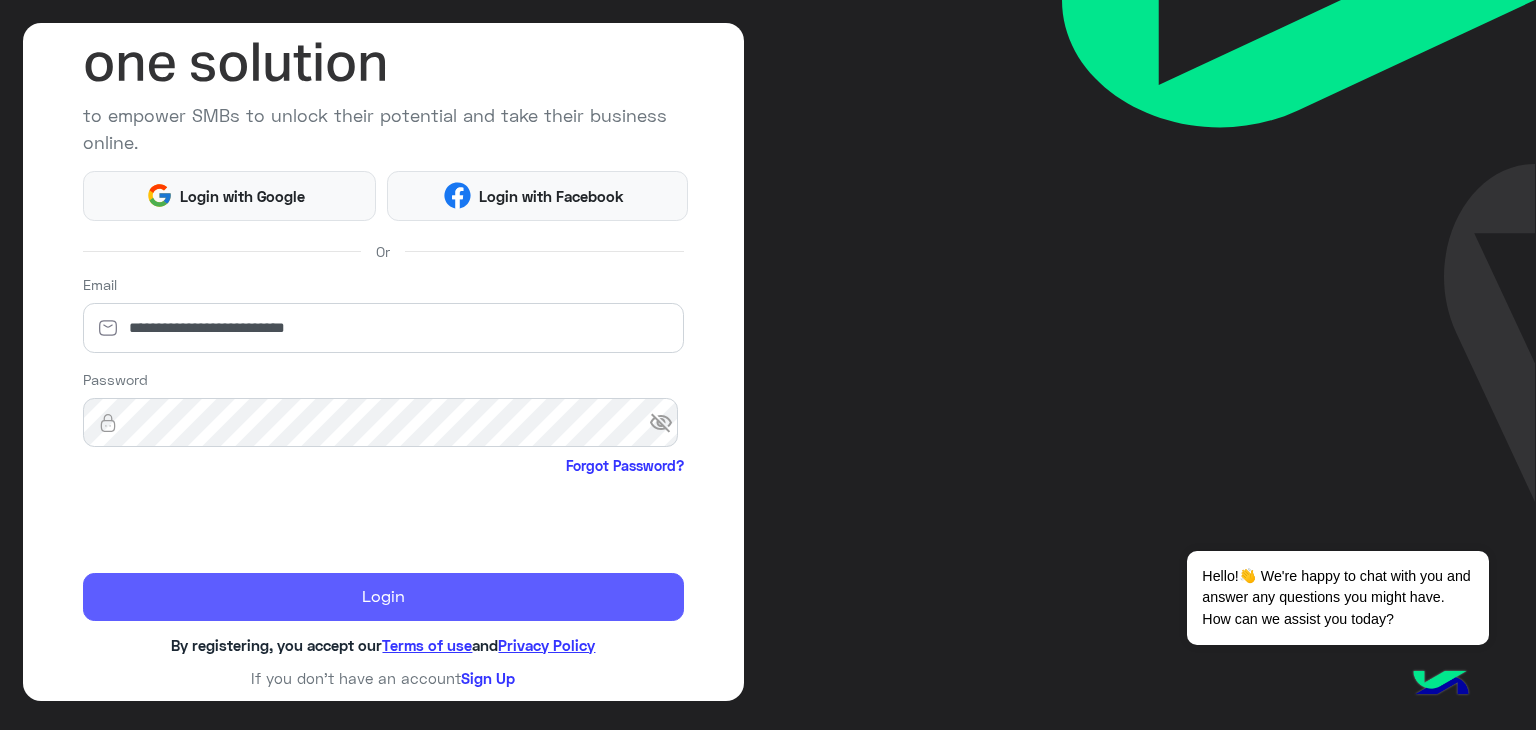 click on "Login" 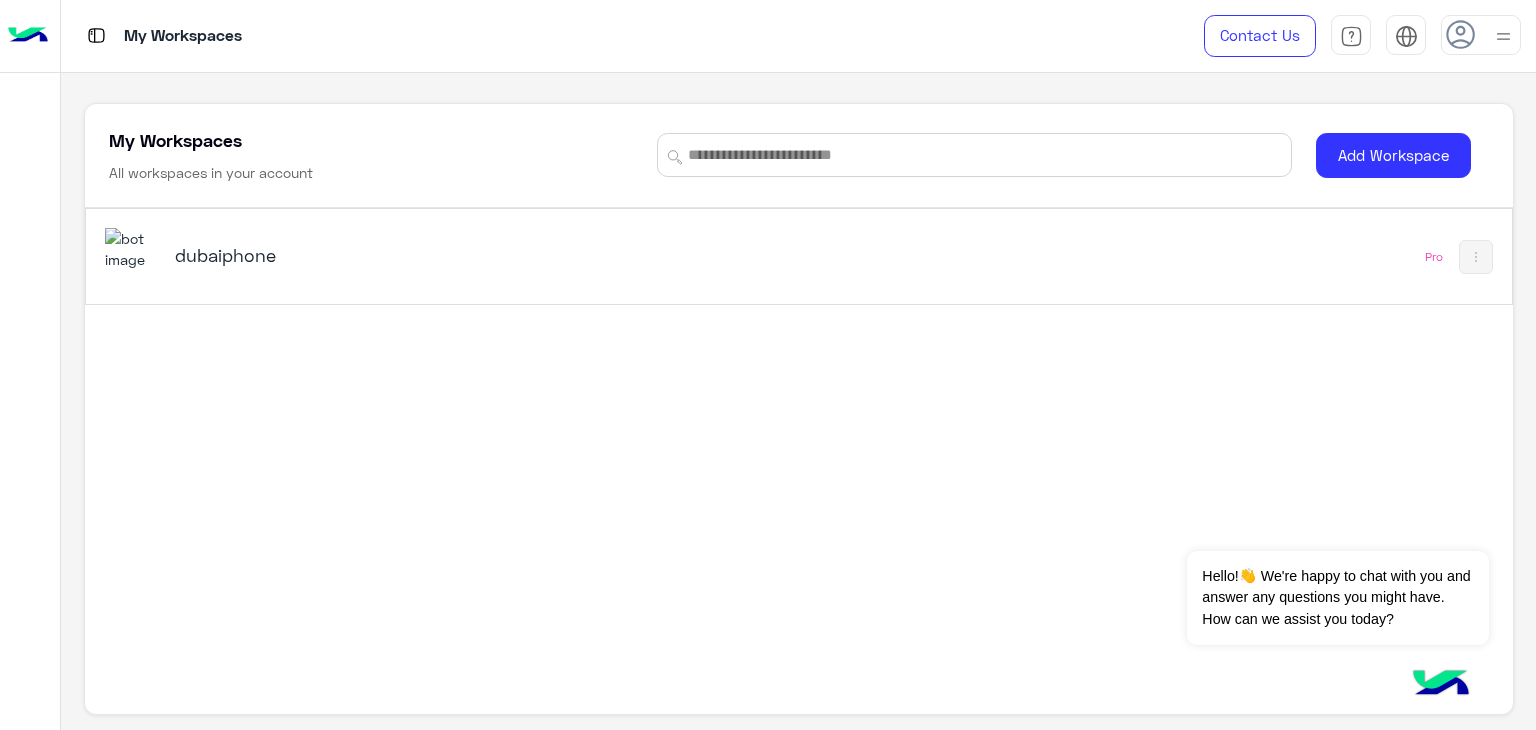 click on "dubaiphone" at bounding box center [521, 257] 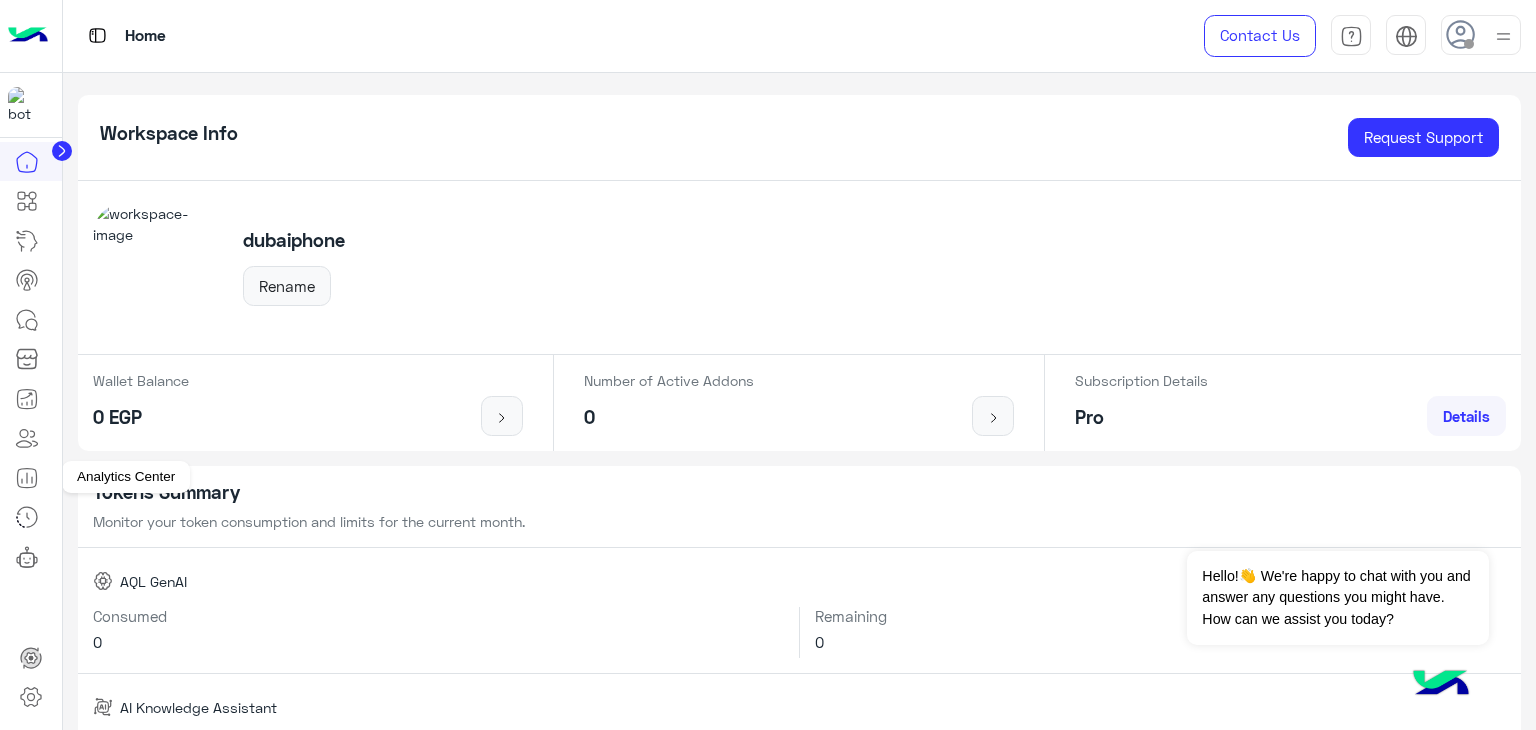 click 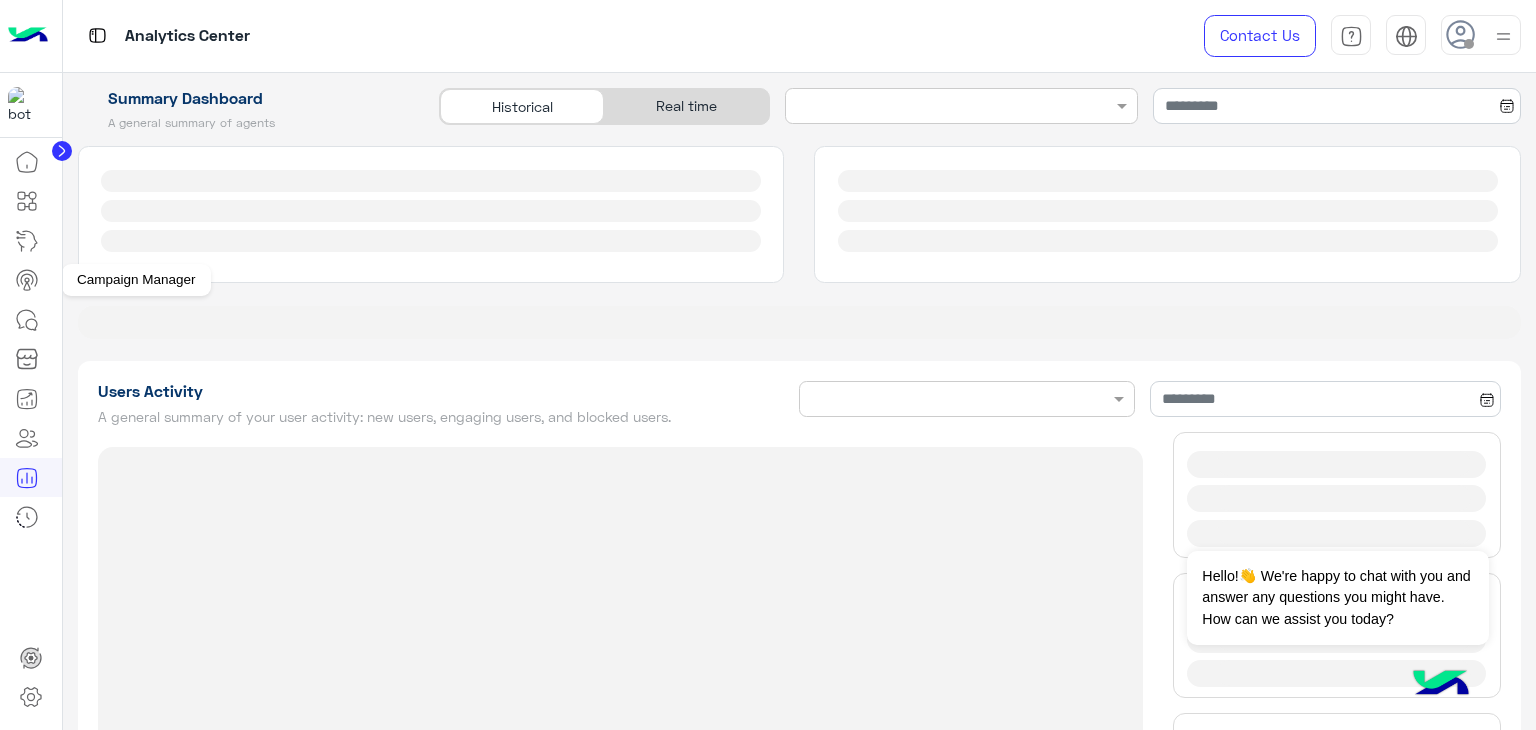 type on "**********" 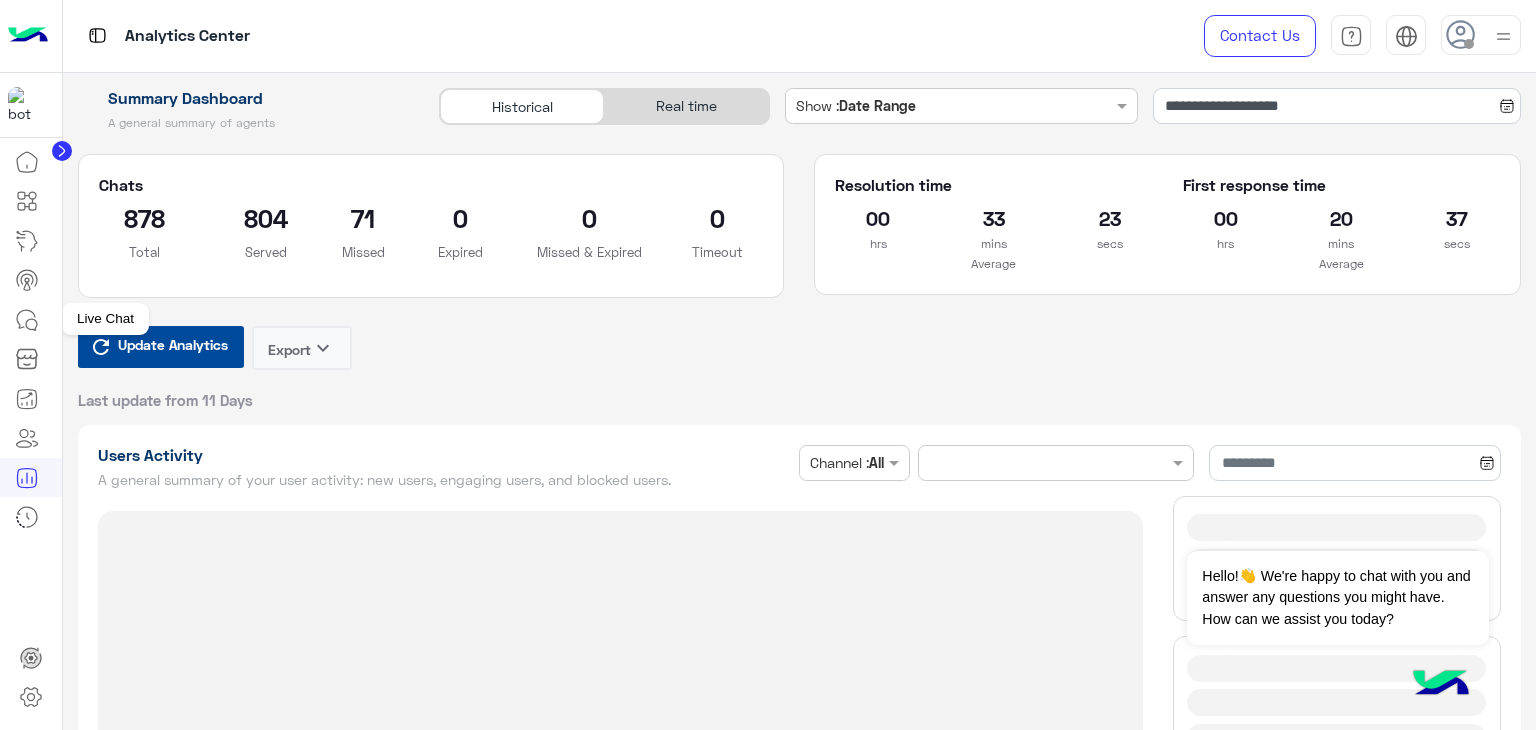 type on "**********" 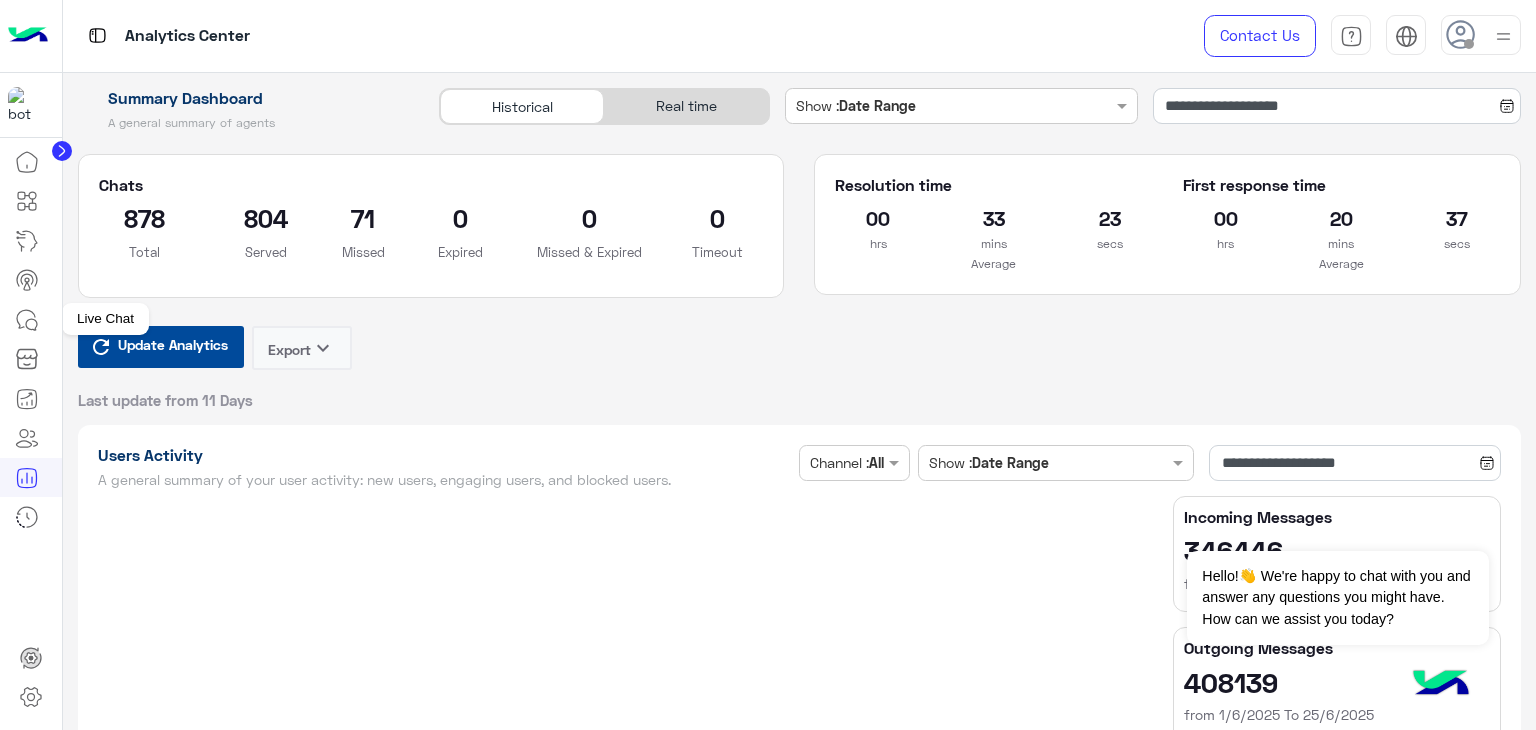 type on "**********" 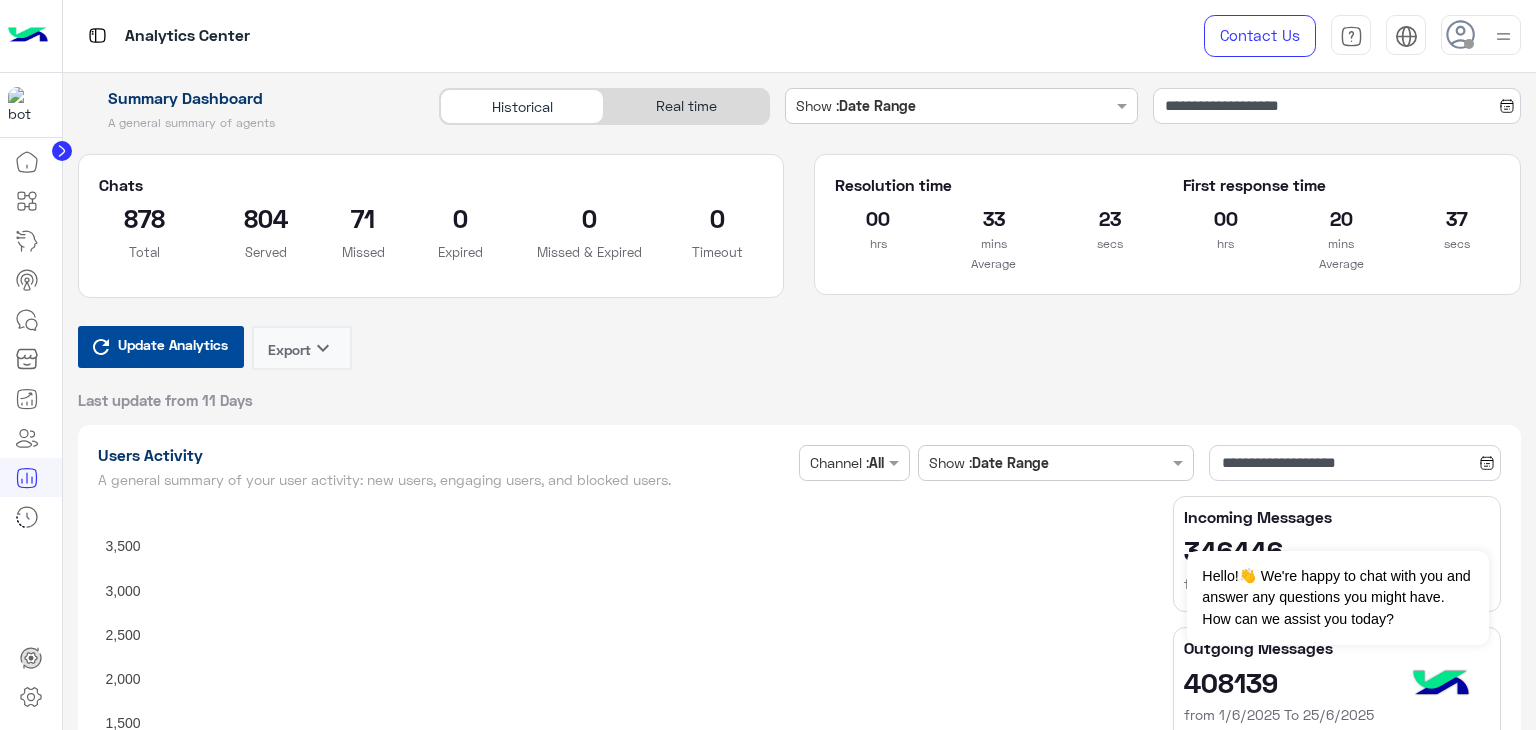 type on "**********" 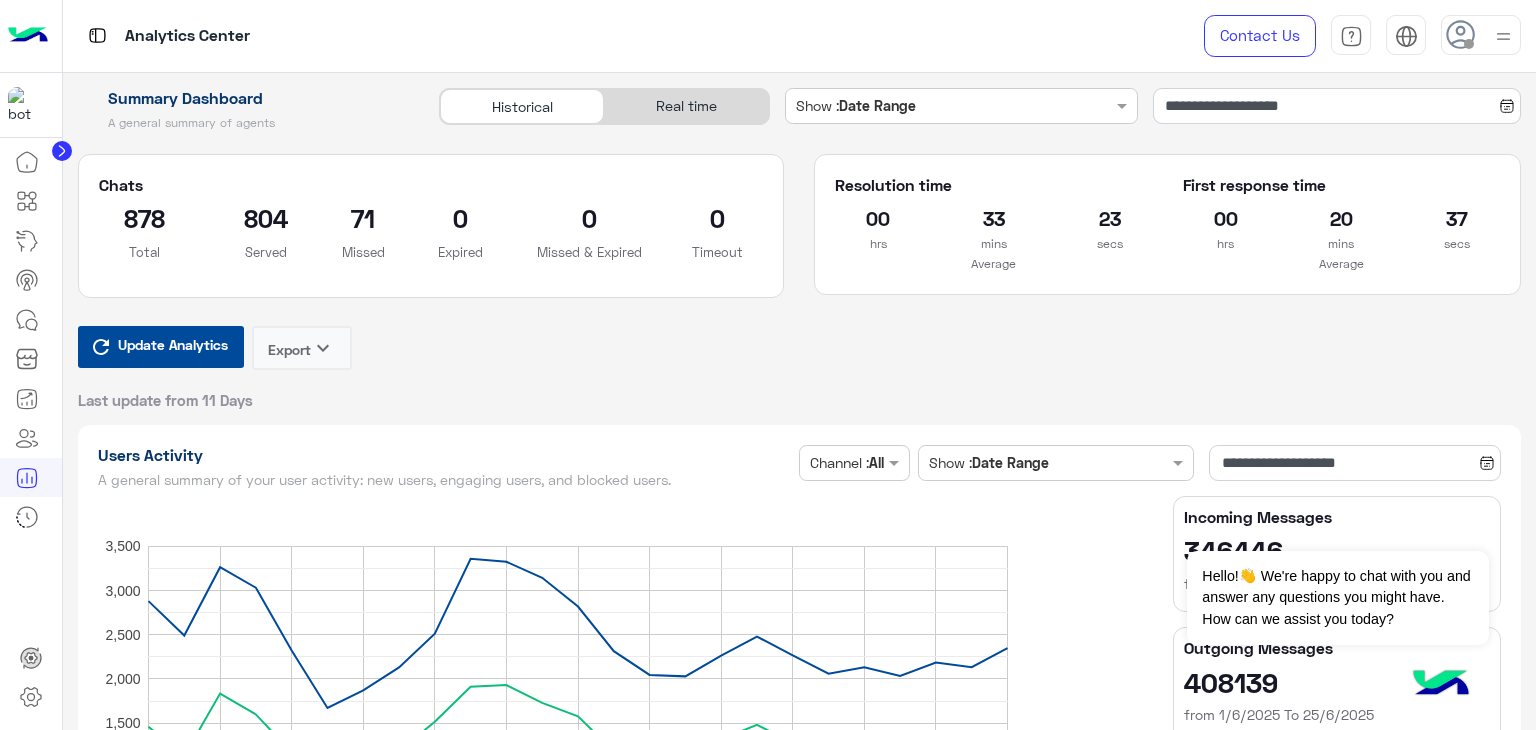 click on "Real time" 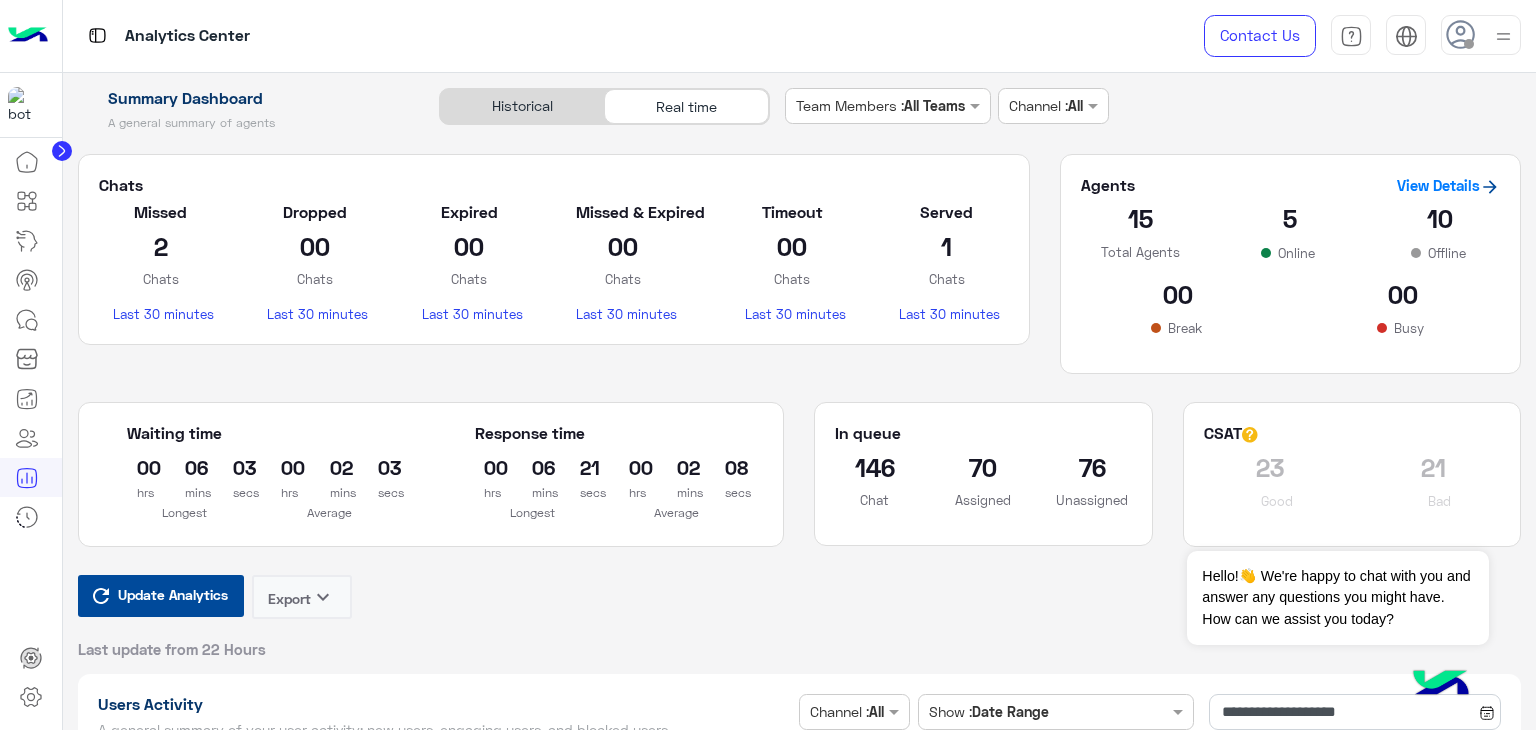 type on "**********" 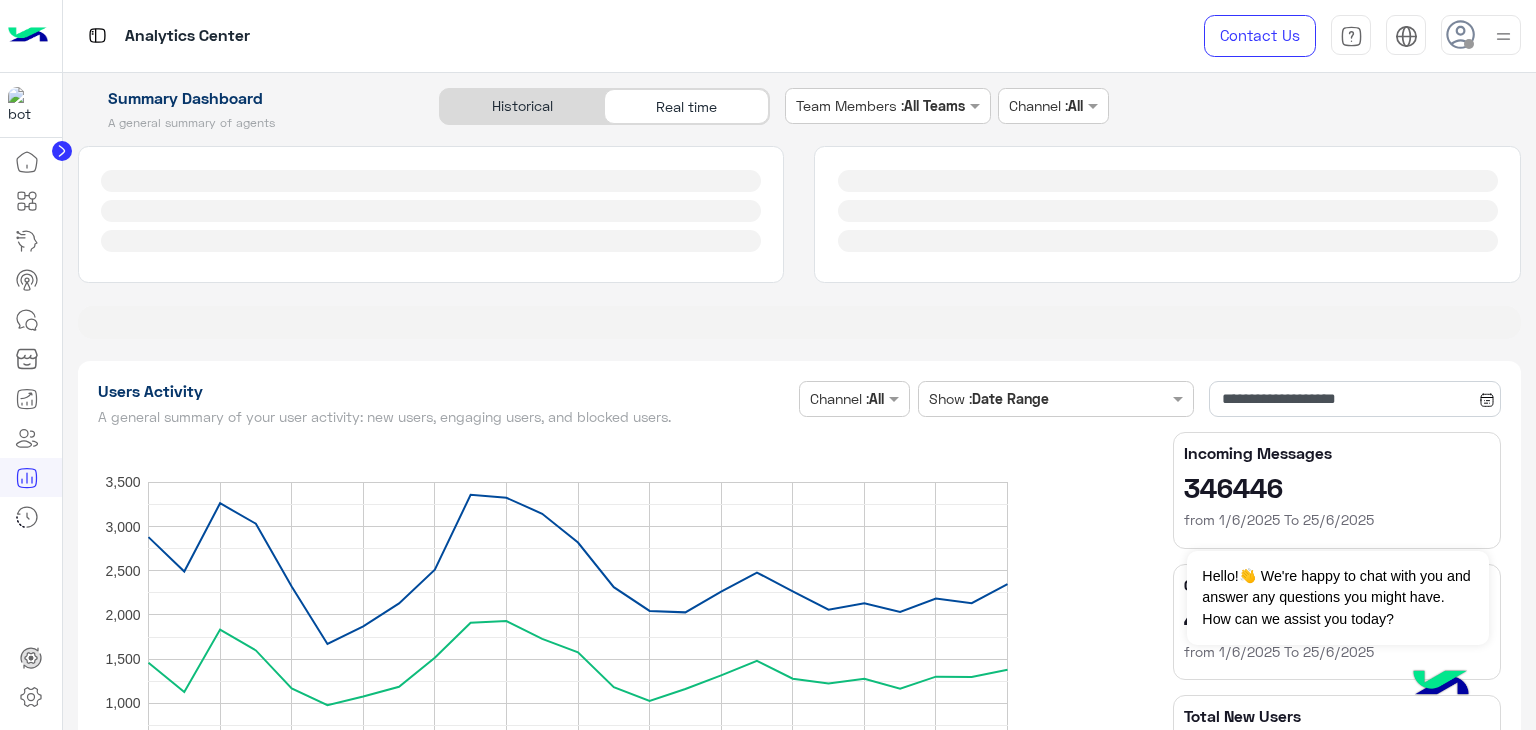 type on "**********" 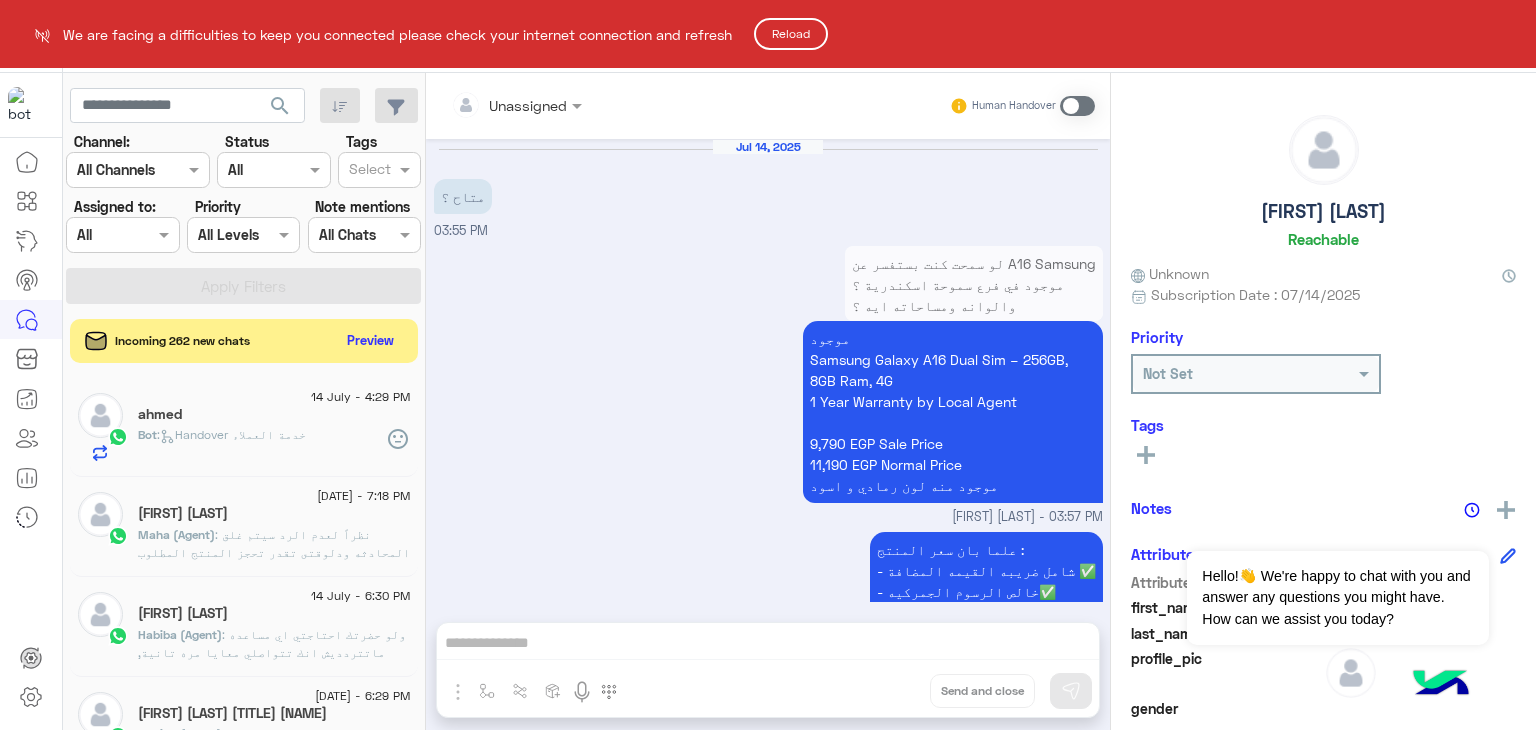 scroll, scrollTop: 0, scrollLeft: 0, axis: both 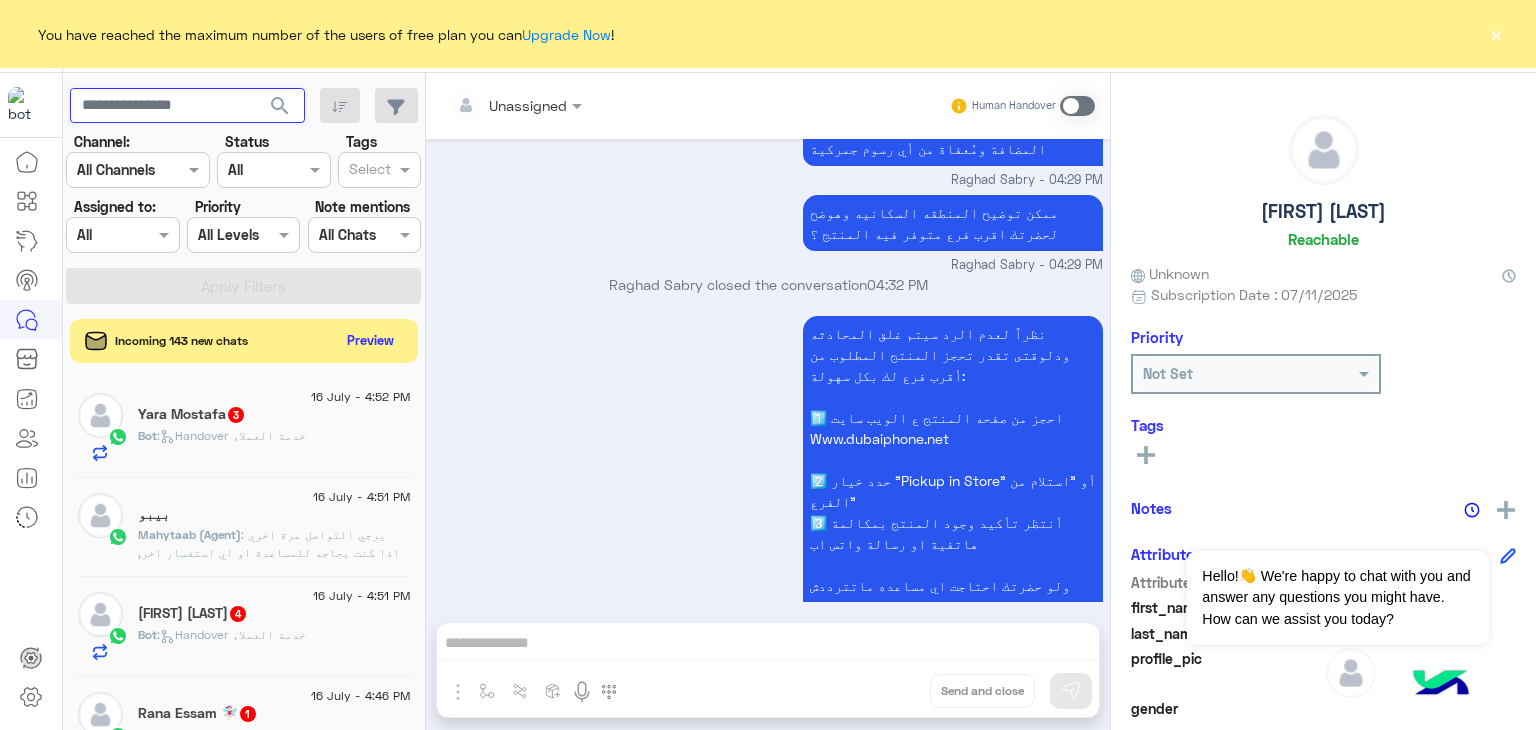 click at bounding box center [187, 106] 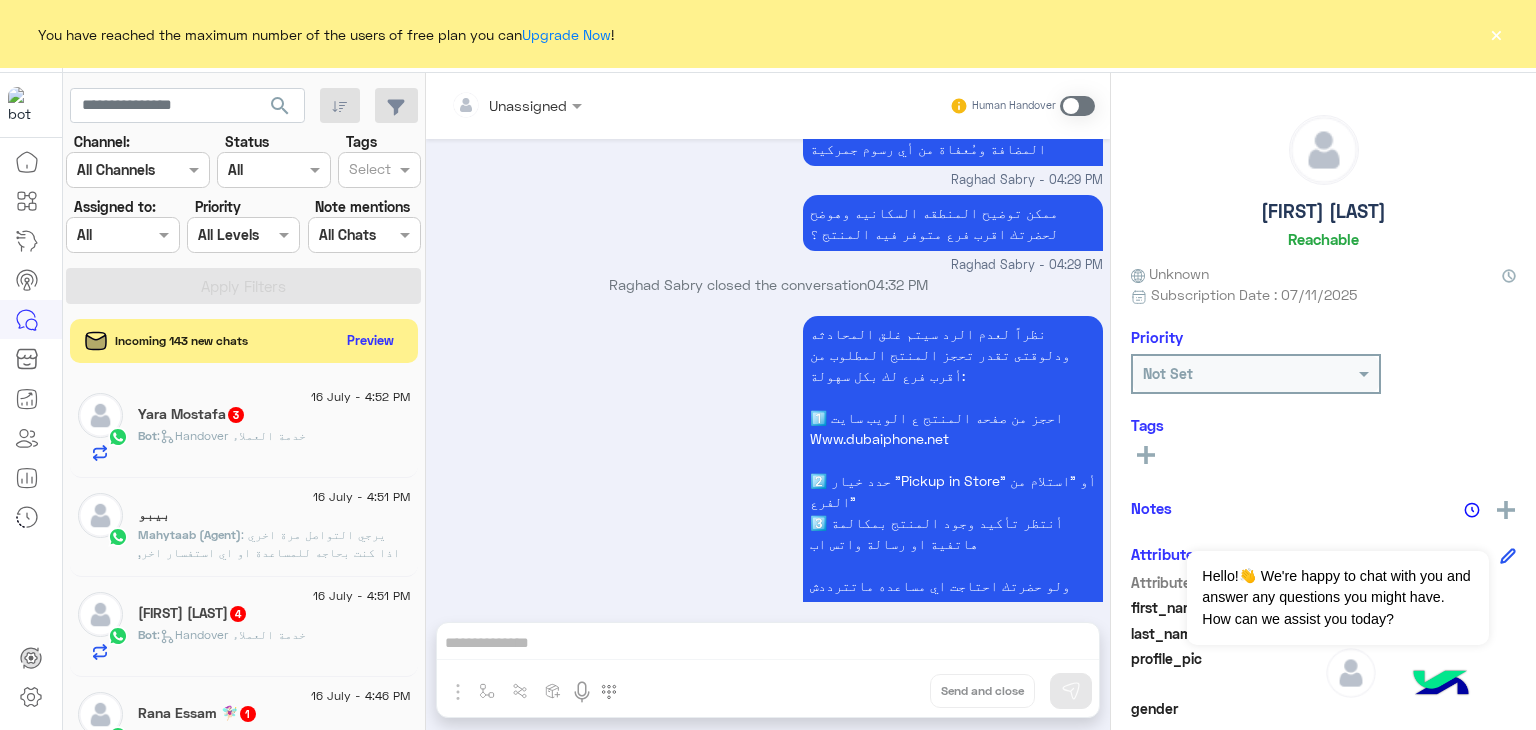 drag, startPoint x: 112, startPoint y: 225, endPoint x: 124, endPoint y: 230, distance: 13 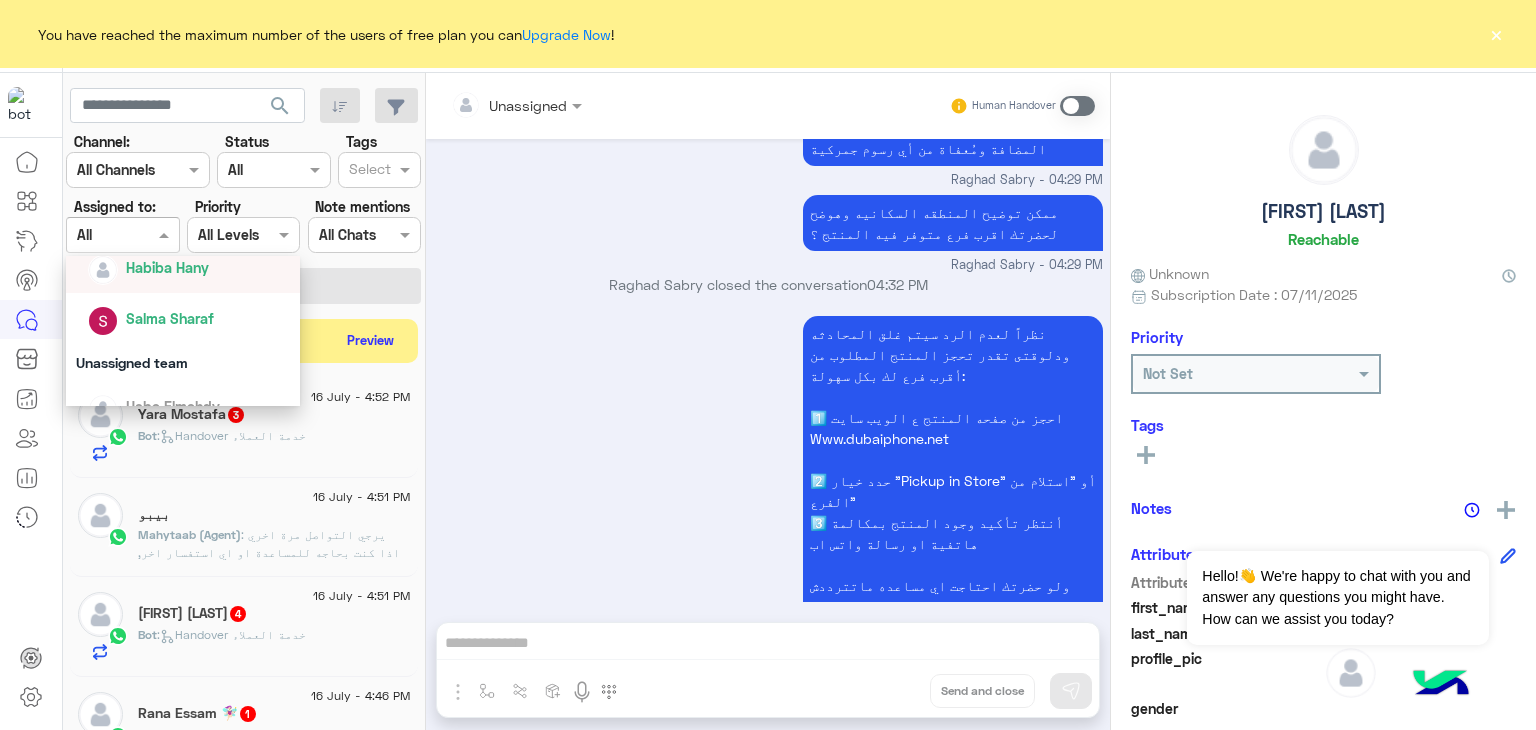 scroll, scrollTop: 776, scrollLeft: 0, axis: vertical 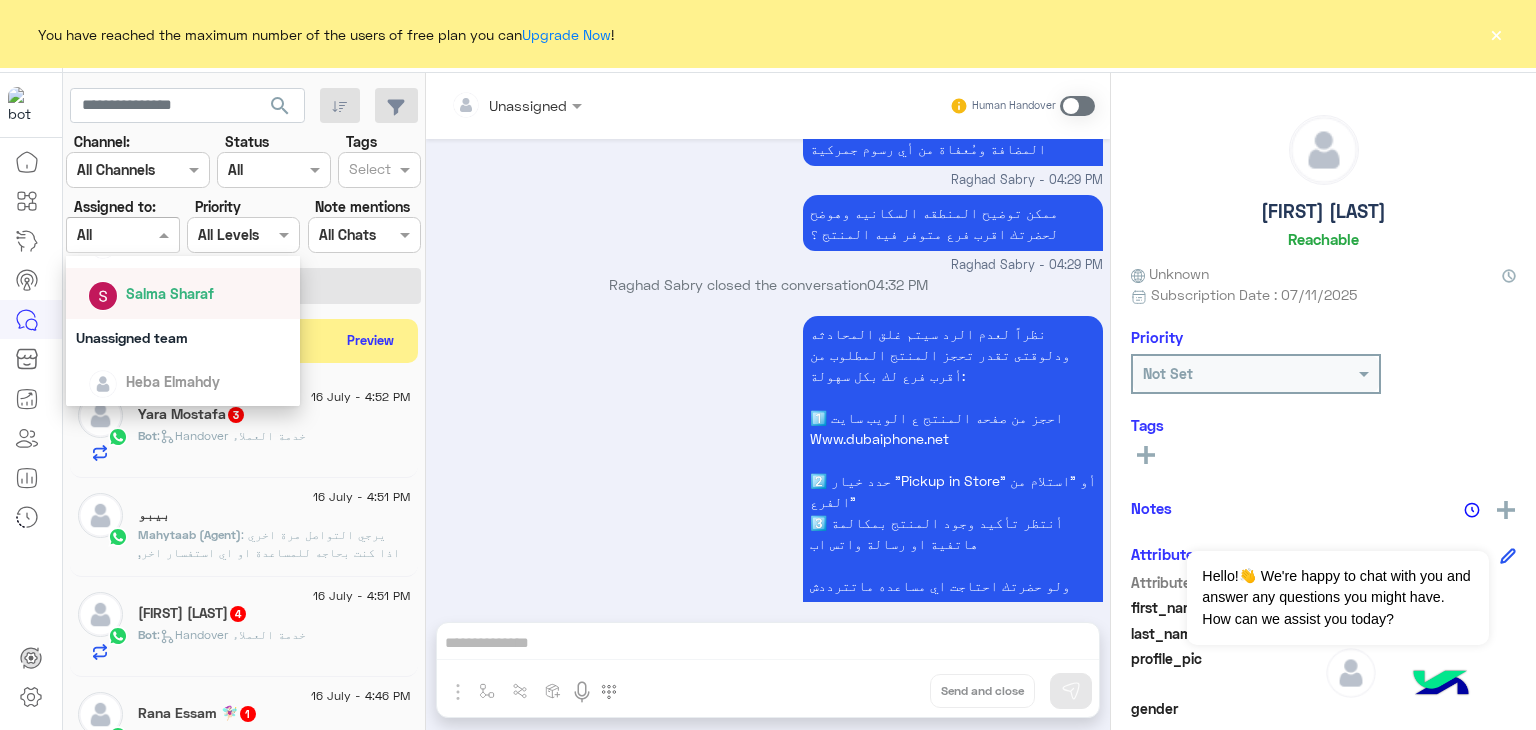 click on "Salma Sharaf" at bounding box center [189, 293] 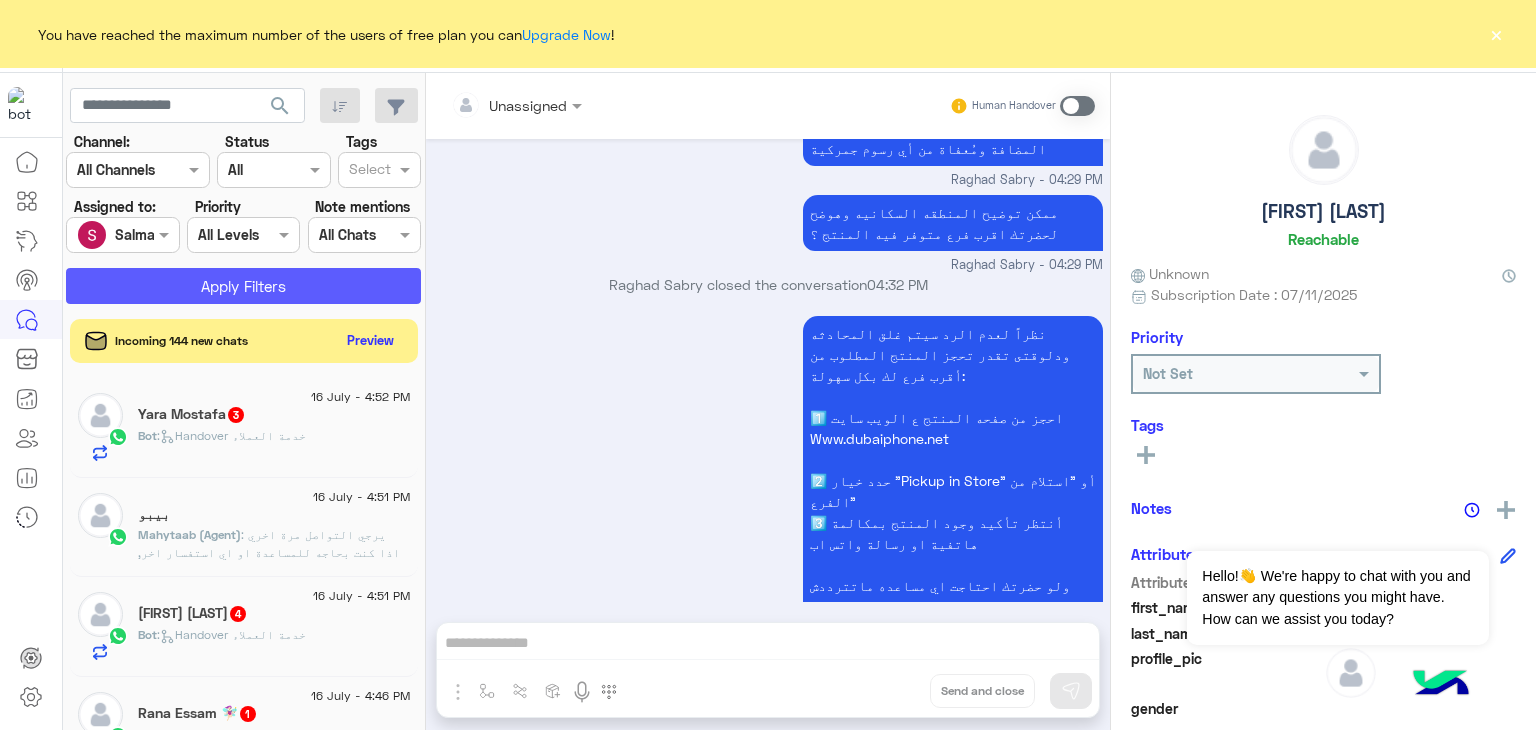 click on "Apply Filters" 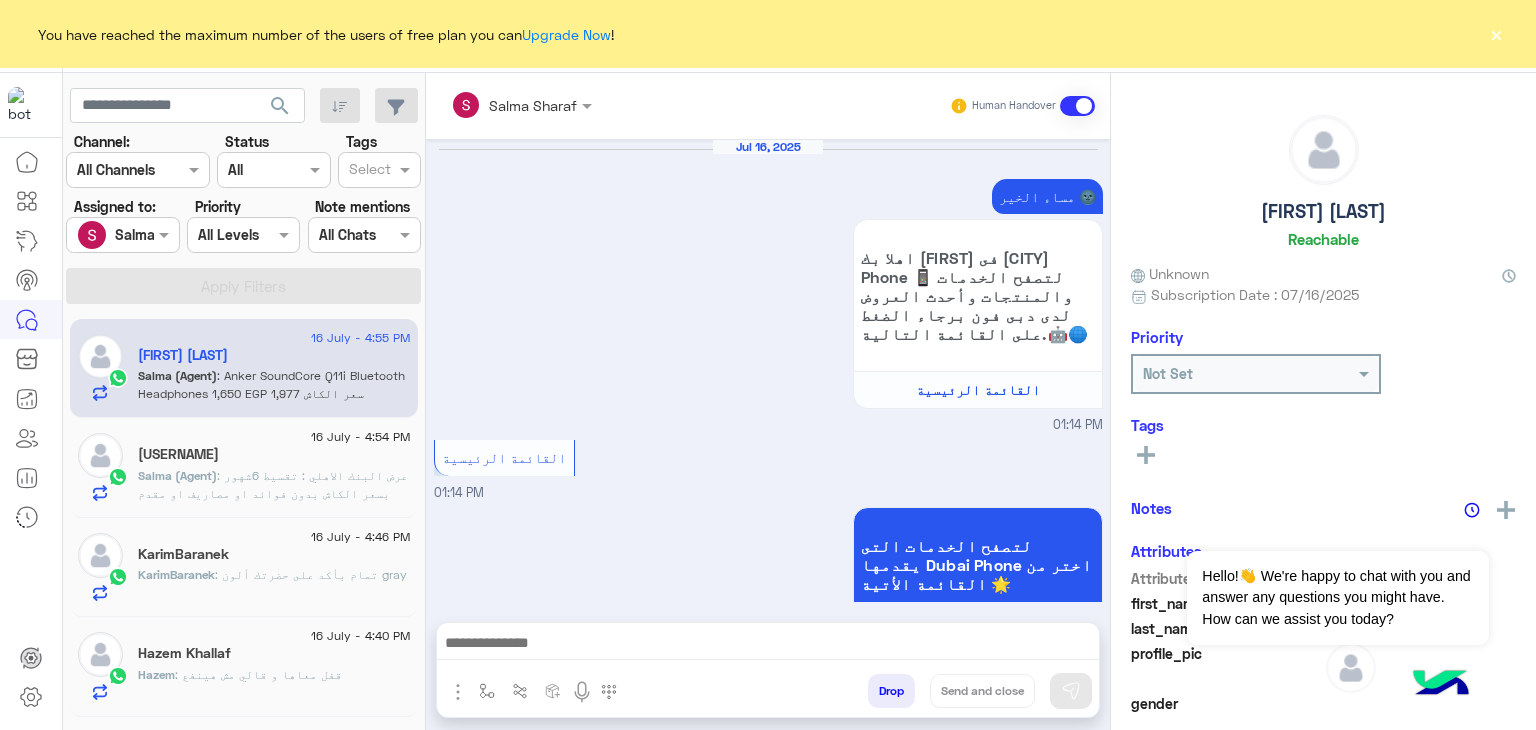 scroll, scrollTop: 2172, scrollLeft: 0, axis: vertical 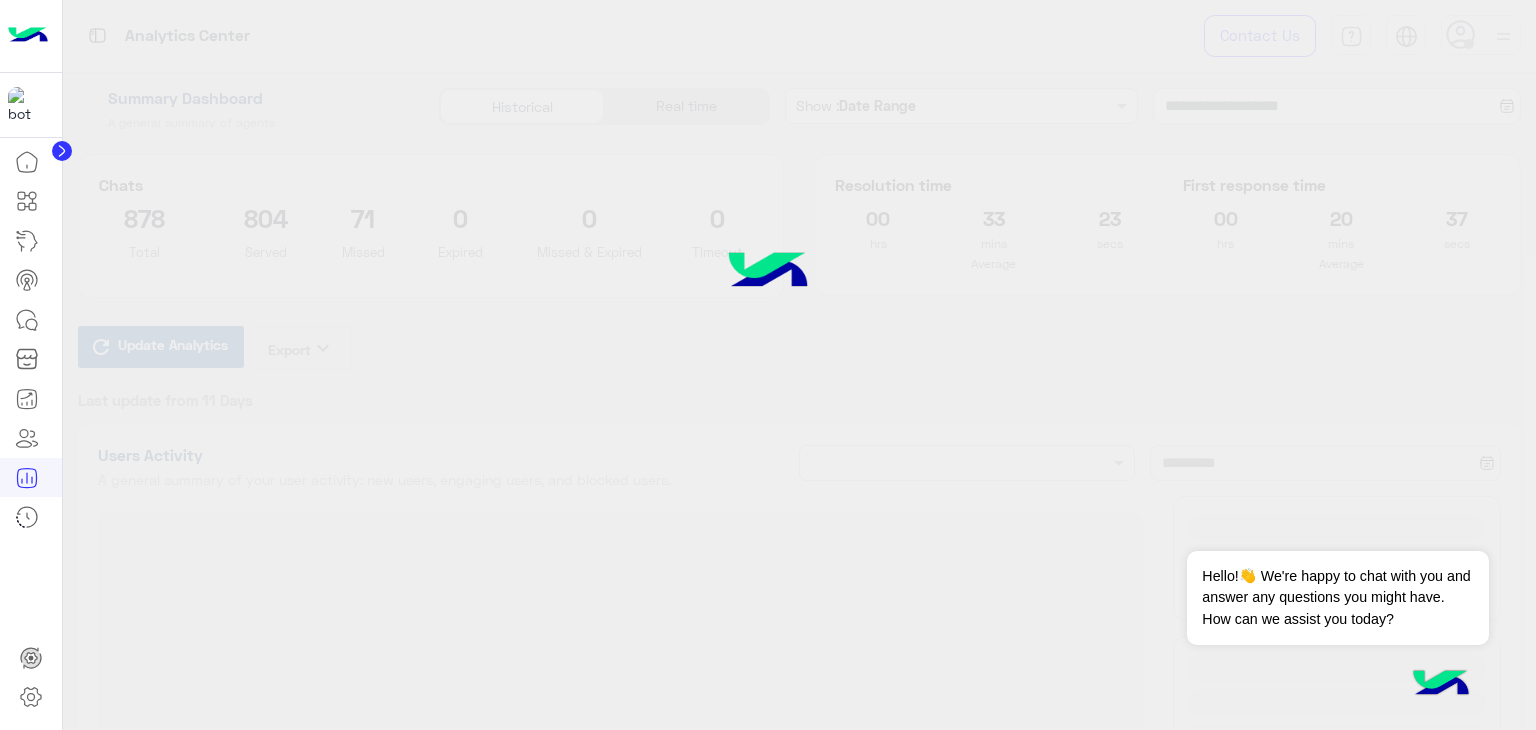 type on "**********" 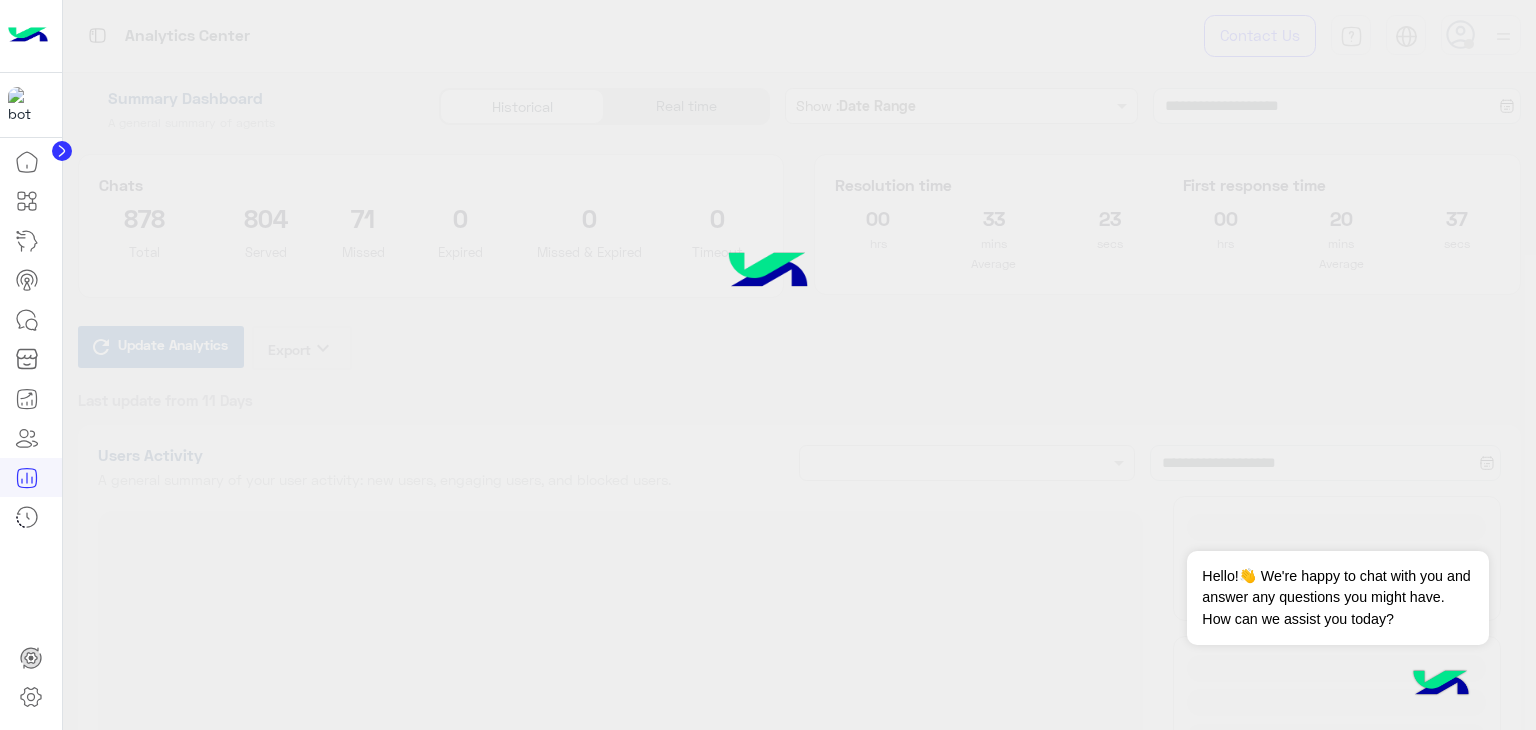 type on "**********" 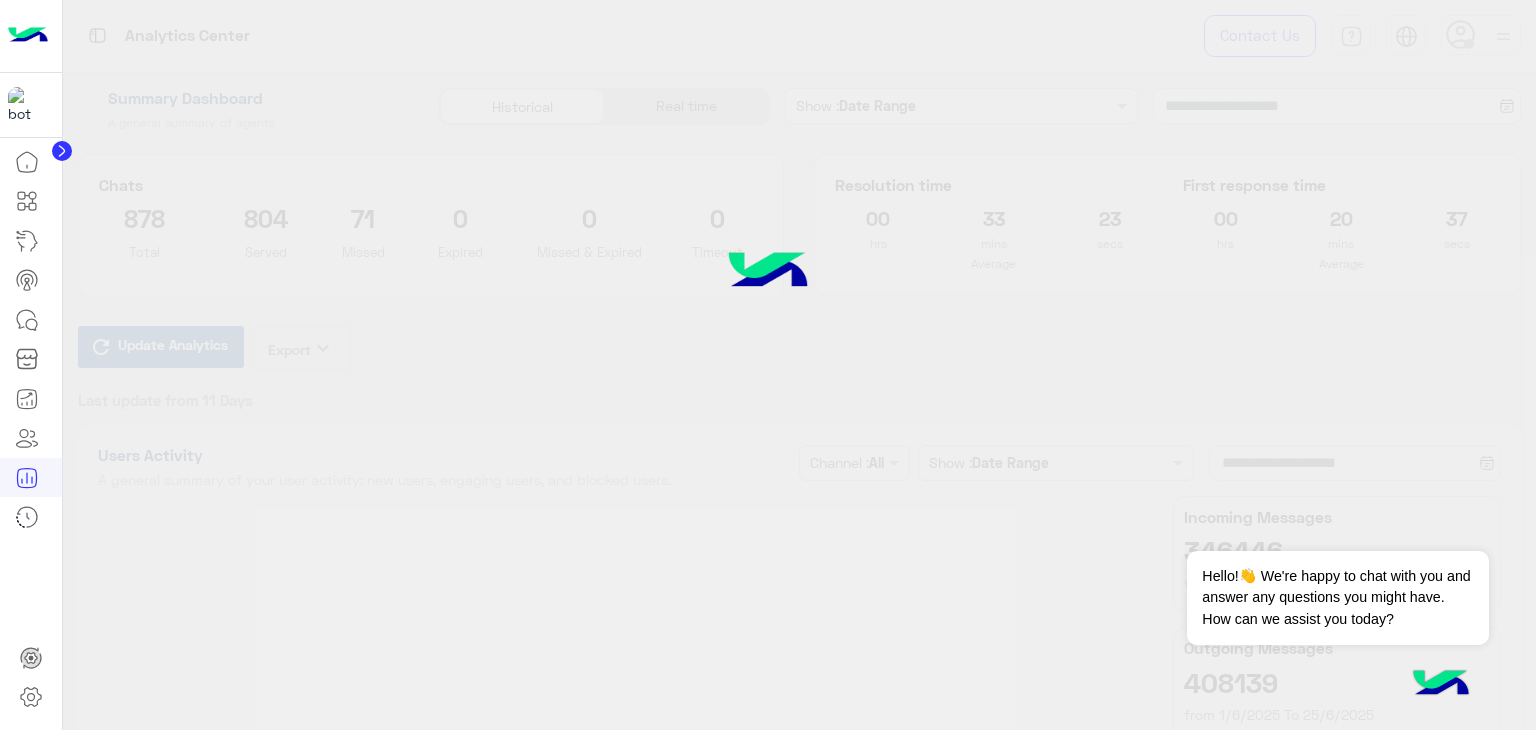 type on "**********" 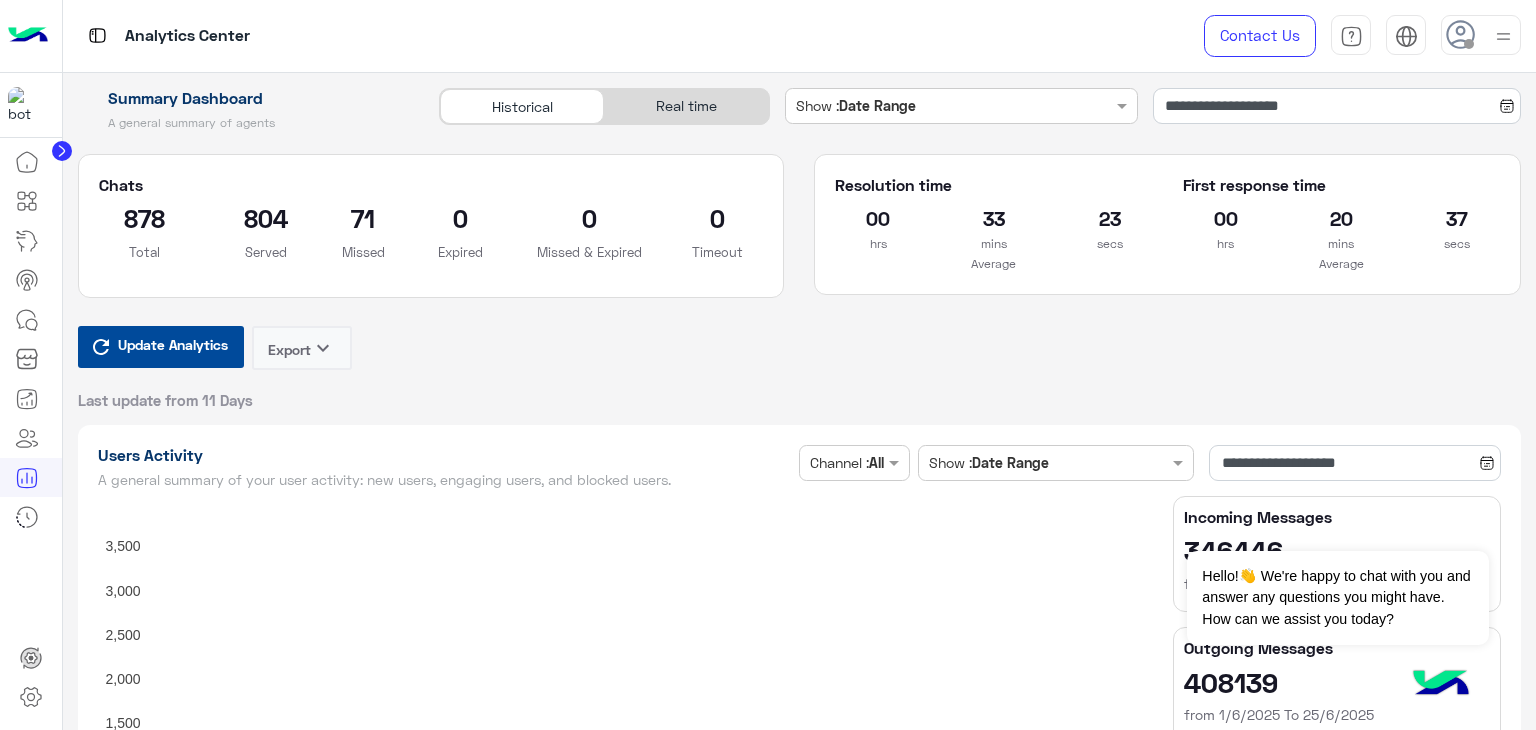type on "**********" 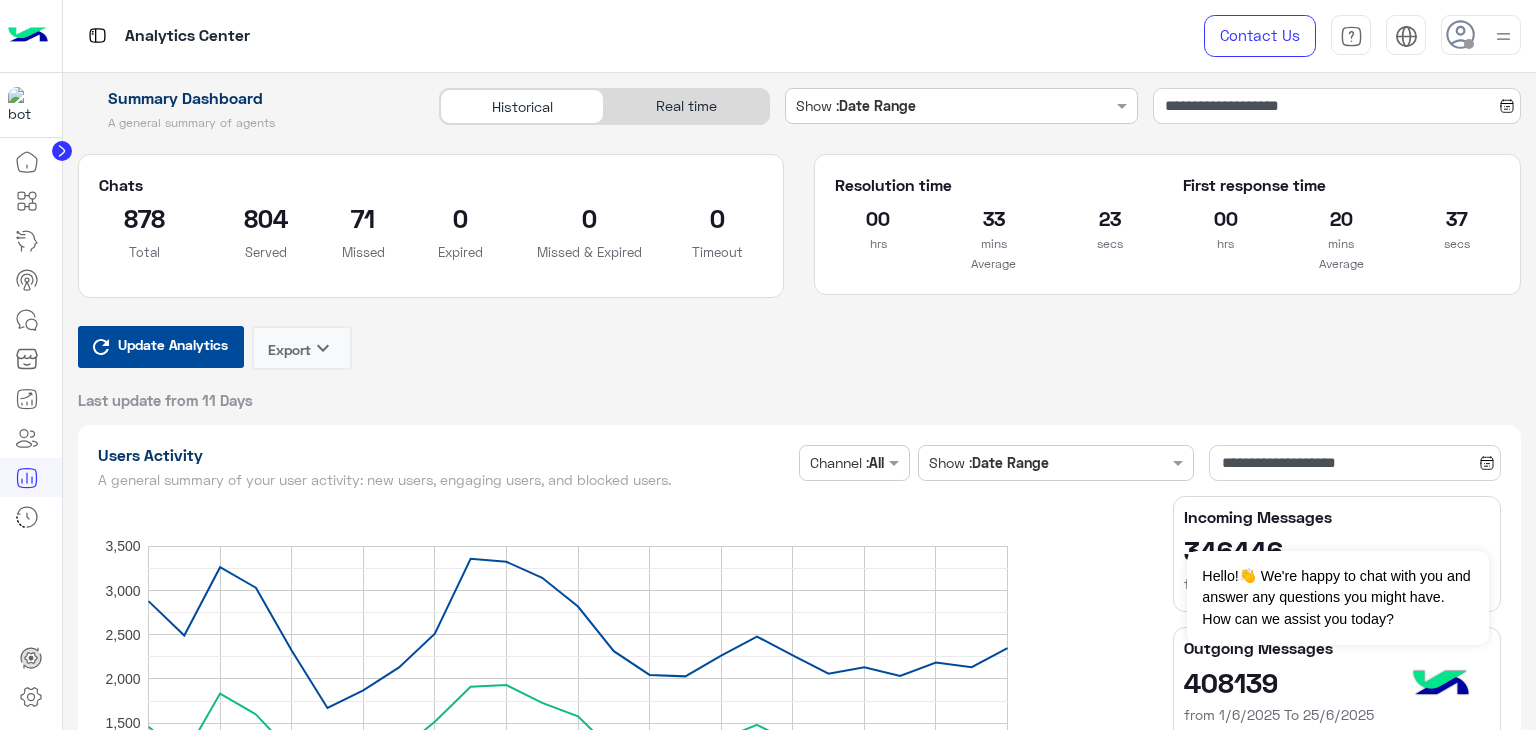 type on "**********" 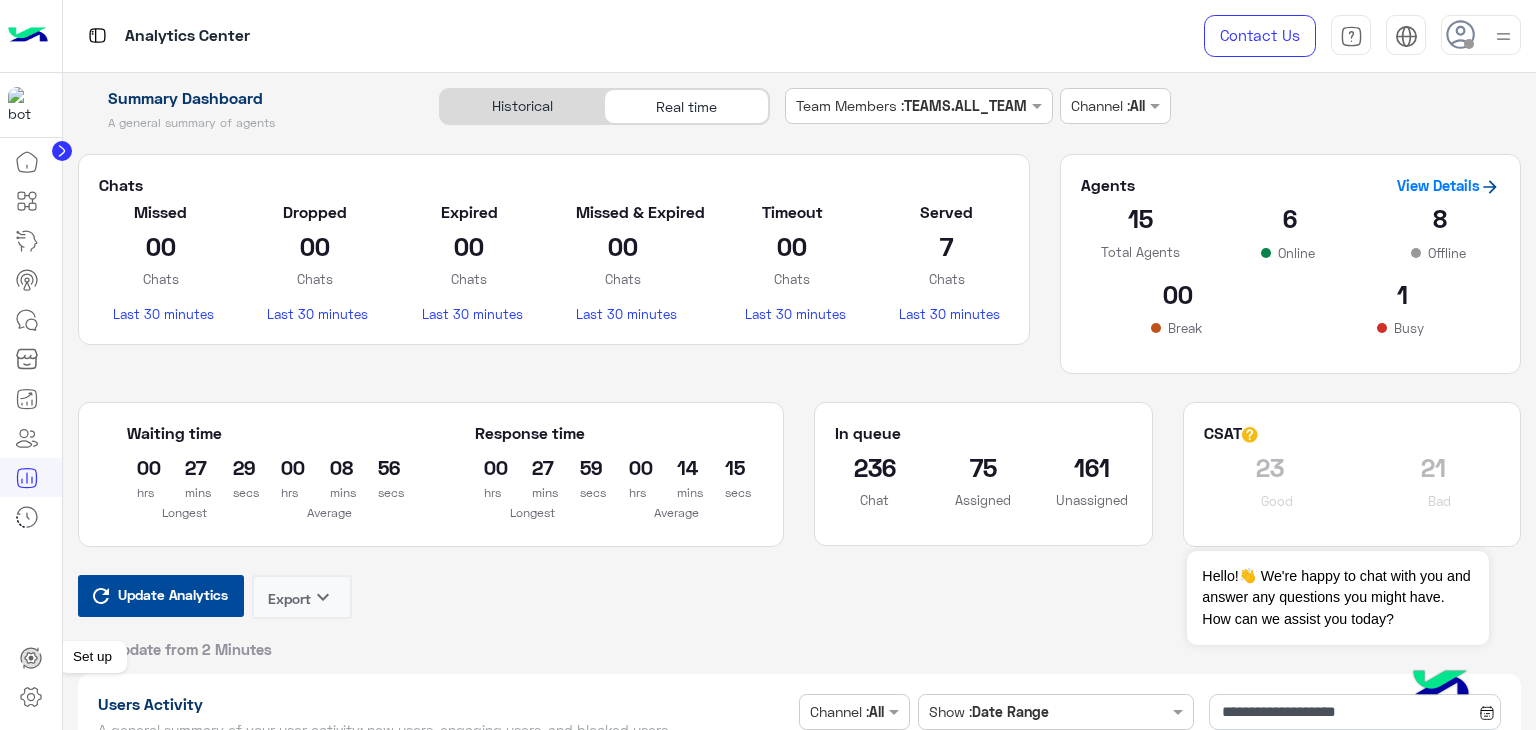 click 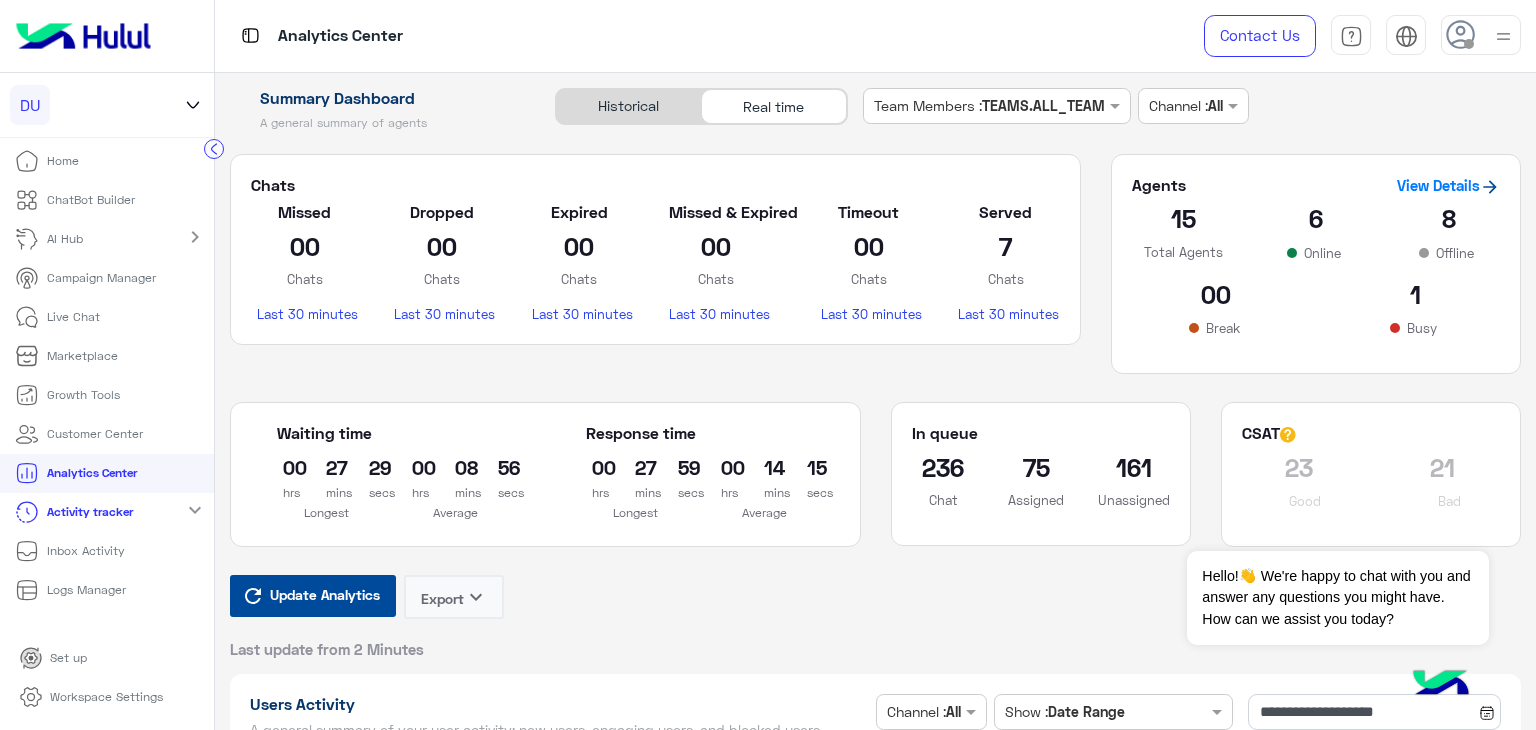 type on "**********" 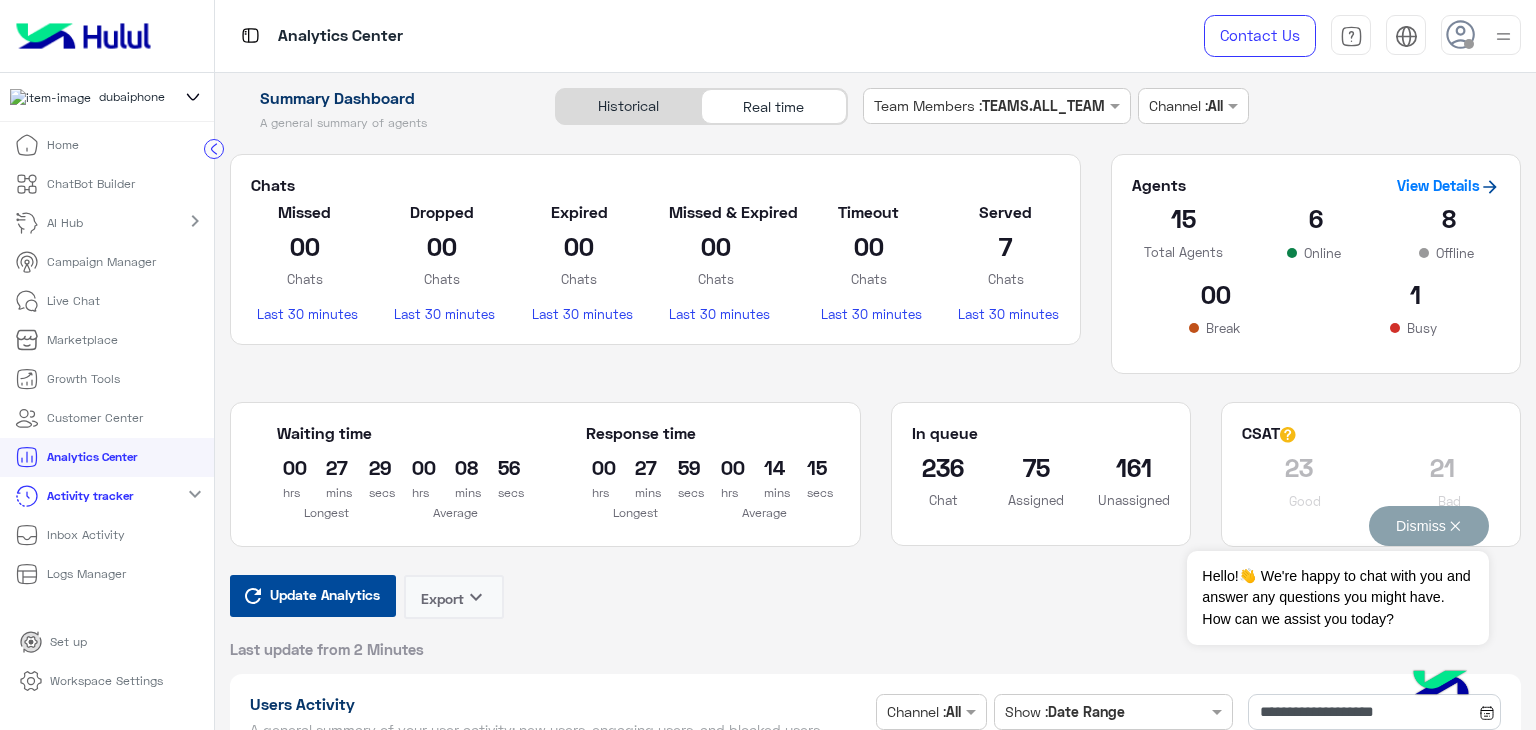 click on "Dismiss ✕" at bounding box center (1429, 526) 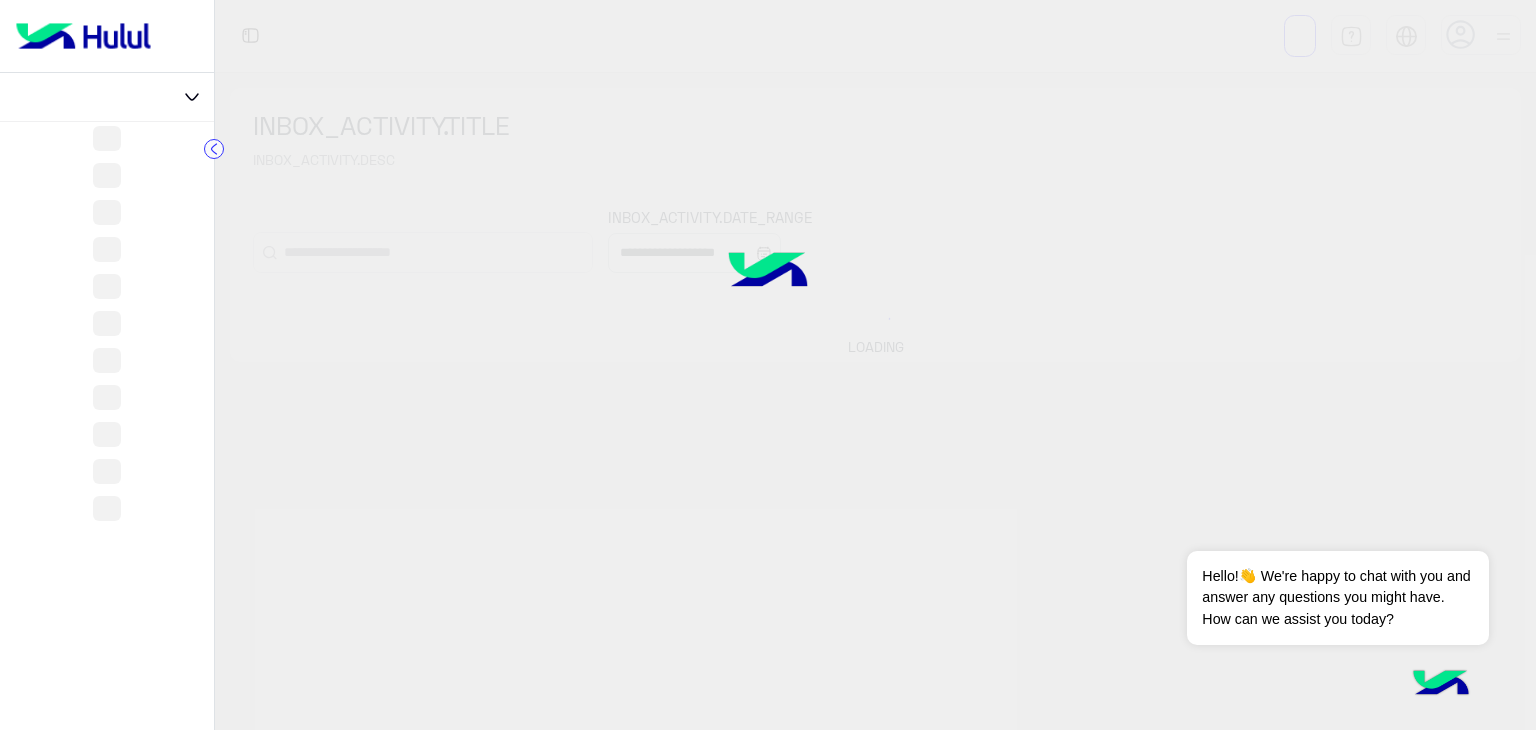 scroll, scrollTop: 0, scrollLeft: 0, axis: both 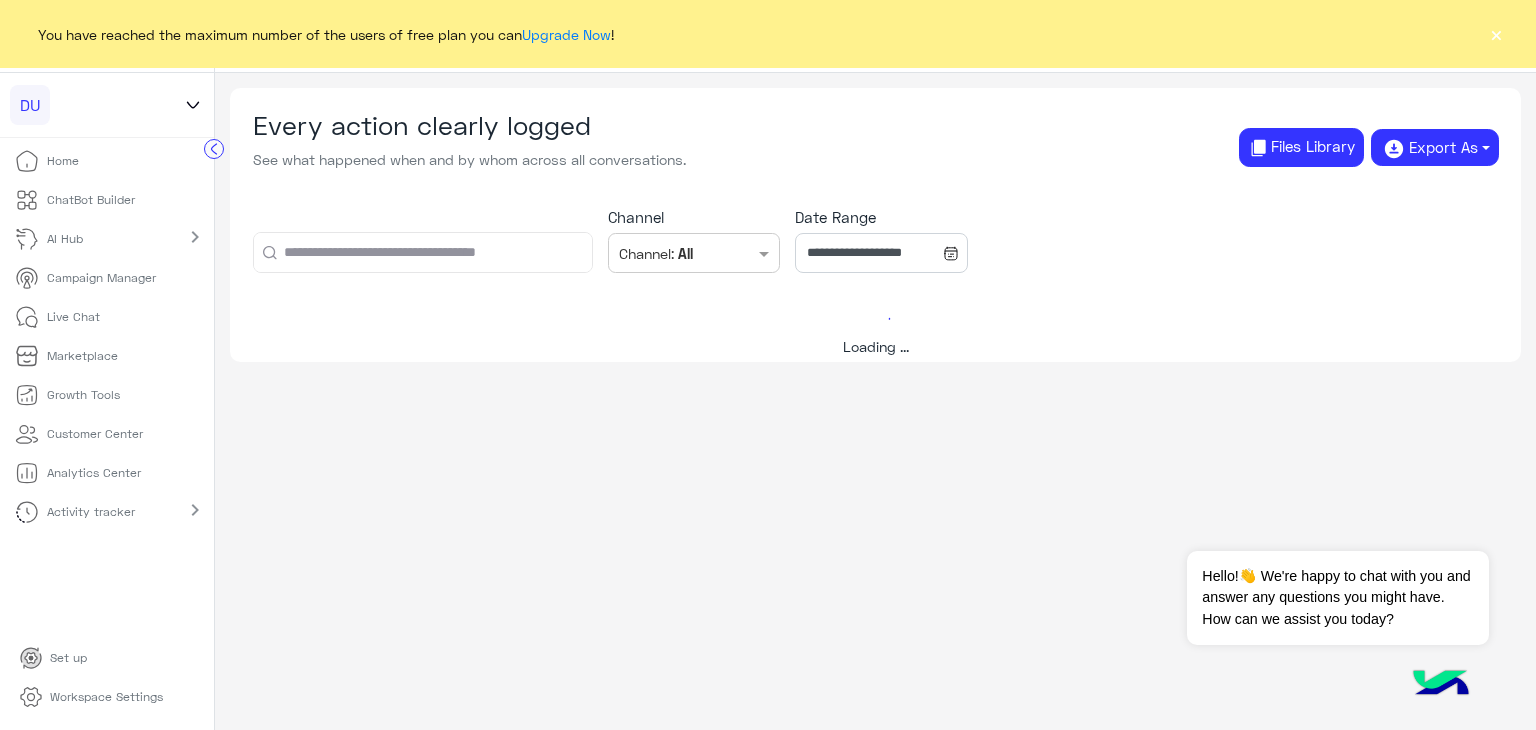click on "Activity tracker" 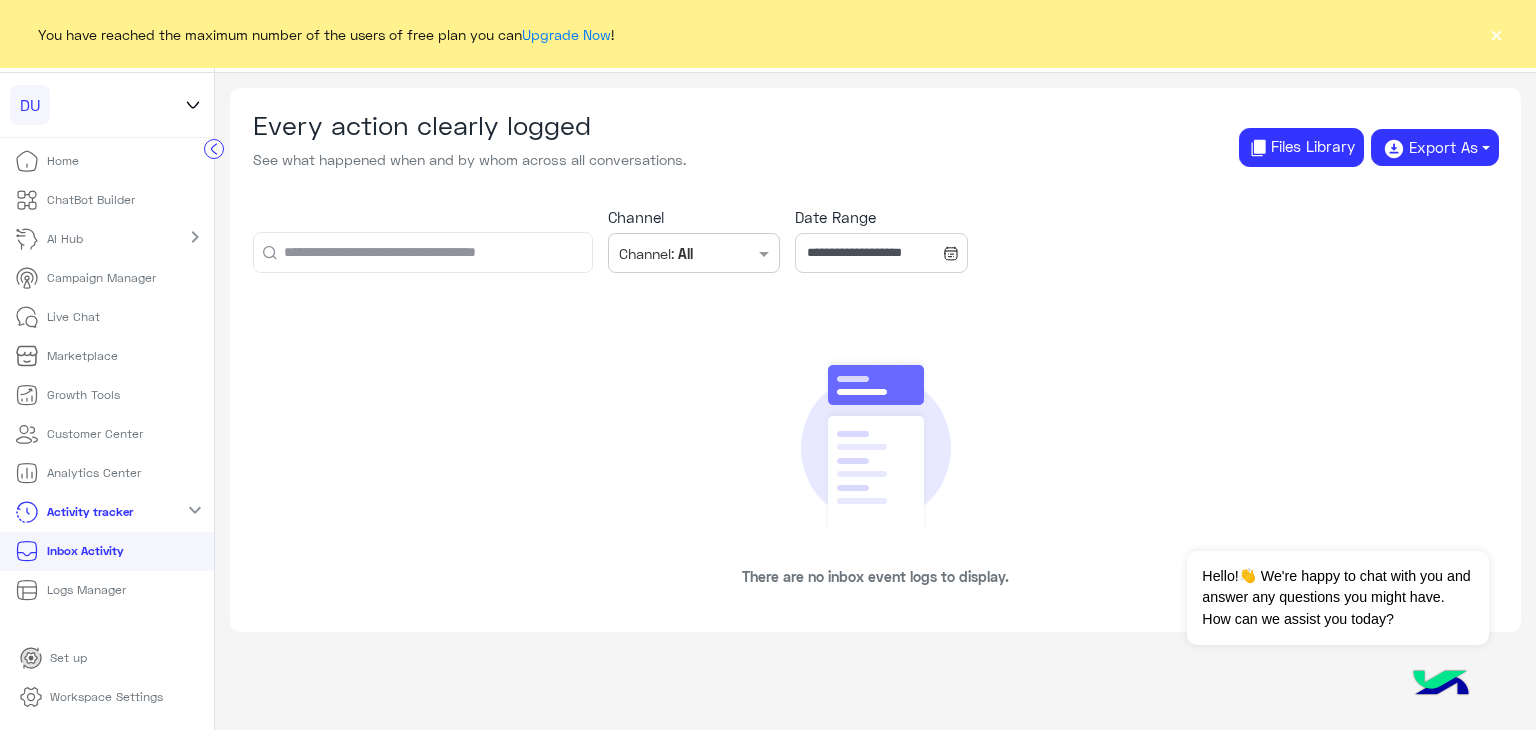 click on "Logs Manager" at bounding box center (86, 590) 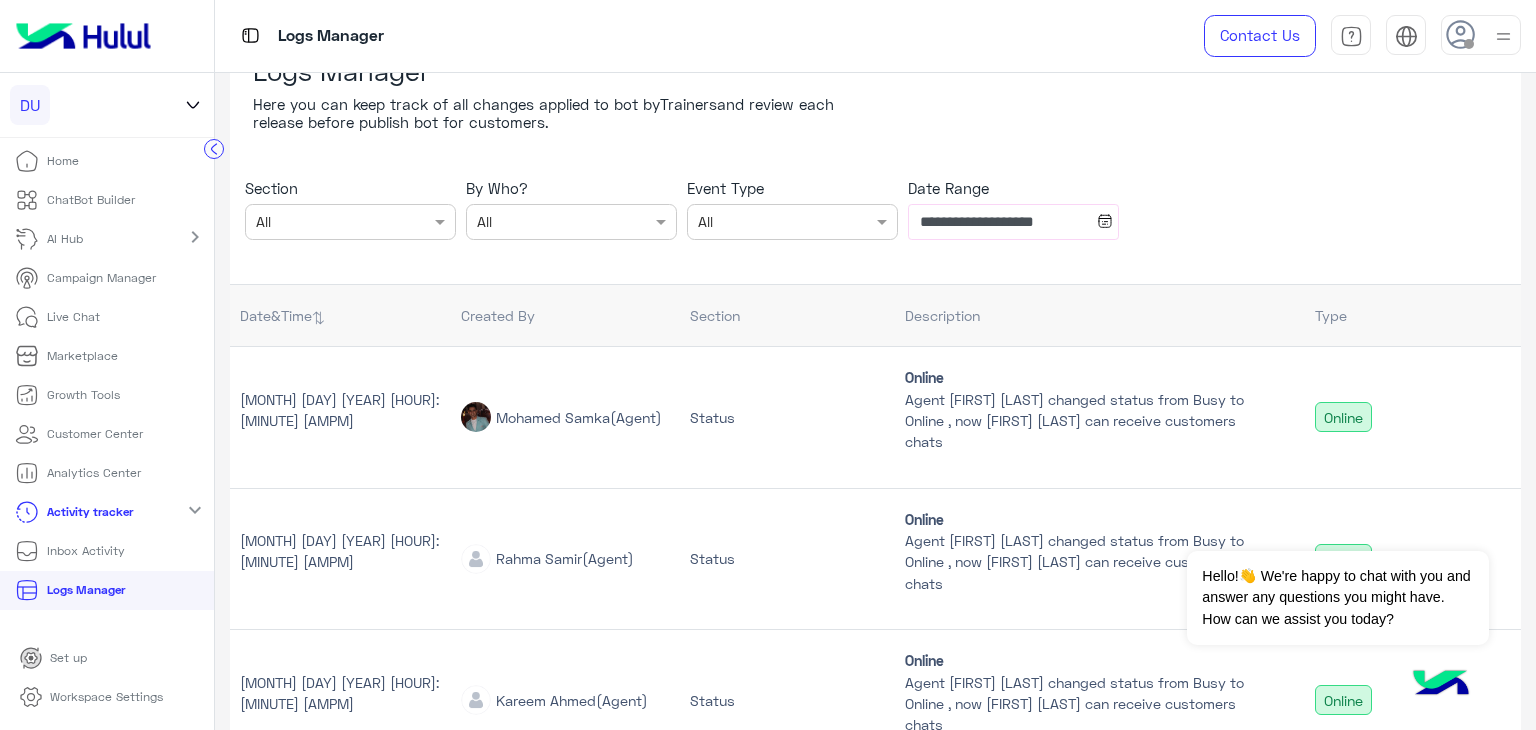 scroll, scrollTop: 100, scrollLeft: 0, axis: vertical 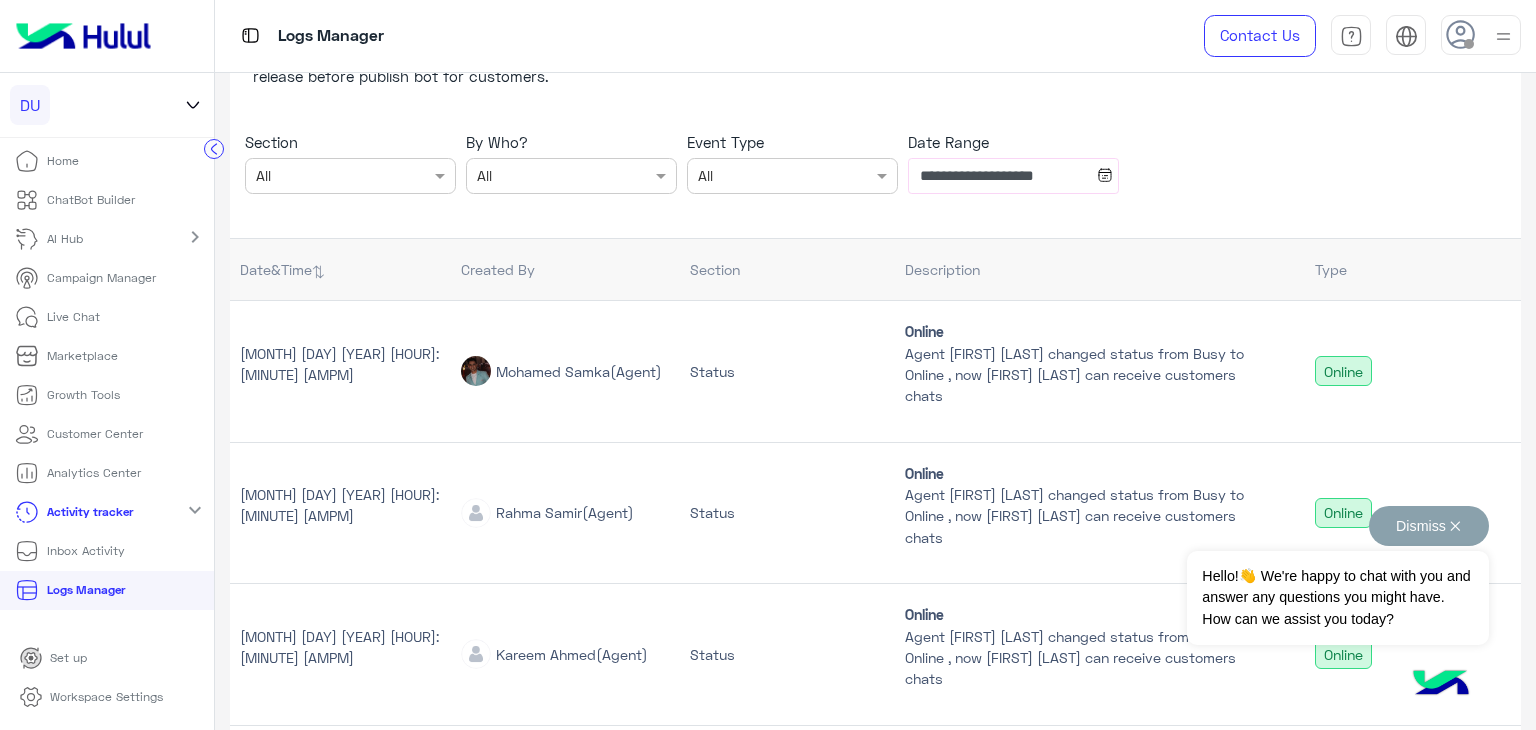click on "Dismiss ✕" at bounding box center (1429, 526) 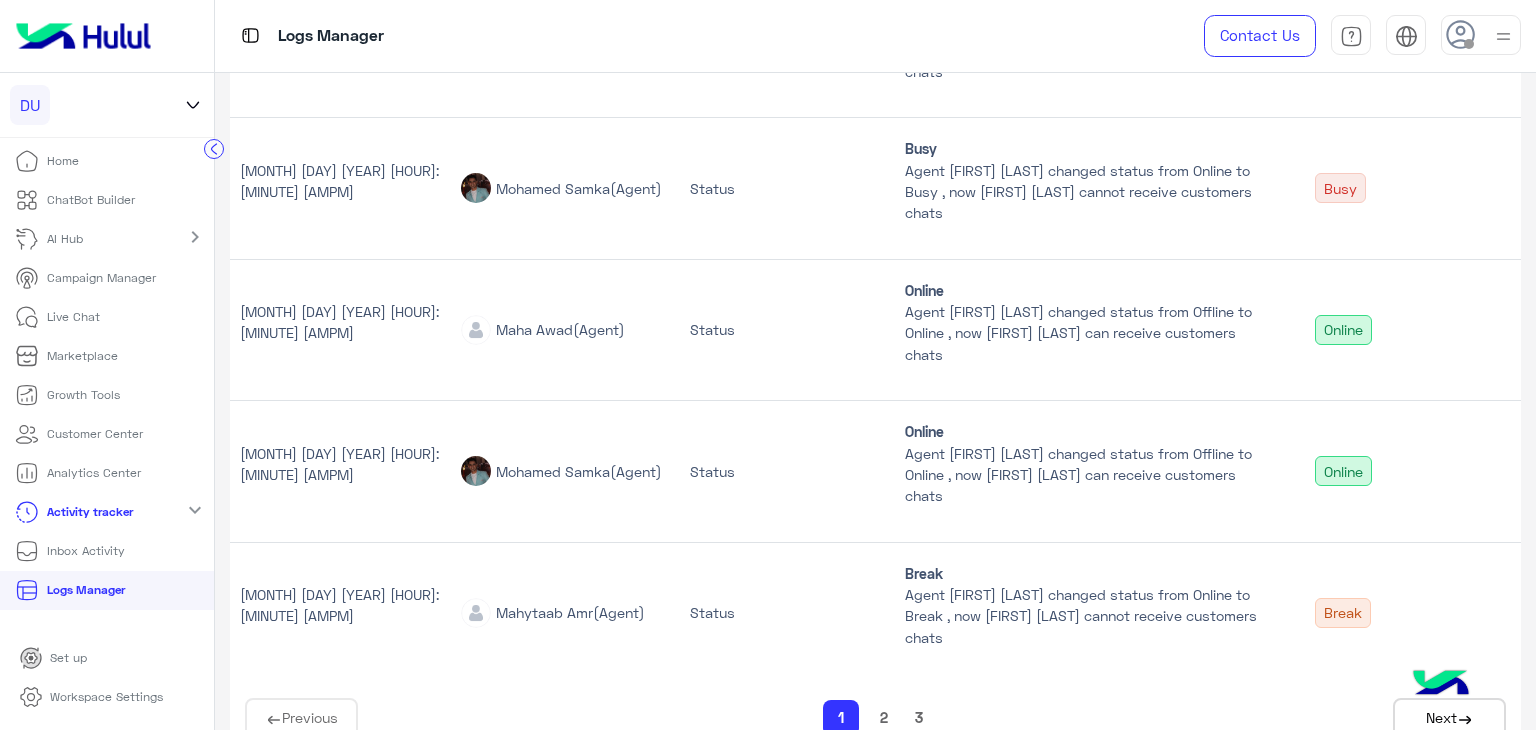 scroll, scrollTop: 1168, scrollLeft: 0, axis: vertical 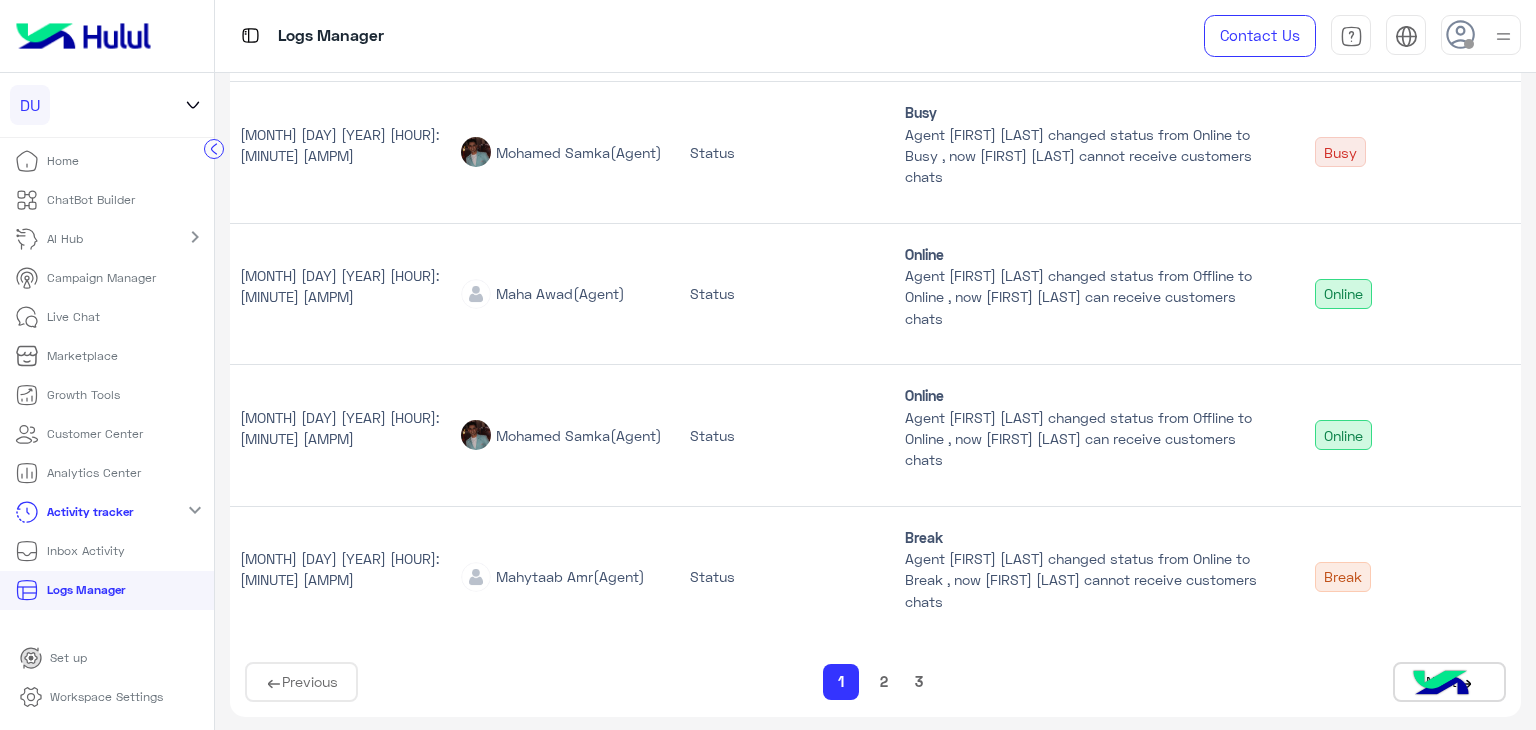 click on "3" 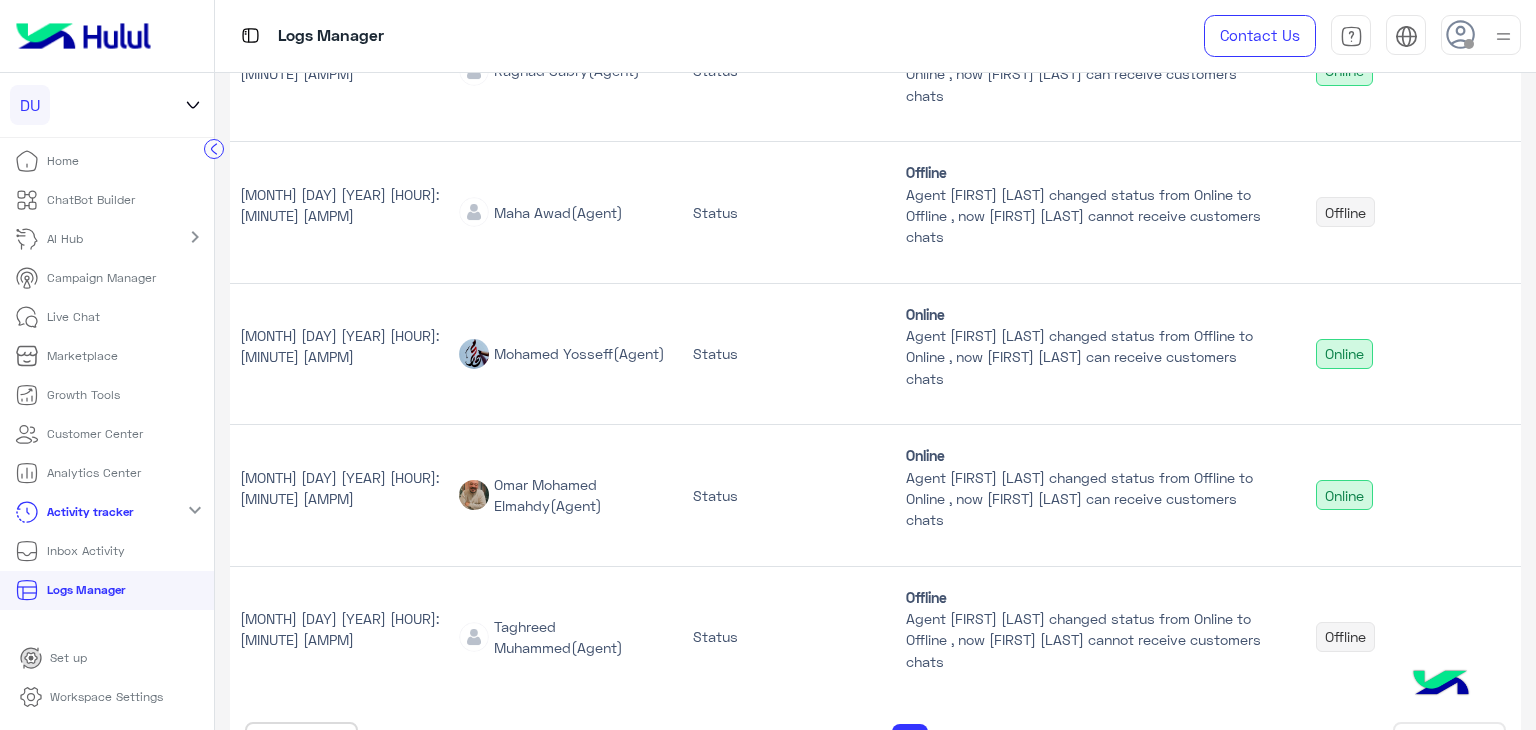 scroll, scrollTop: 1168, scrollLeft: 0, axis: vertical 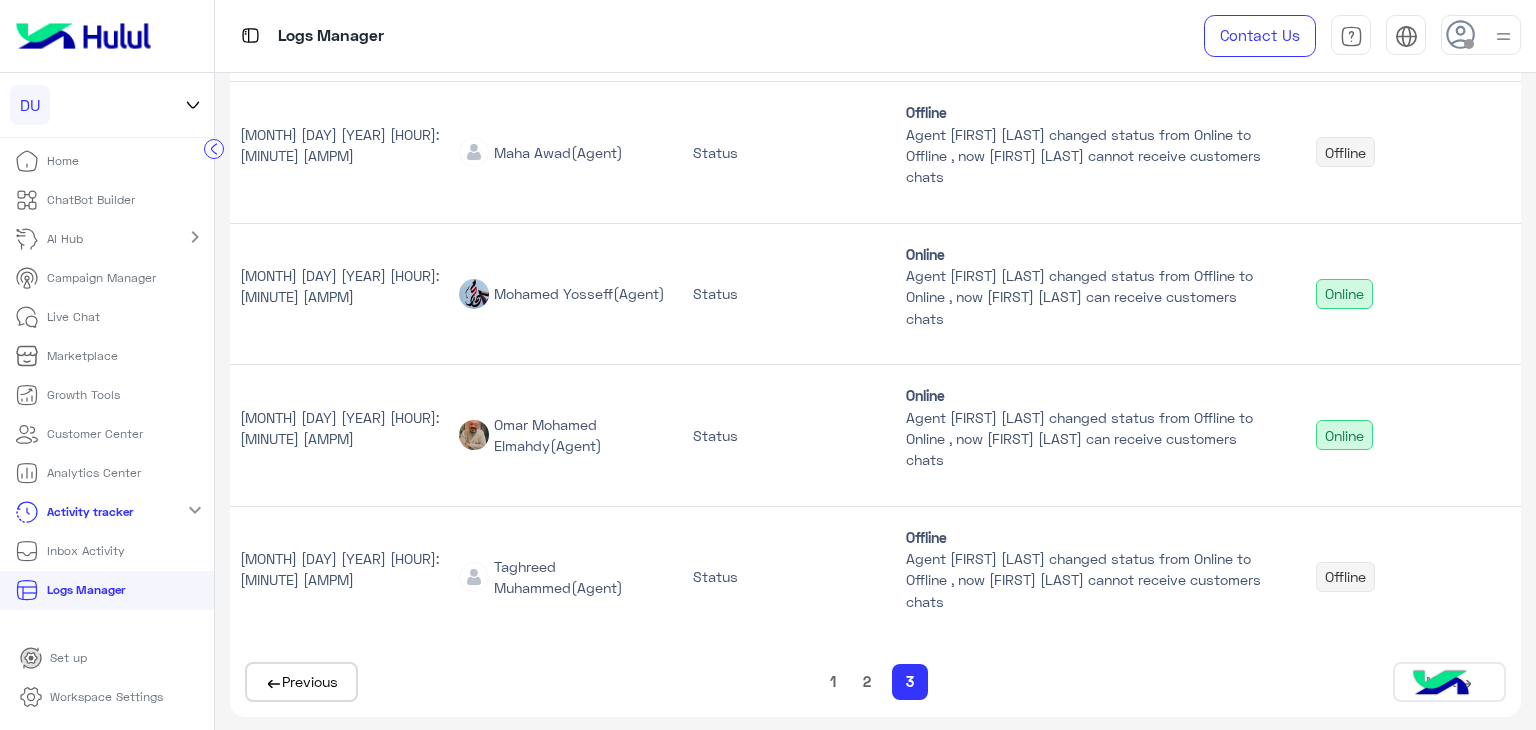 click on "1  2   3" 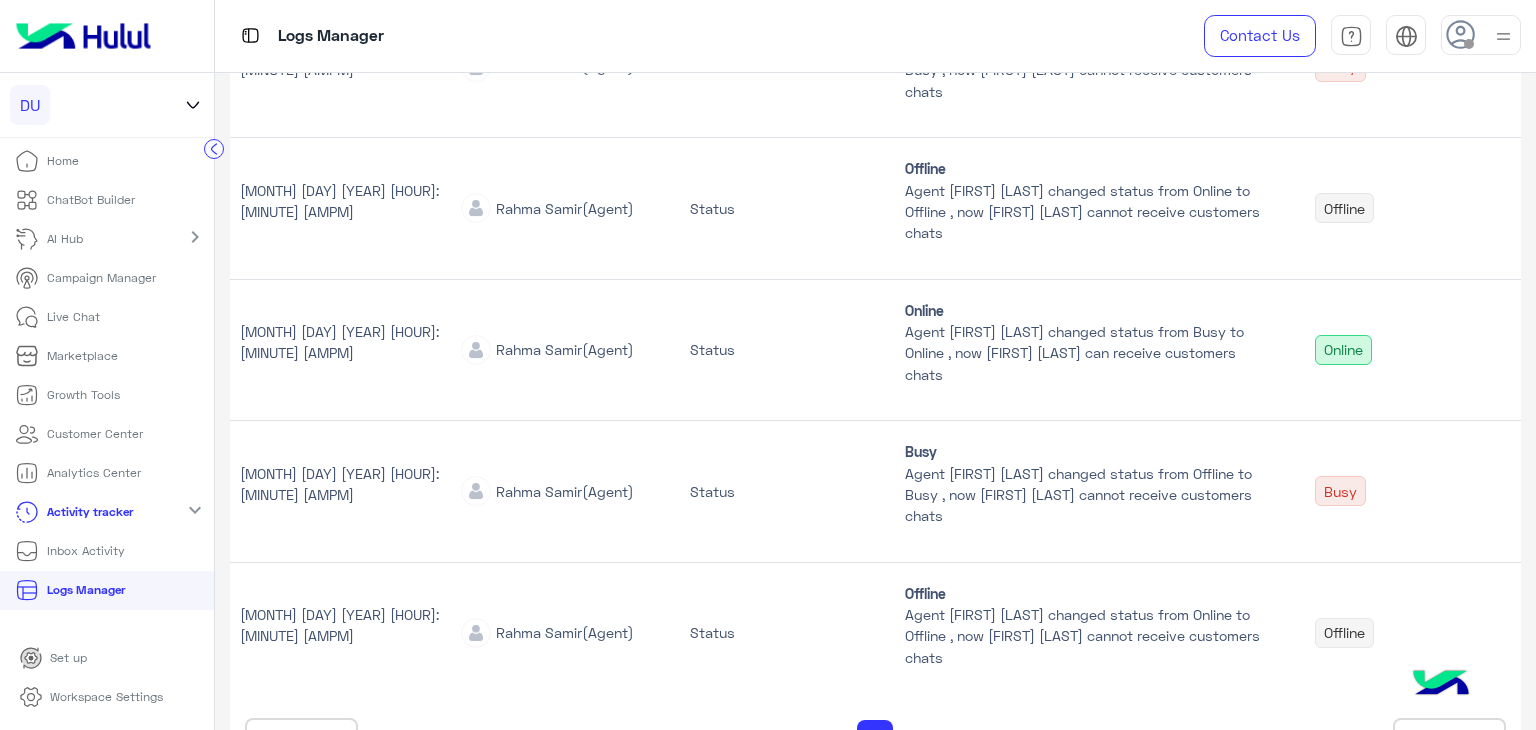 scroll, scrollTop: 1168, scrollLeft: 0, axis: vertical 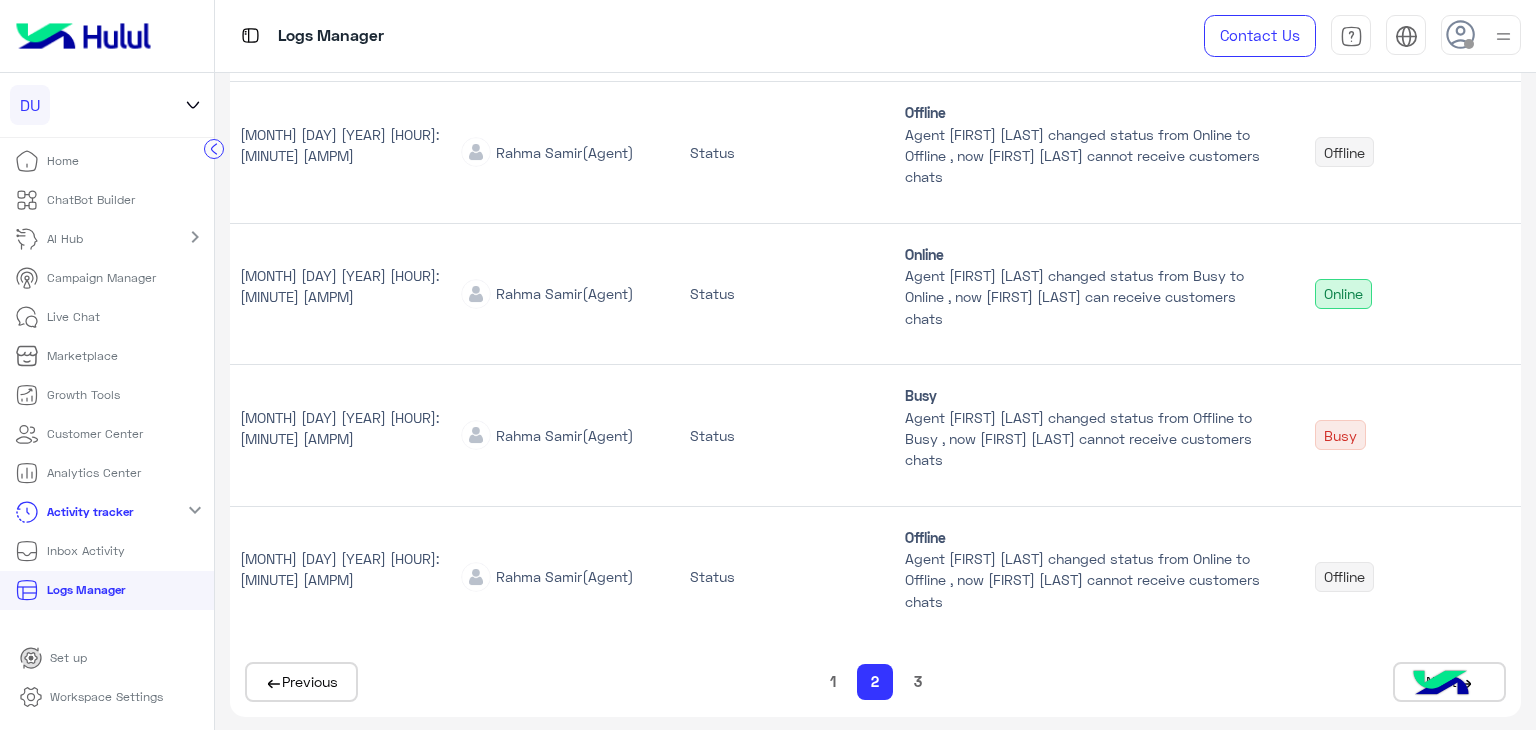 click on "1" 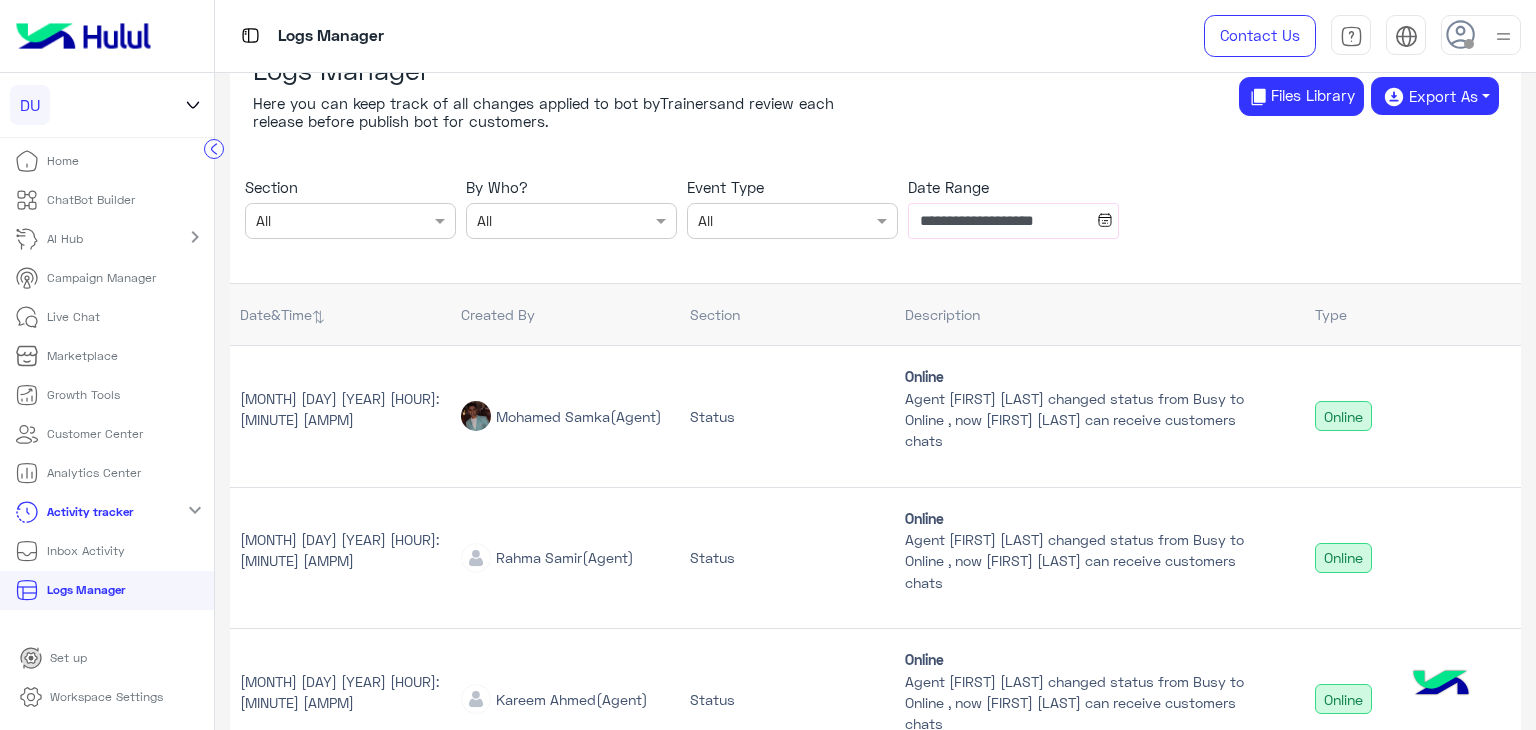 scroll, scrollTop: 0, scrollLeft: 0, axis: both 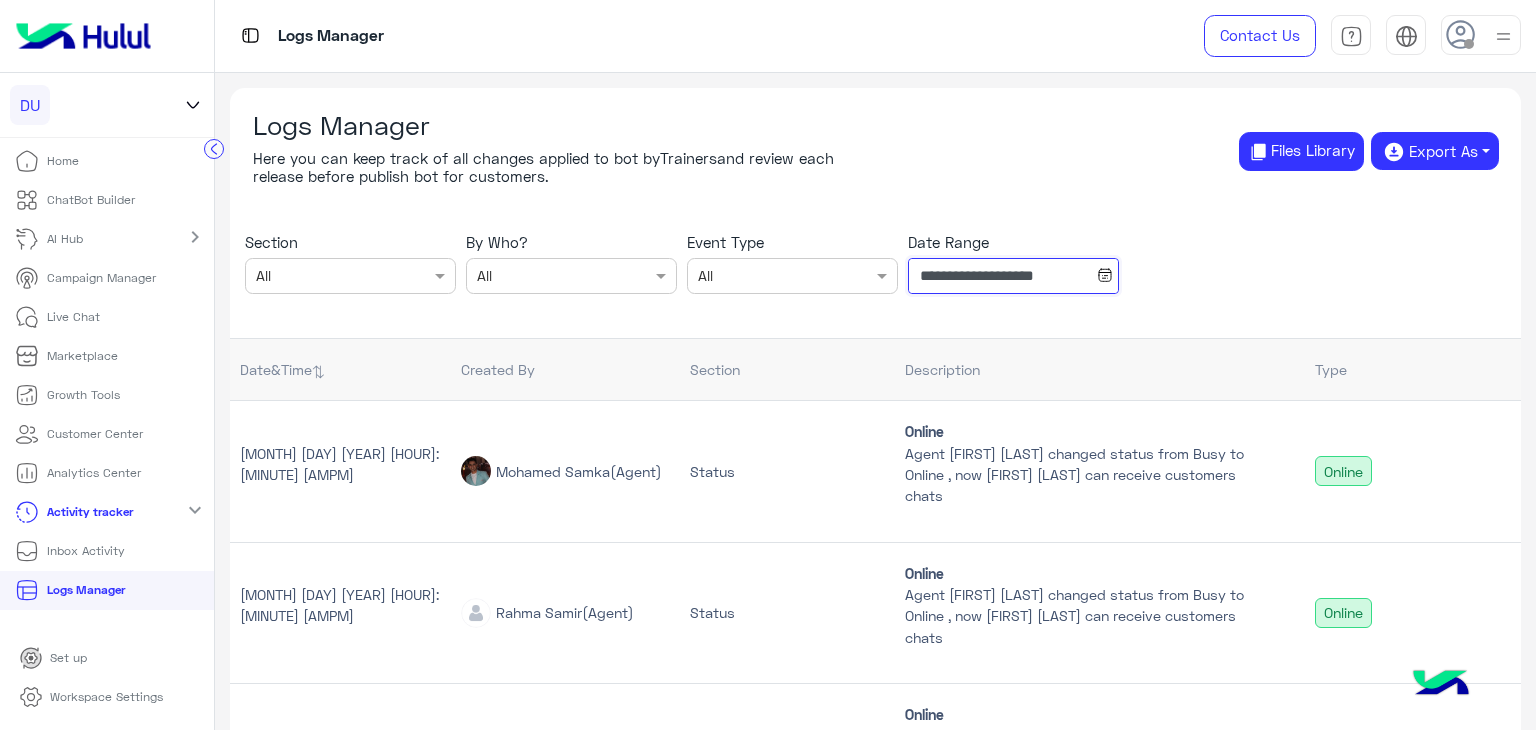 click on "**********" 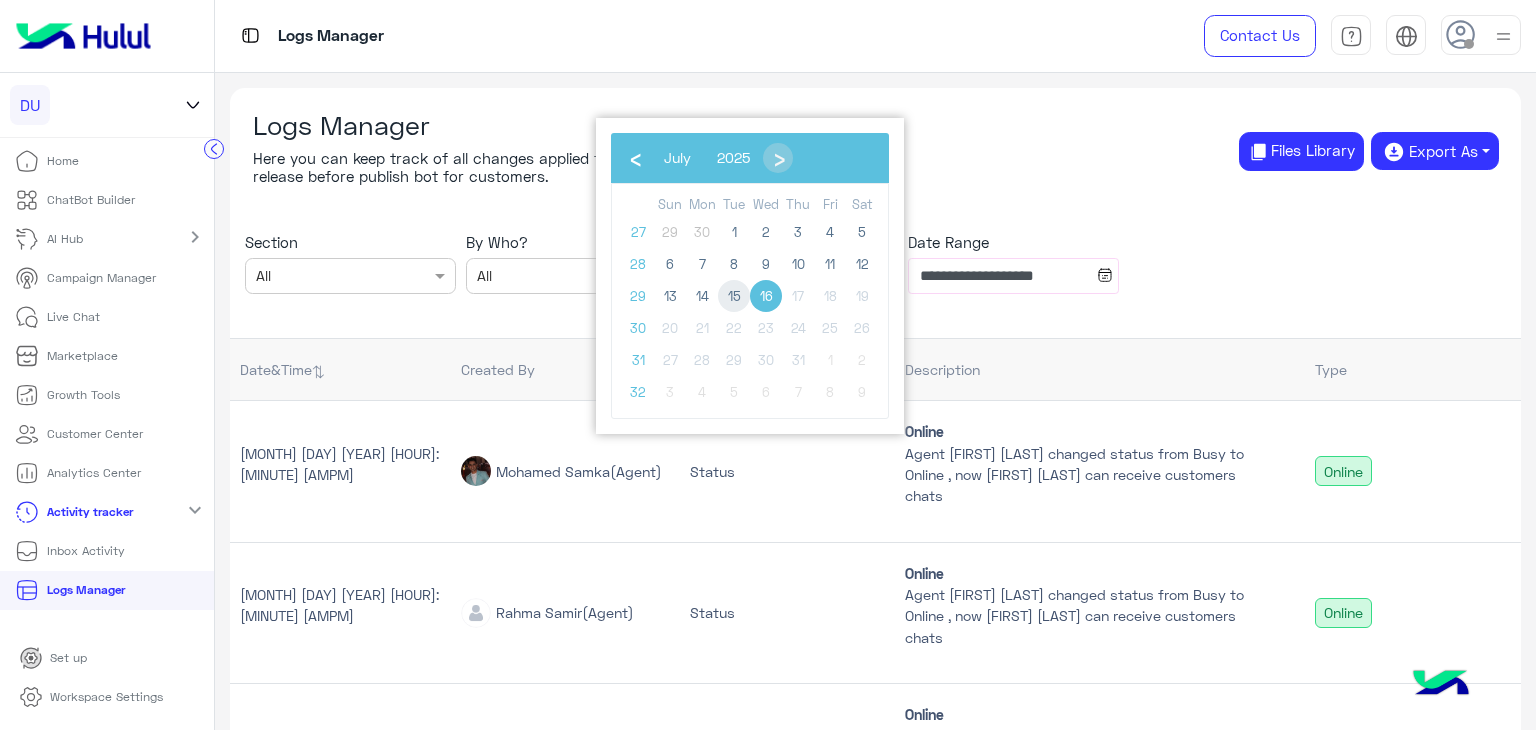 click on "15" 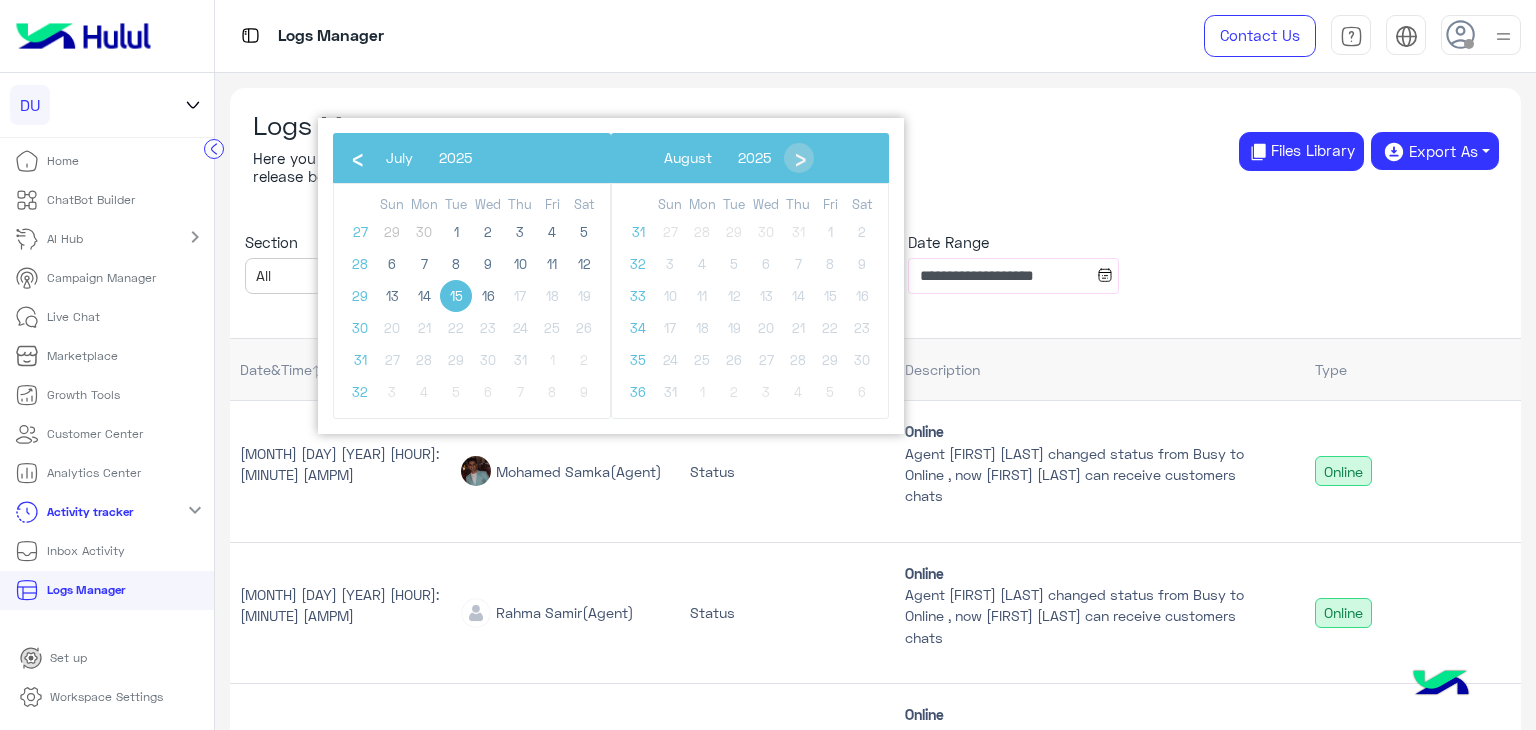 click on "15" 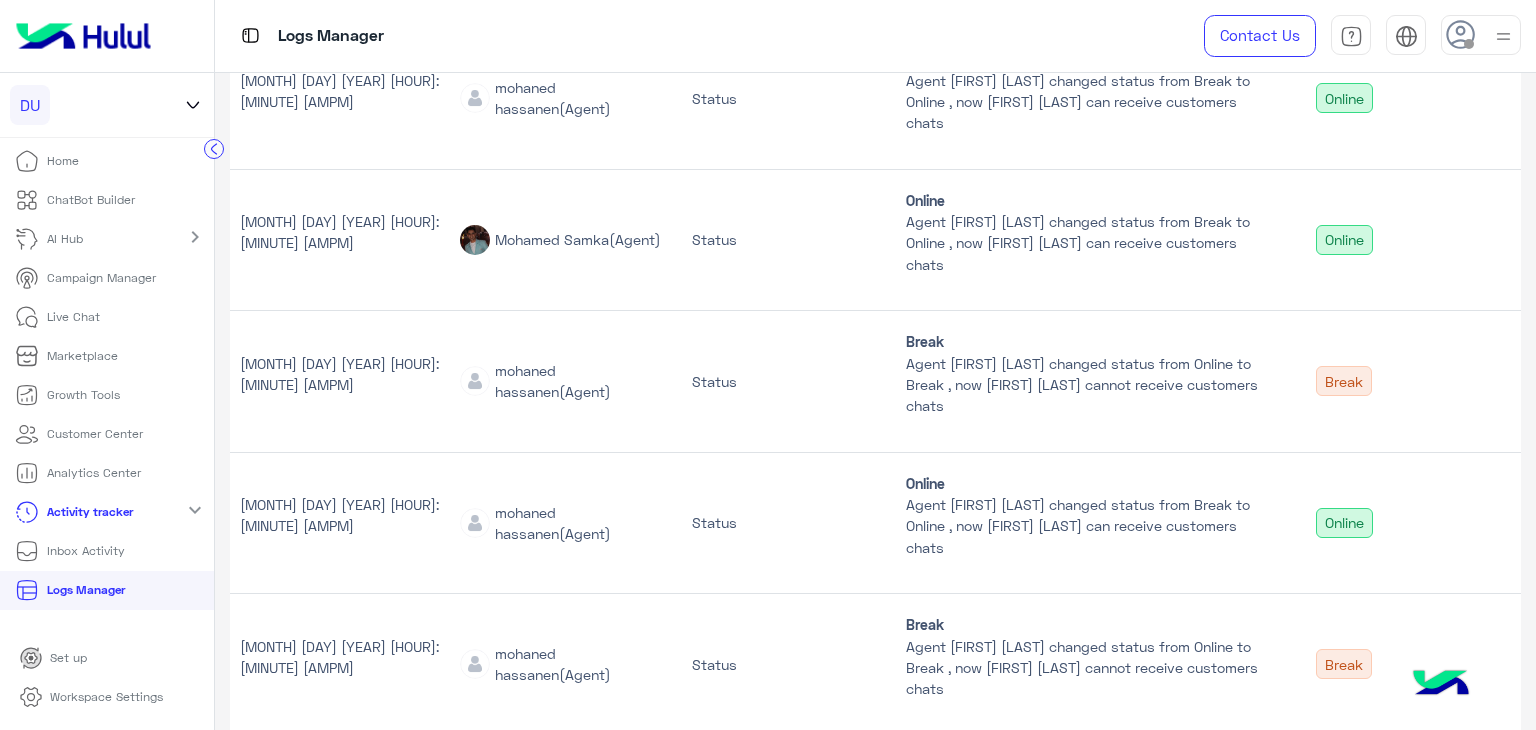scroll, scrollTop: 1168, scrollLeft: 0, axis: vertical 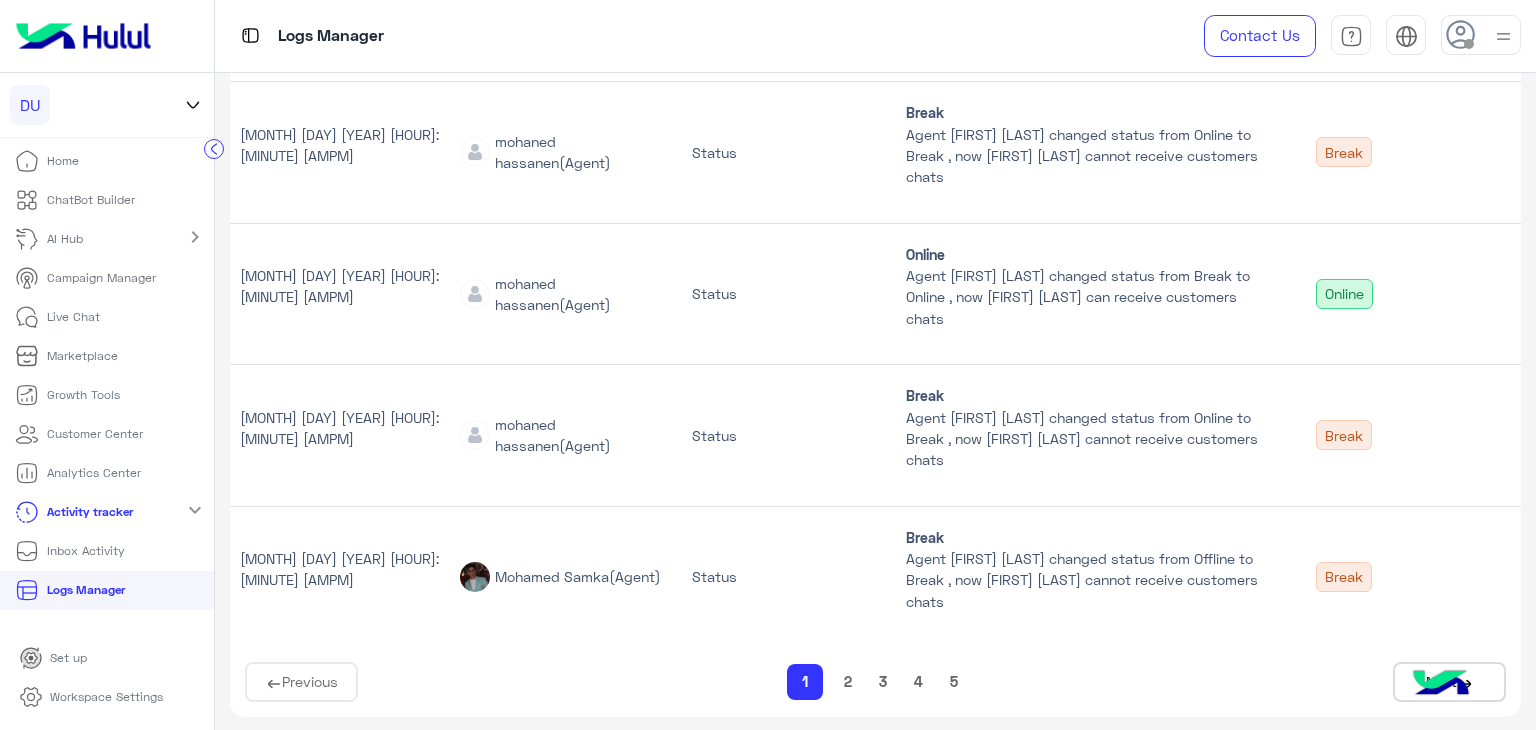 click on "1  2   3   4   5" 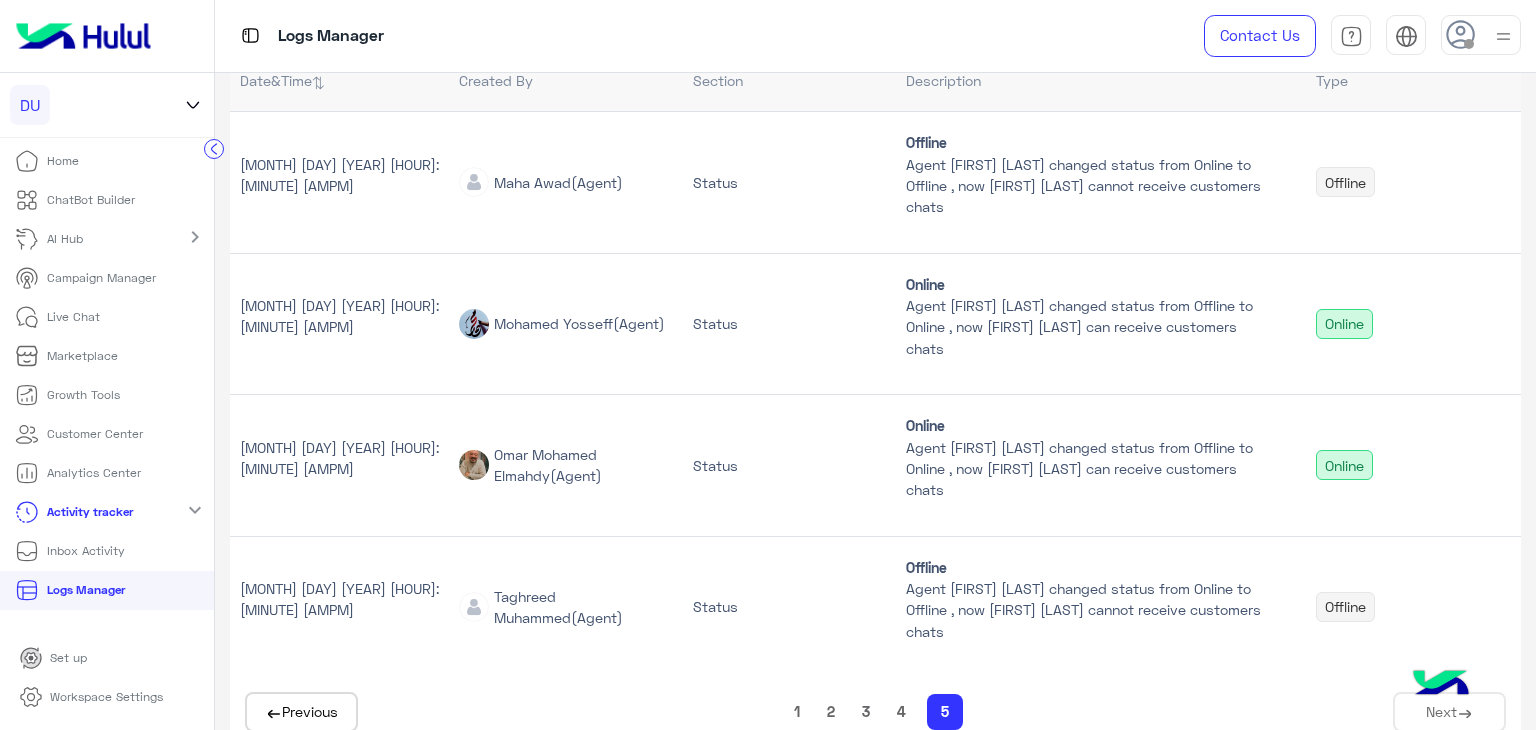 scroll, scrollTop: 320, scrollLeft: 0, axis: vertical 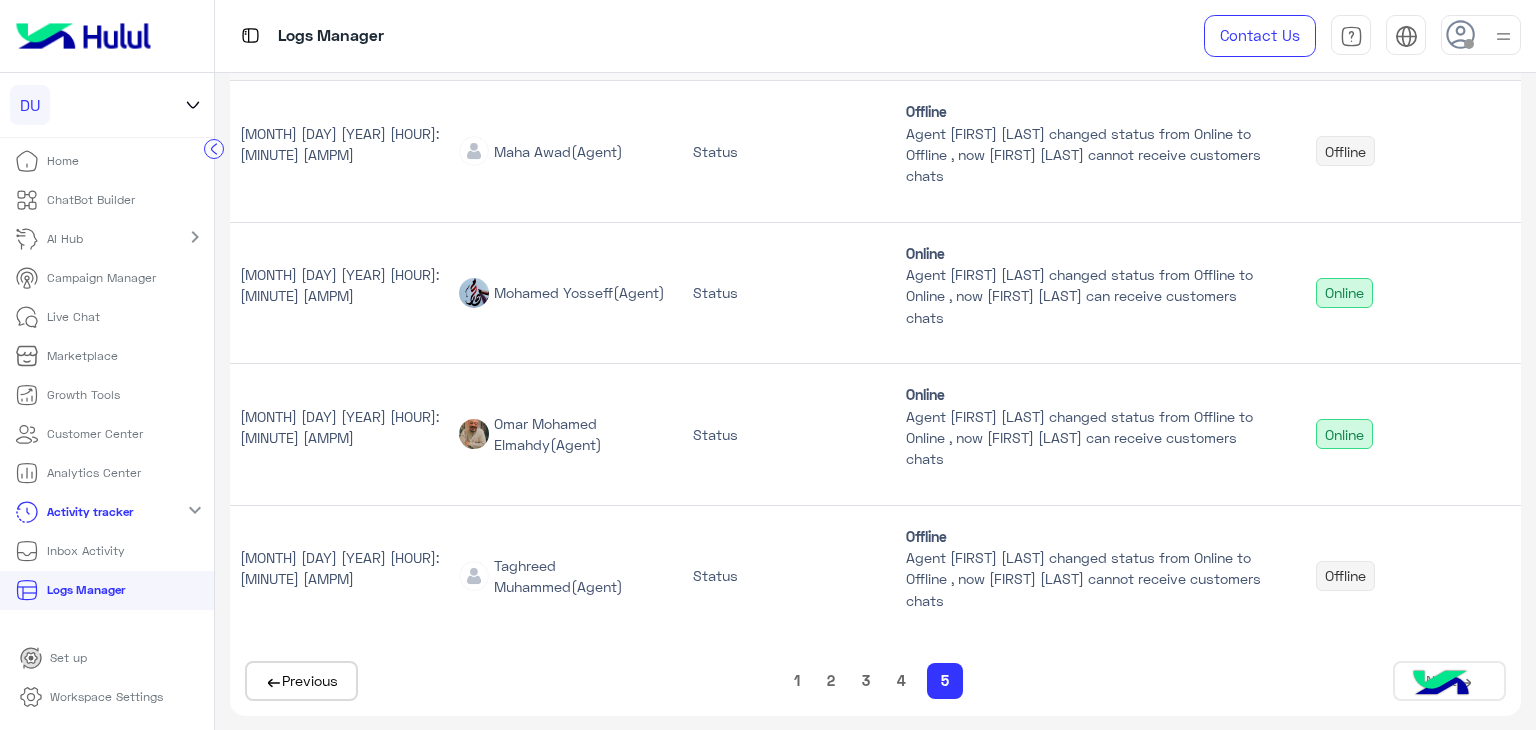 click on "4" 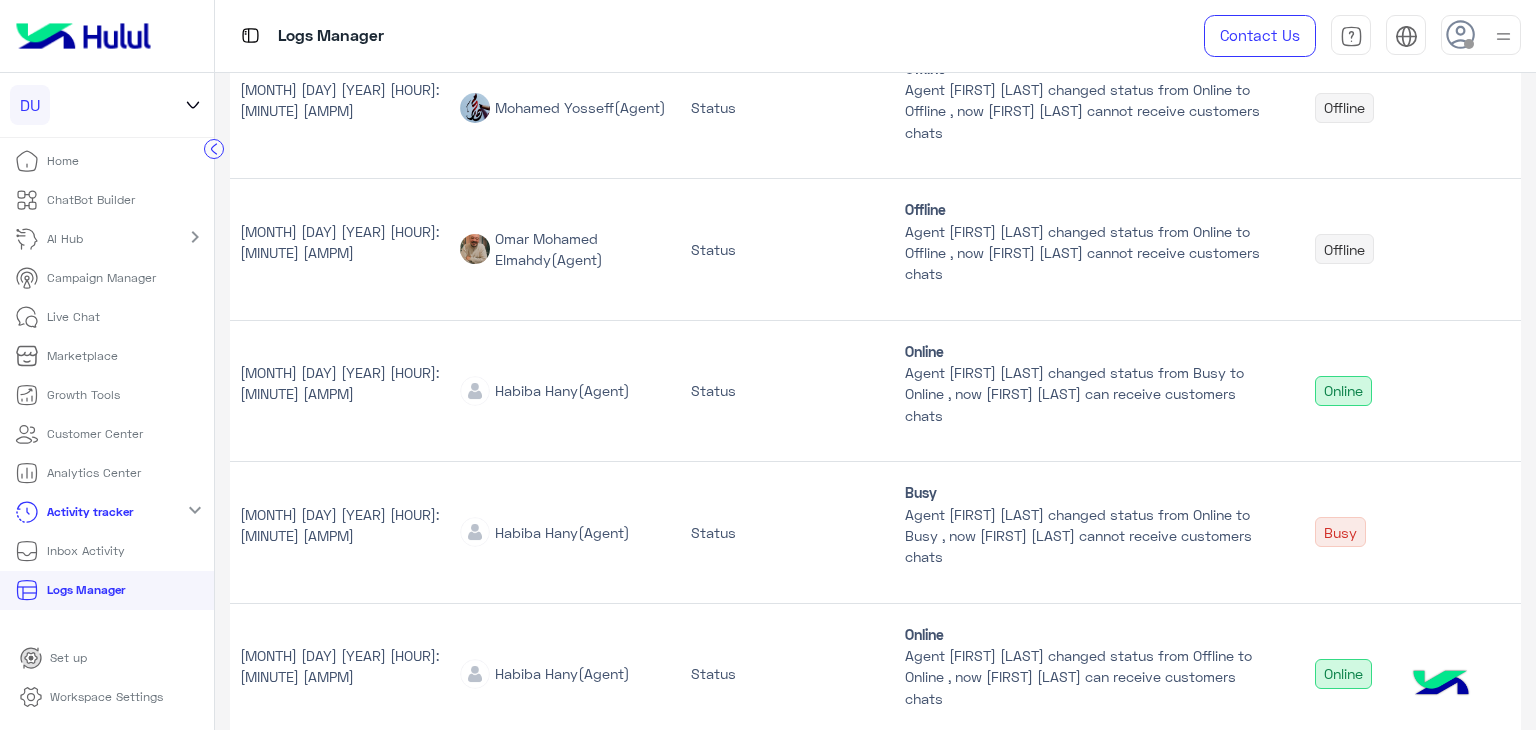scroll, scrollTop: 1168, scrollLeft: 0, axis: vertical 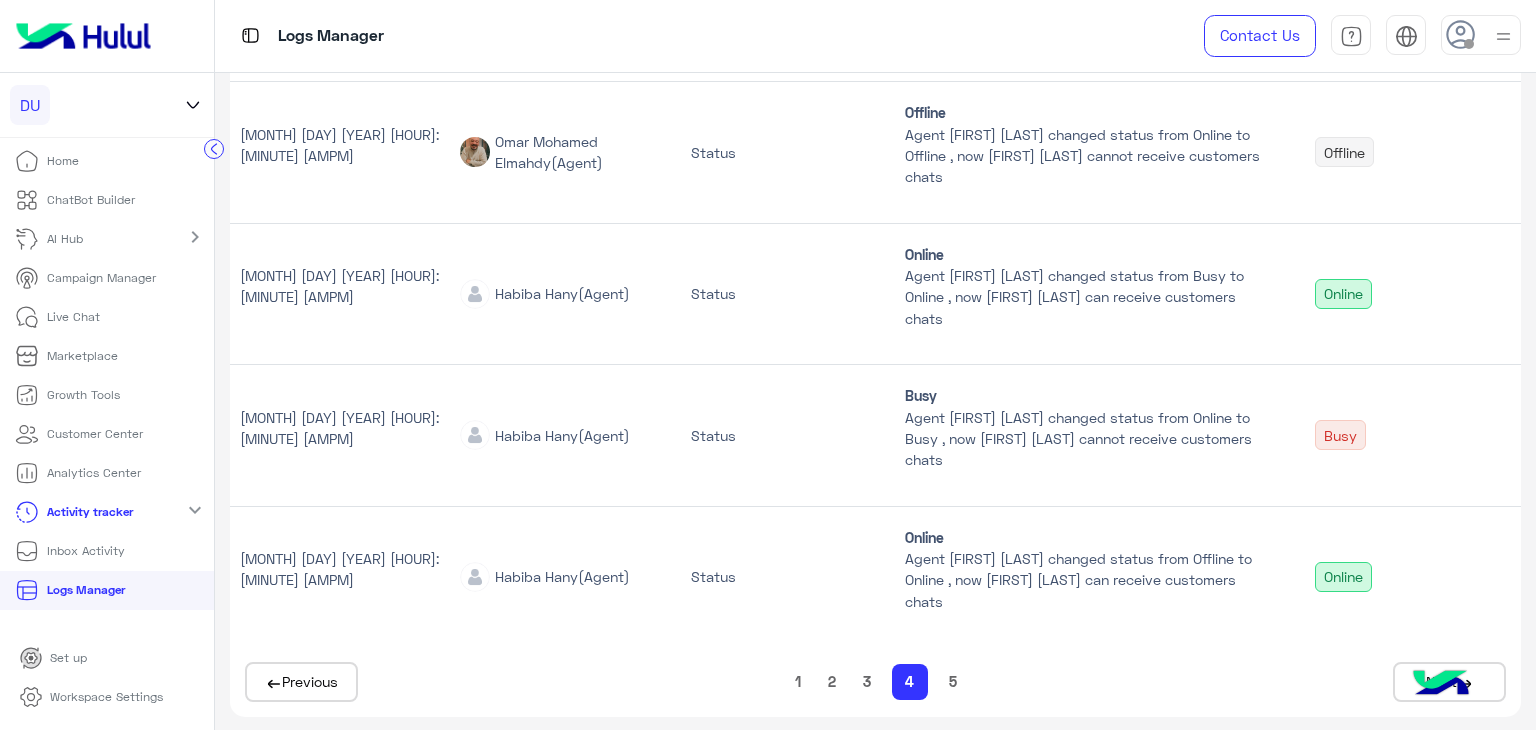 click on "3" 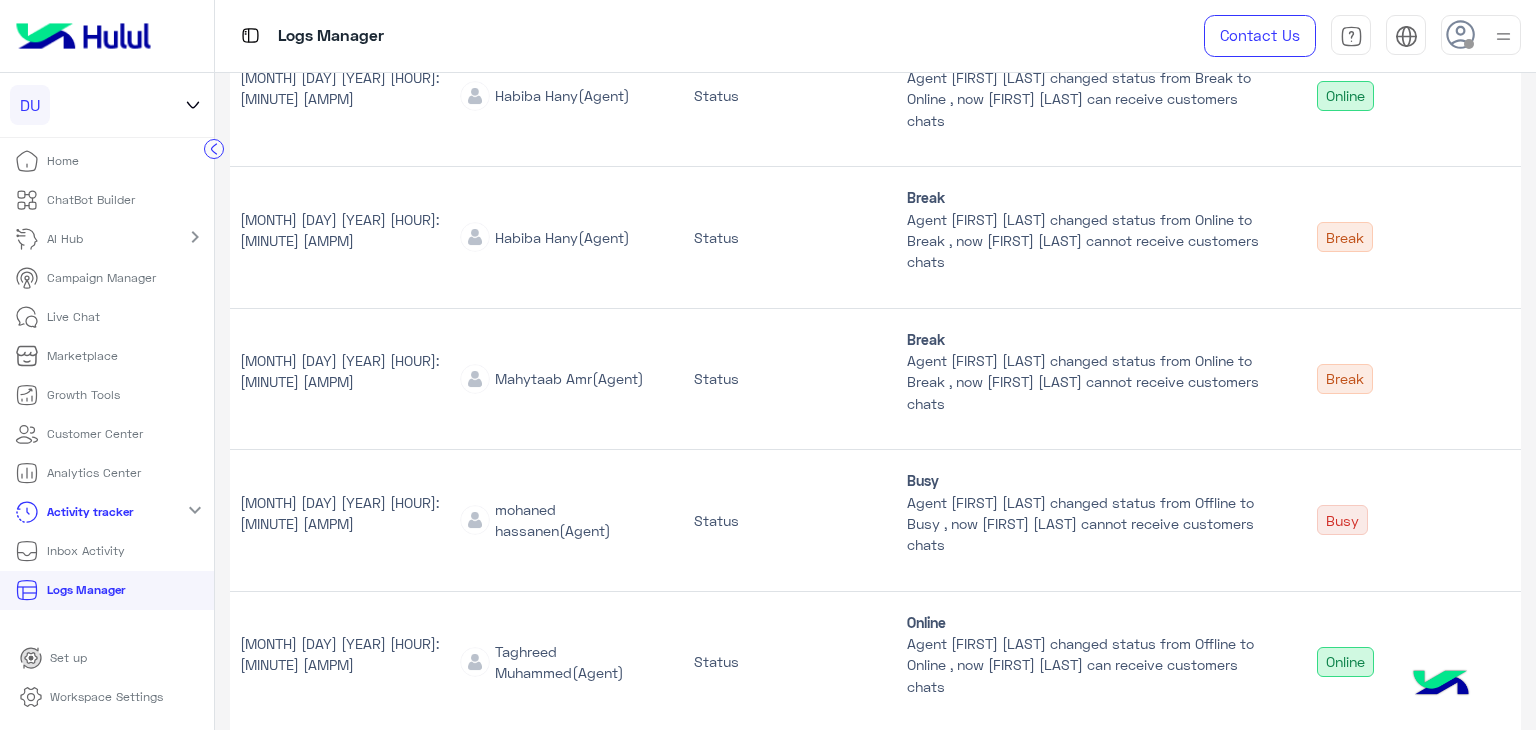 scroll, scrollTop: 1168, scrollLeft: 0, axis: vertical 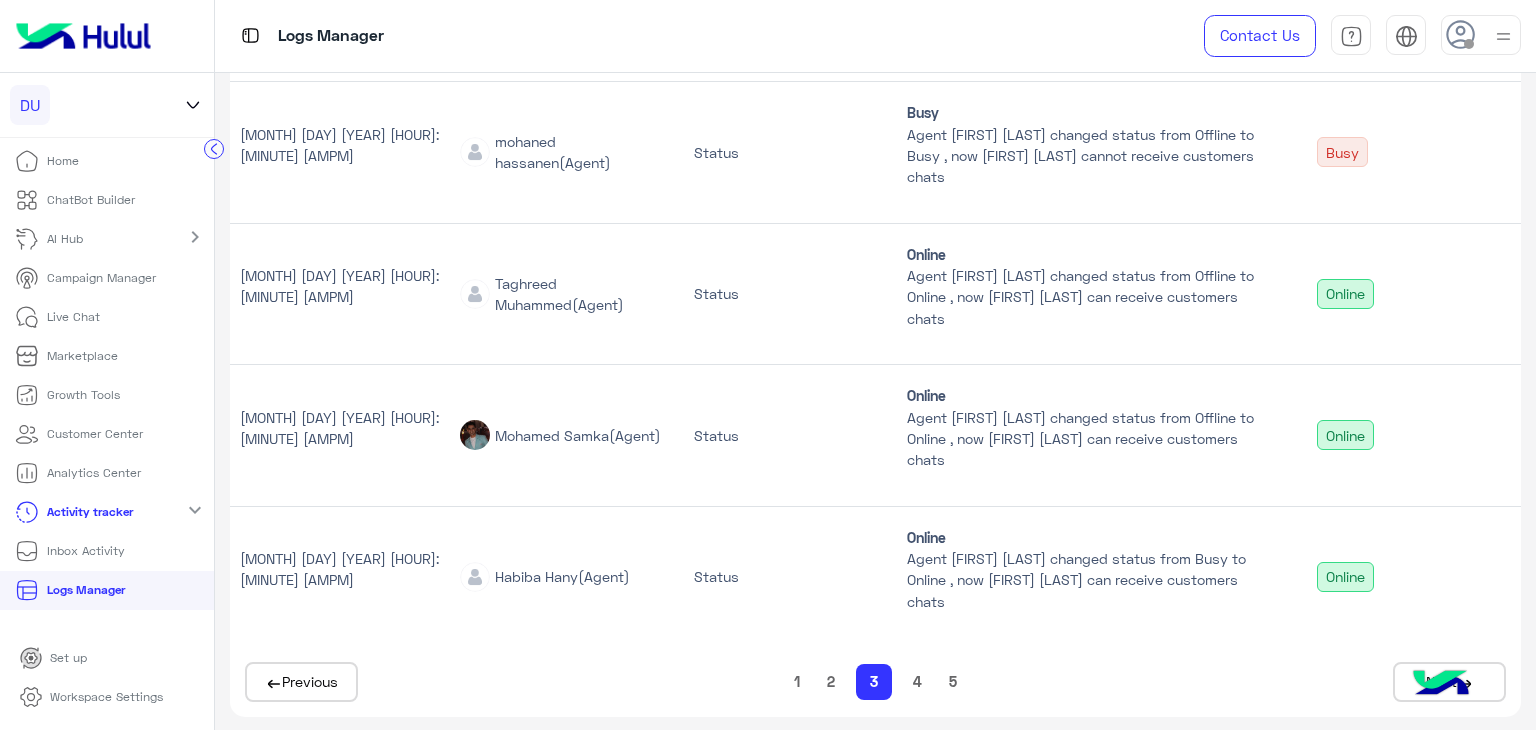 click on "2" 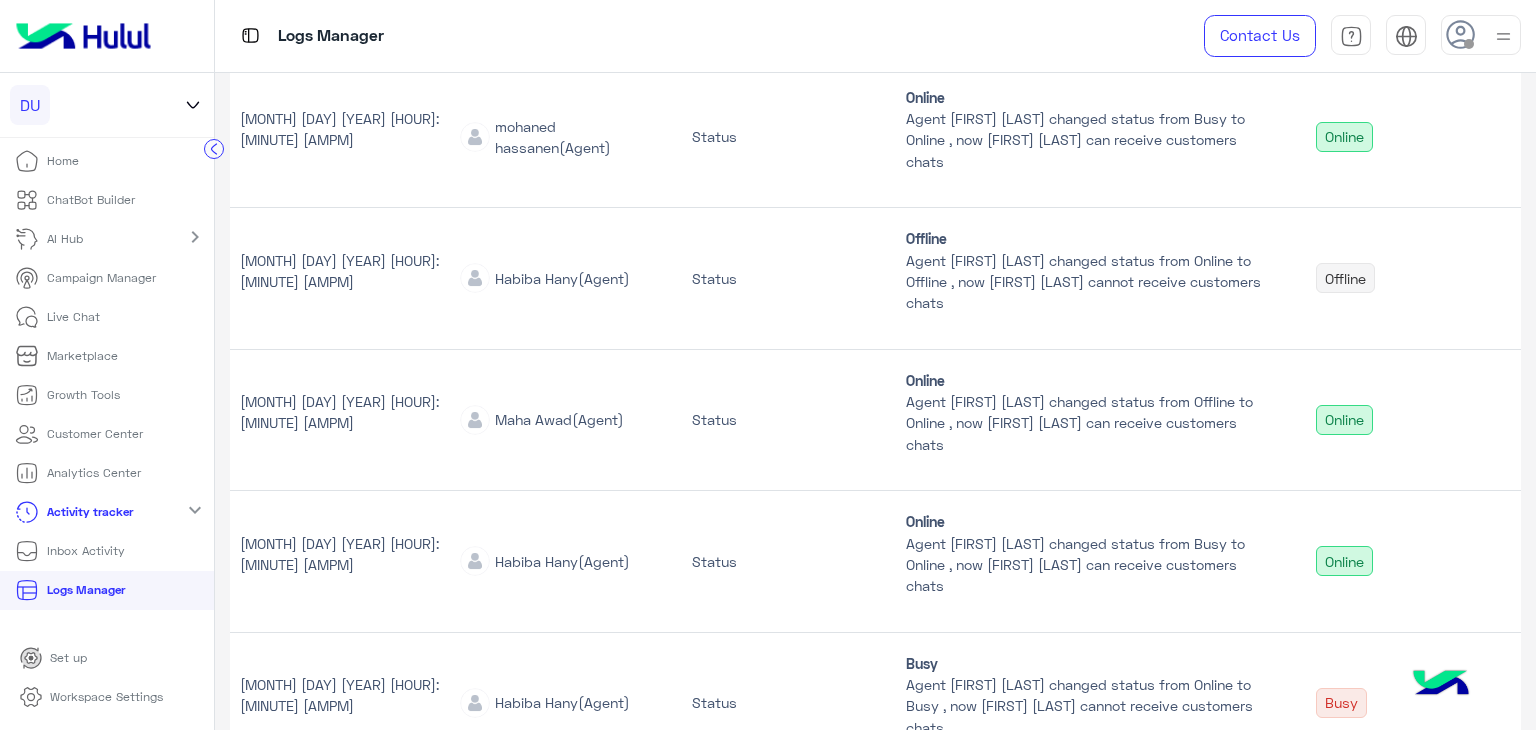 scroll, scrollTop: 1168, scrollLeft: 0, axis: vertical 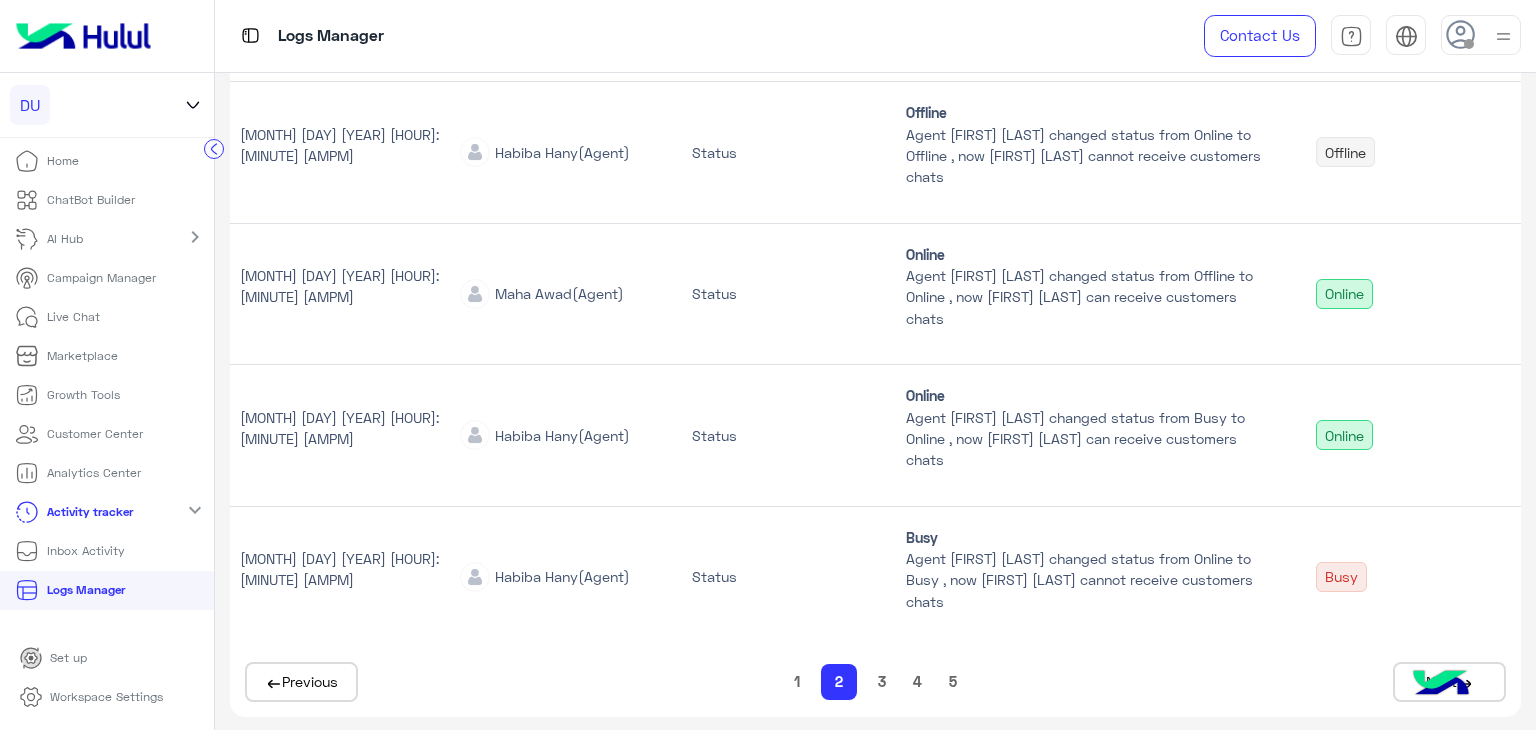 click on "1" 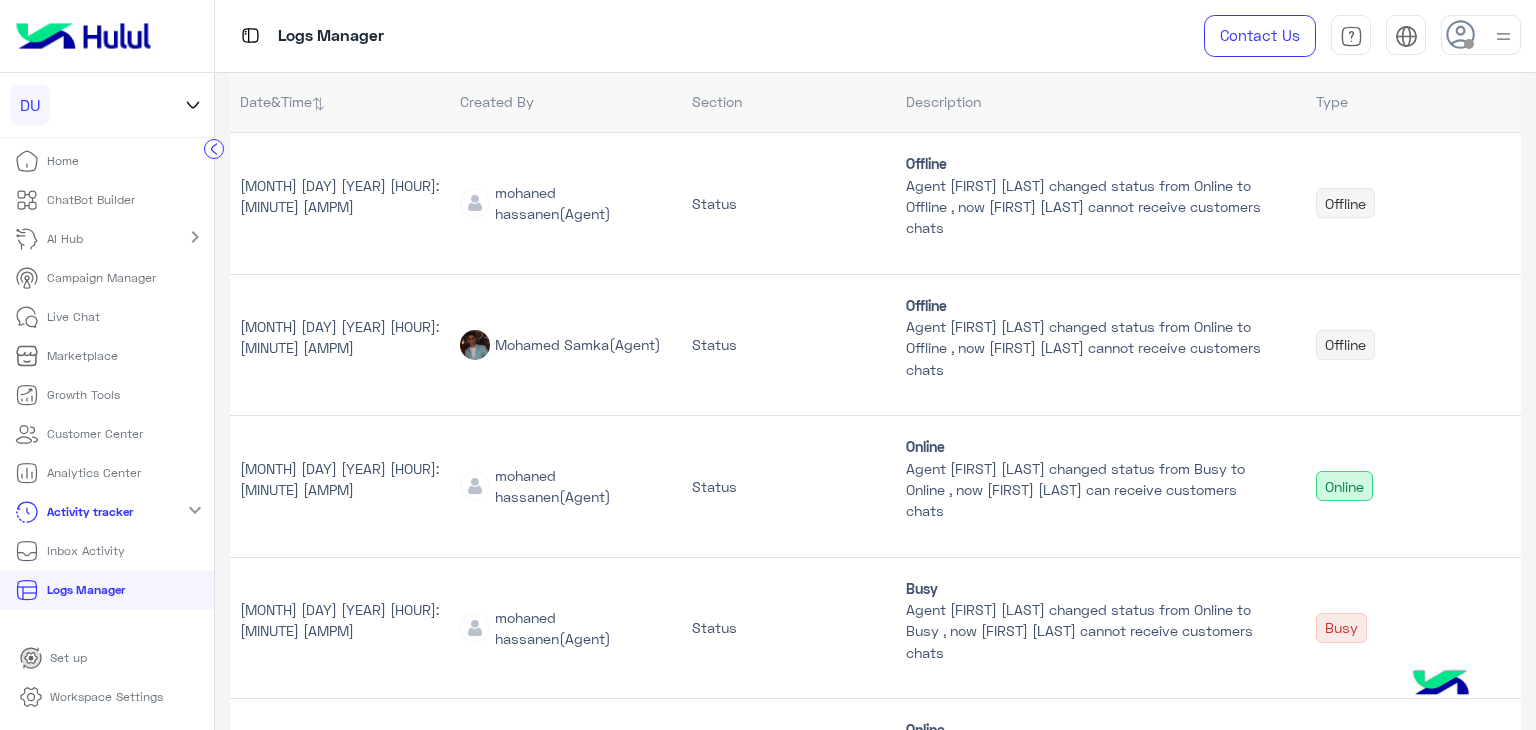 scroll, scrollTop: 168, scrollLeft: 0, axis: vertical 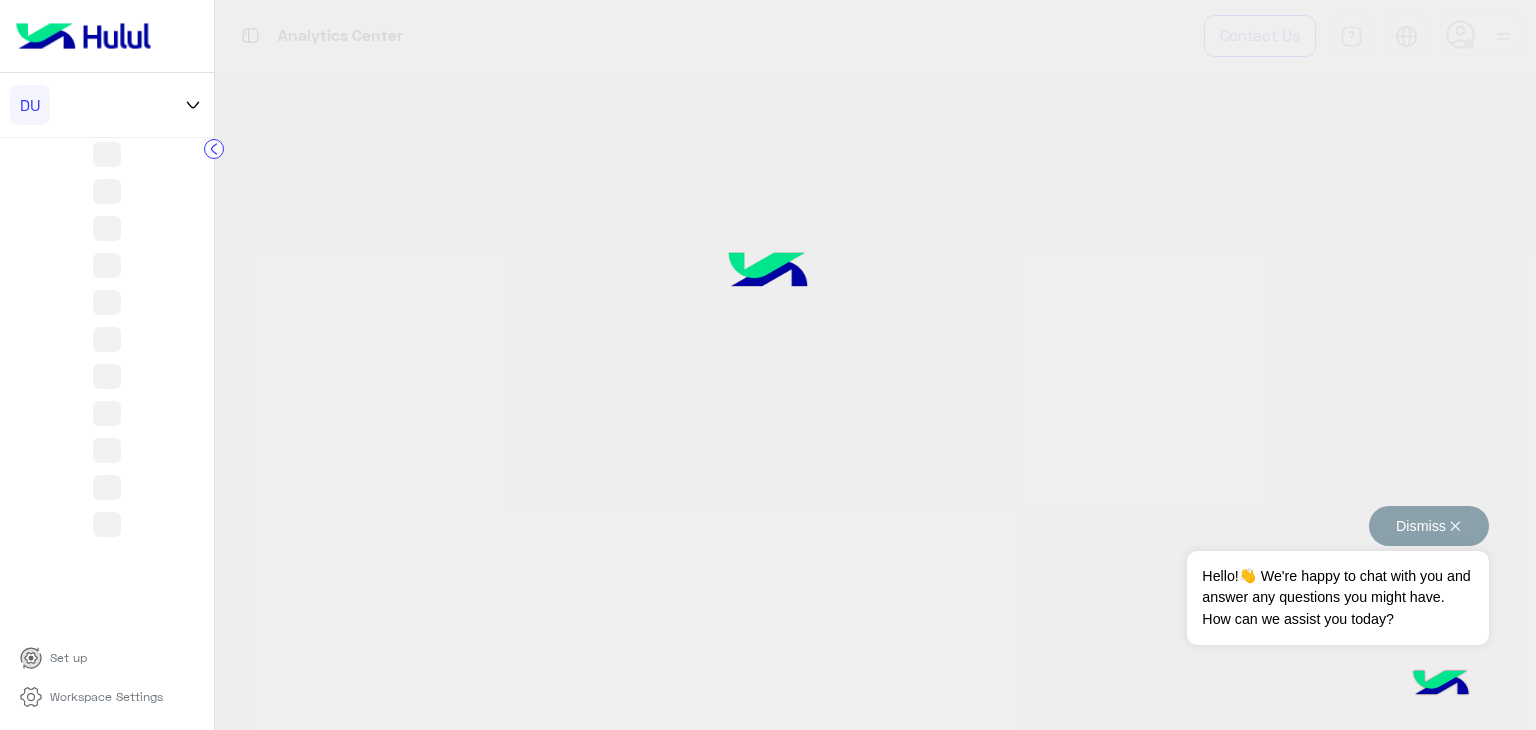 click on "Dismiss ✕" at bounding box center [1429, 526] 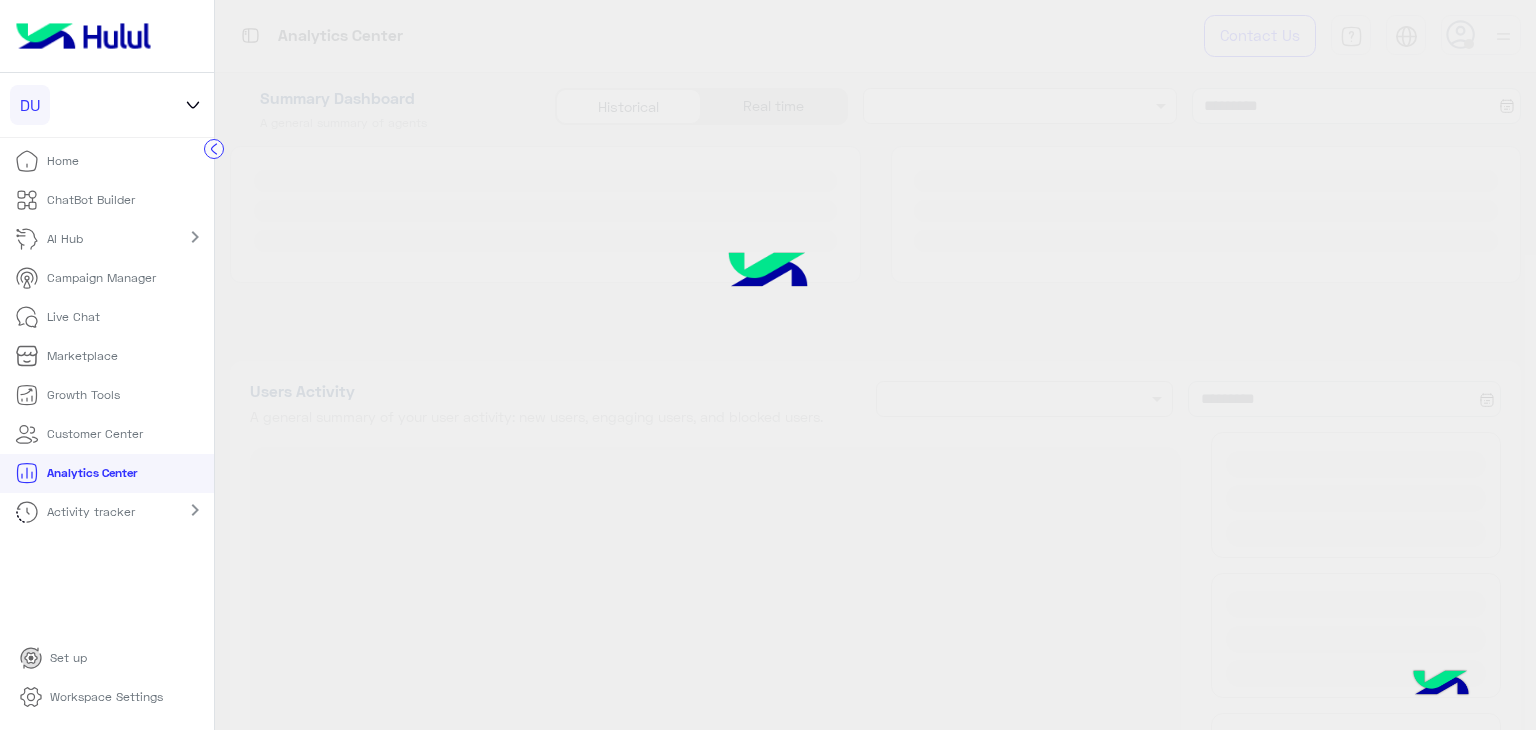 click on "Activity tracker  chevron_right" 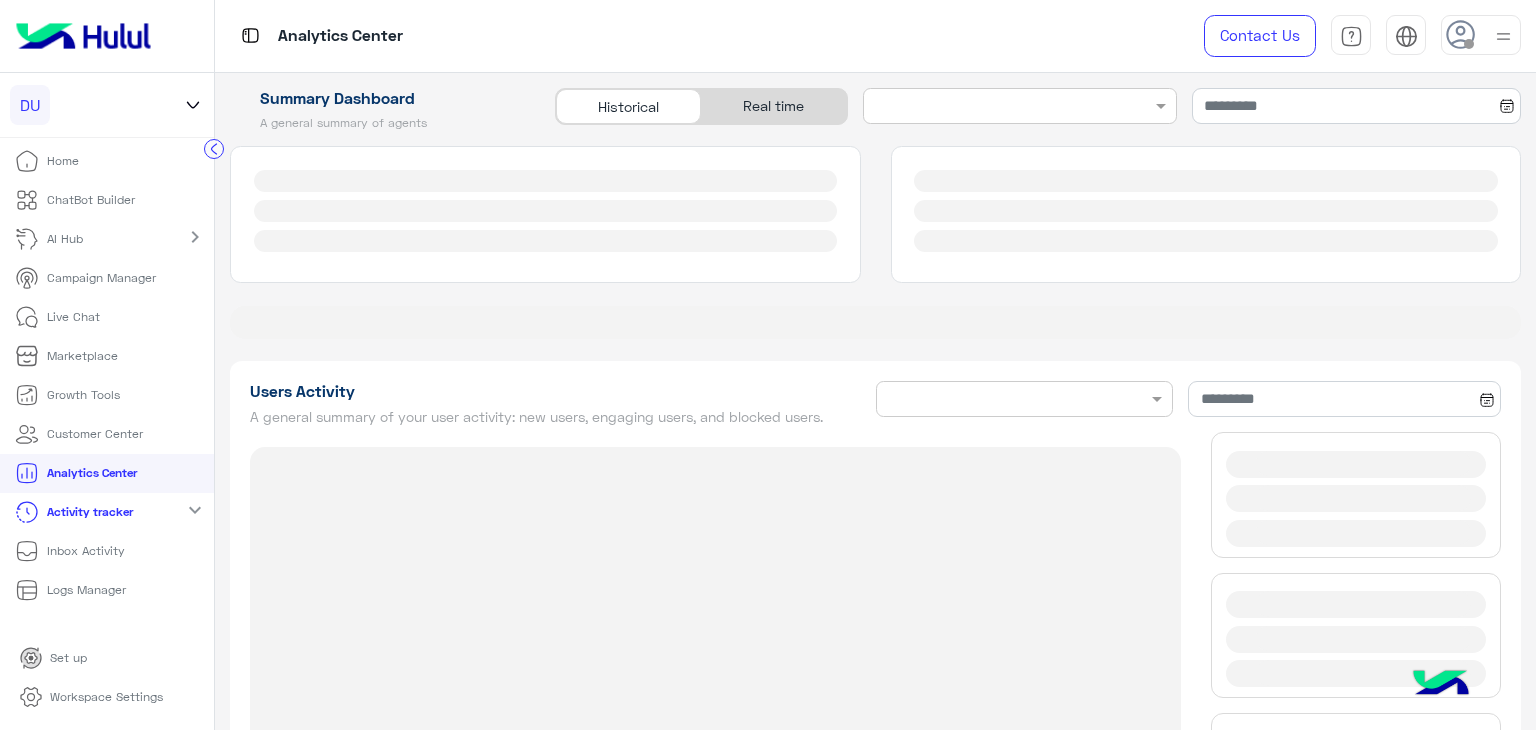 type on "**********" 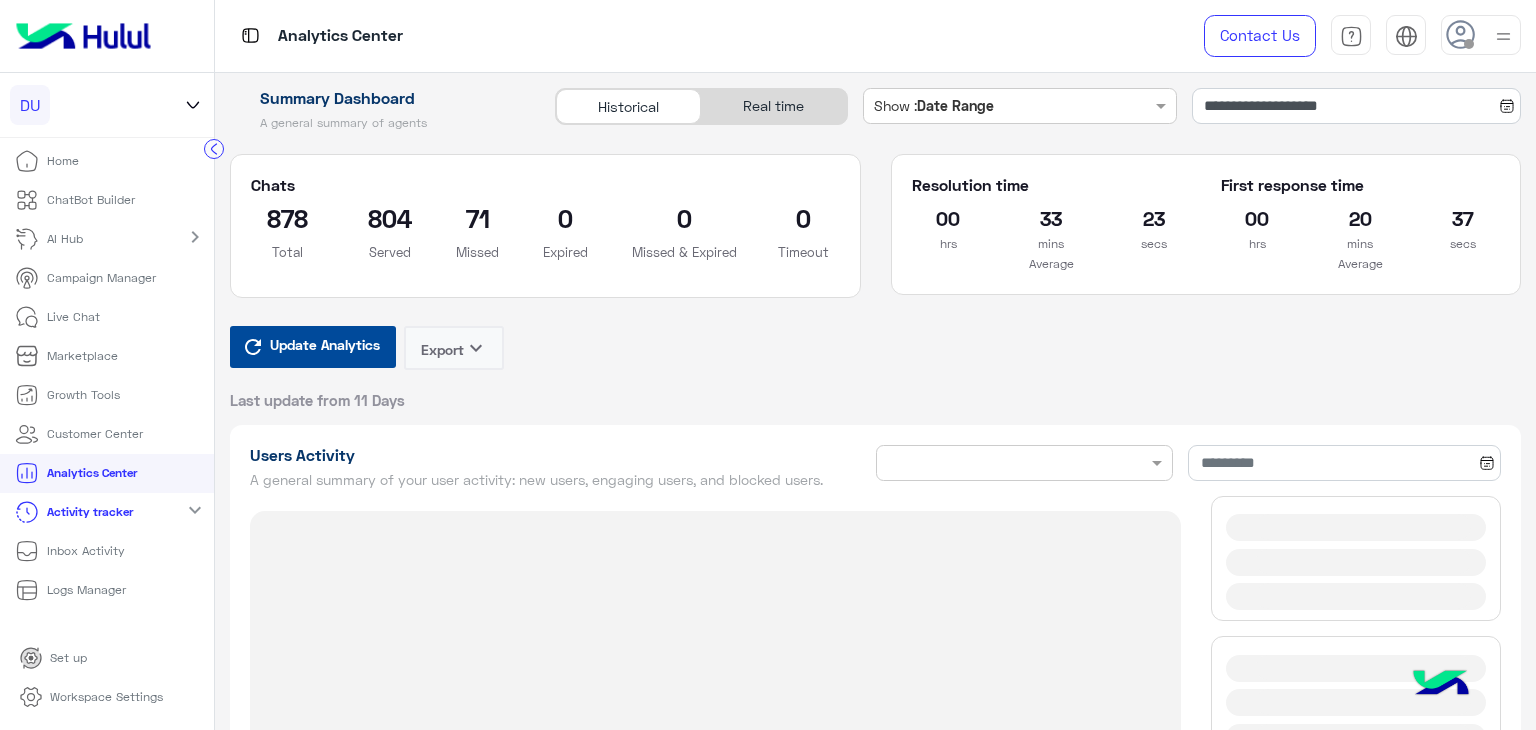 type on "**********" 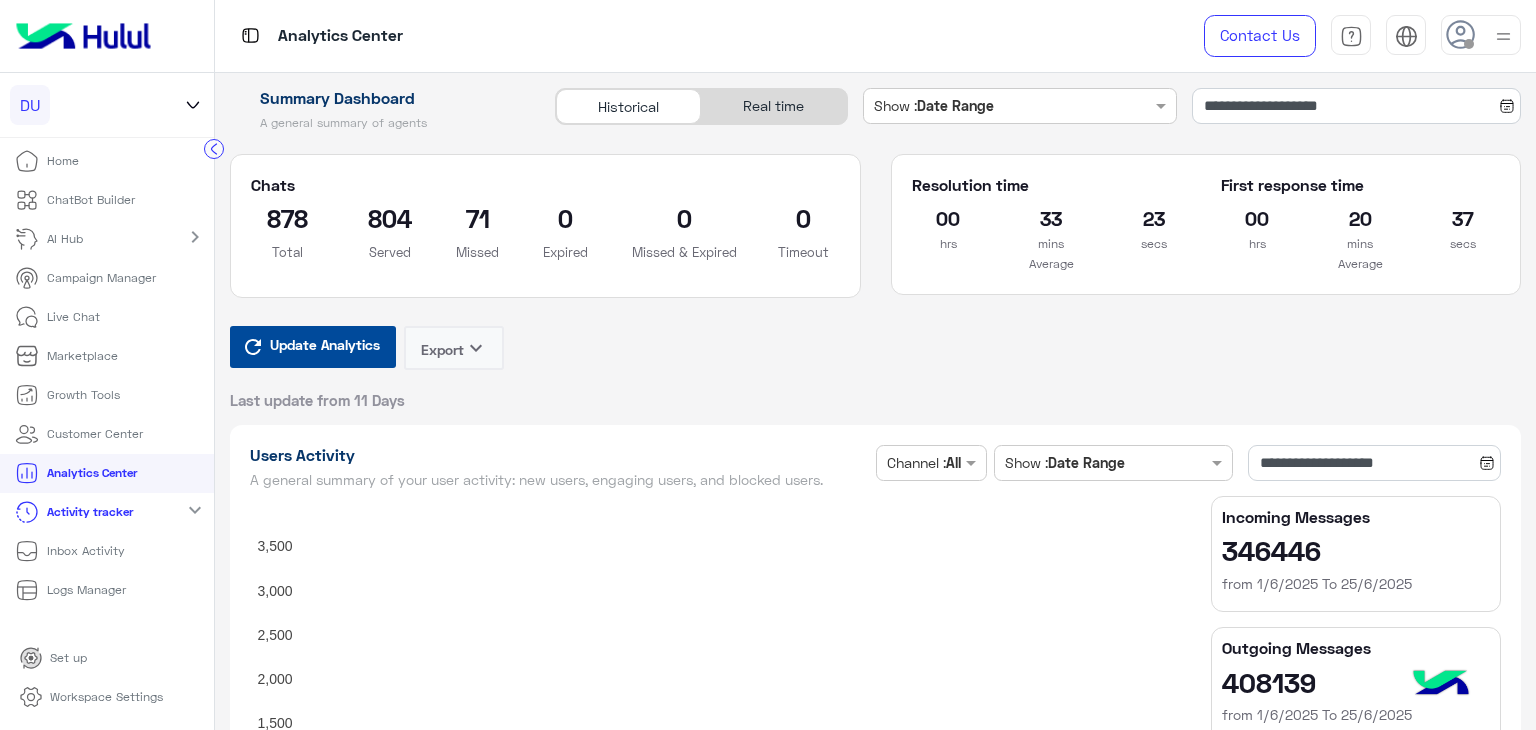 type on "**********" 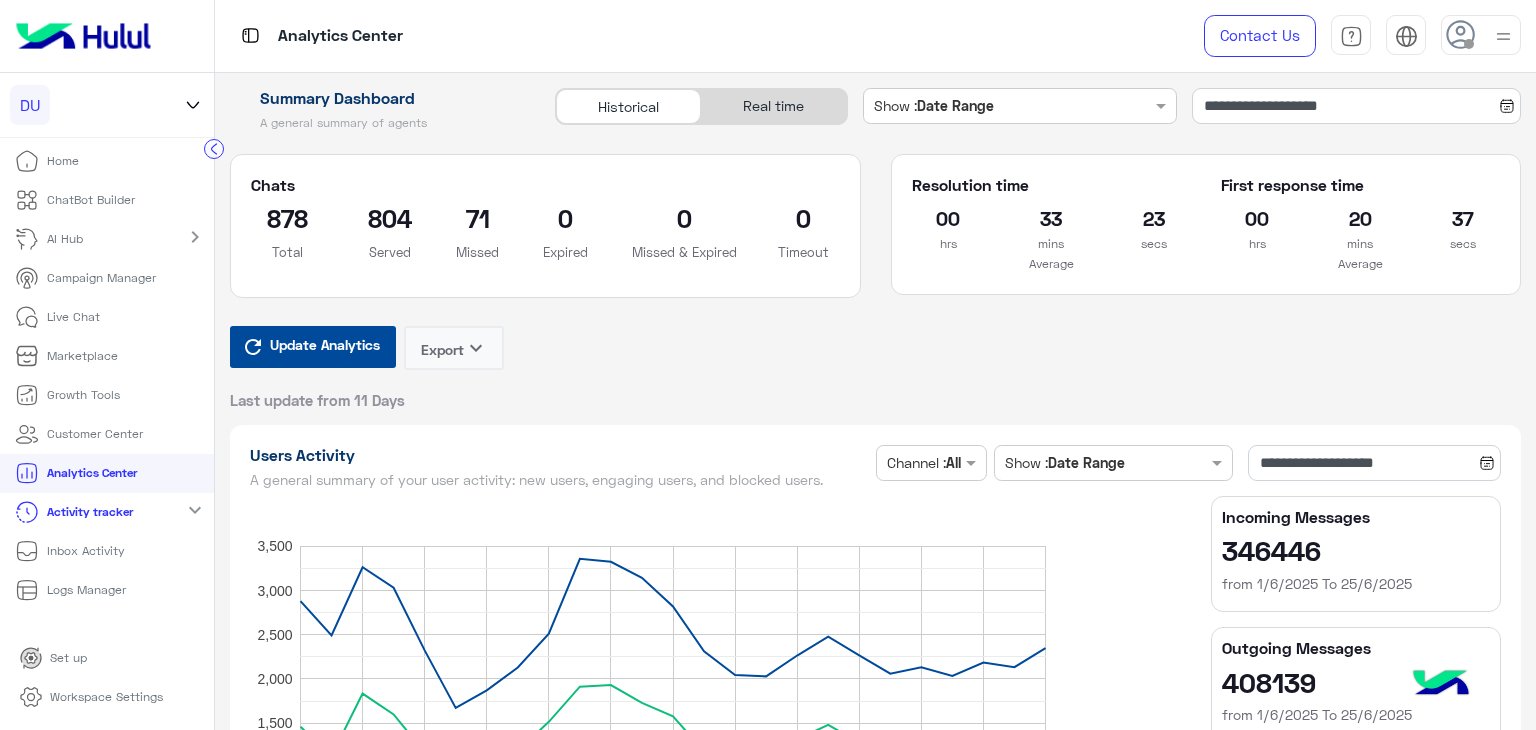 type on "**********" 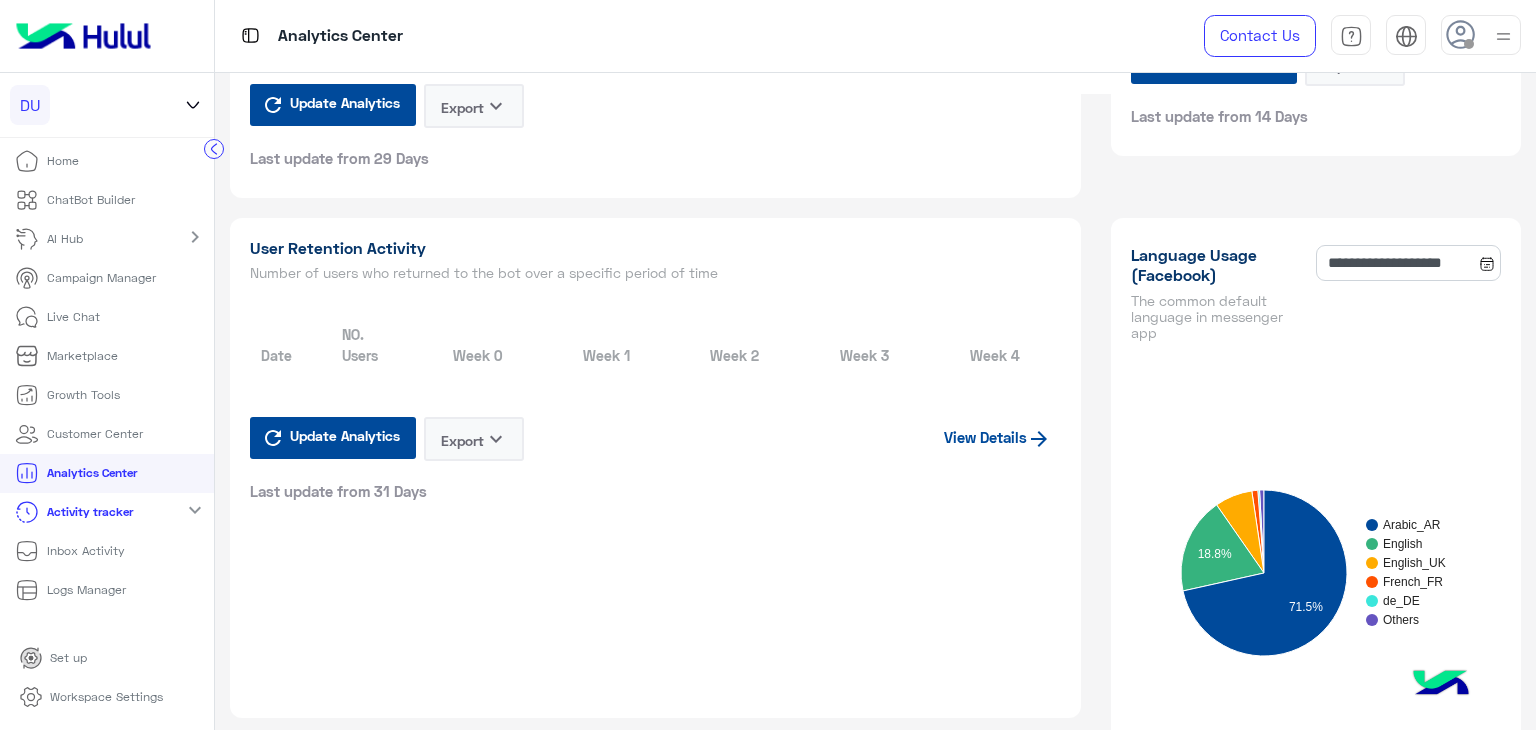 scroll, scrollTop: 1600, scrollLeft: 0, axis: vertical 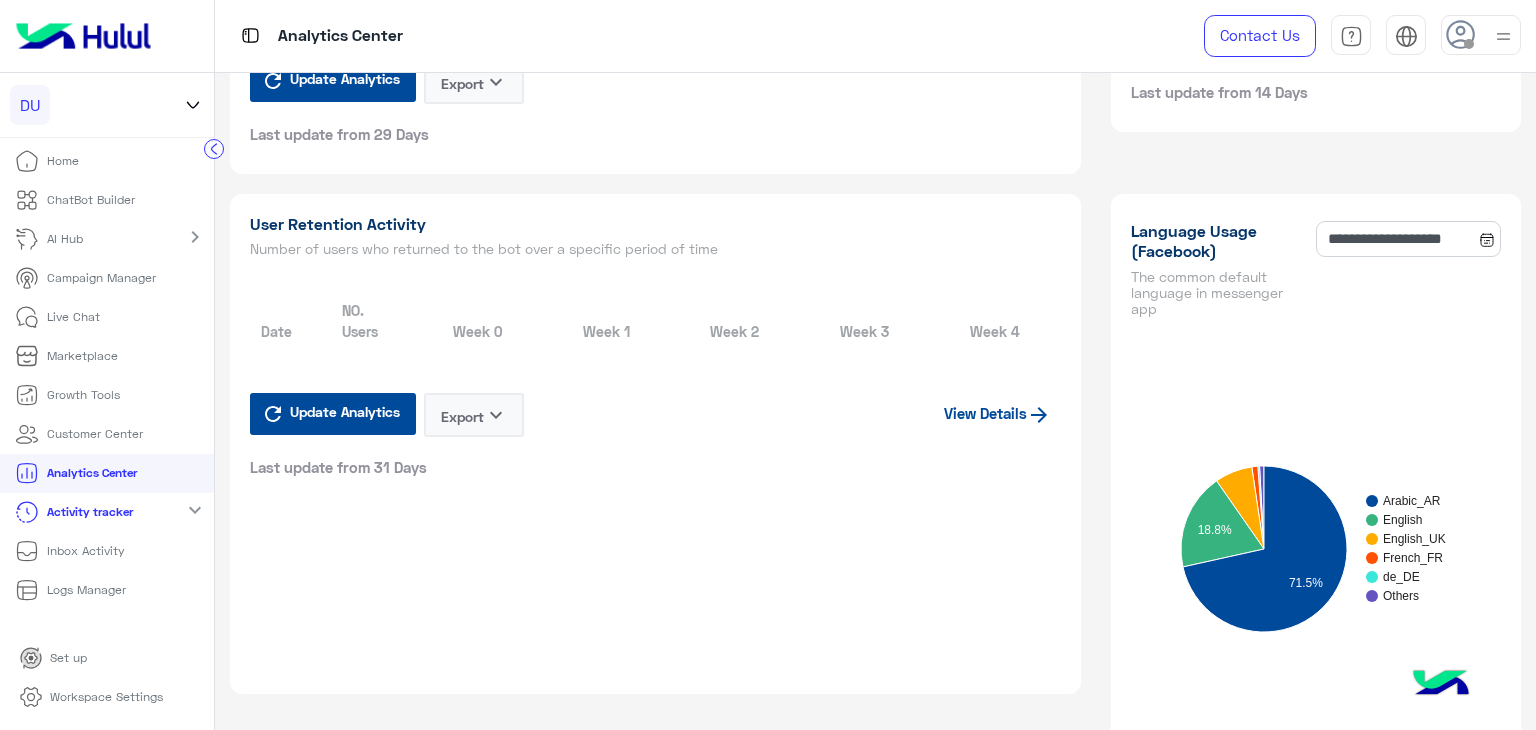 type on "**********" 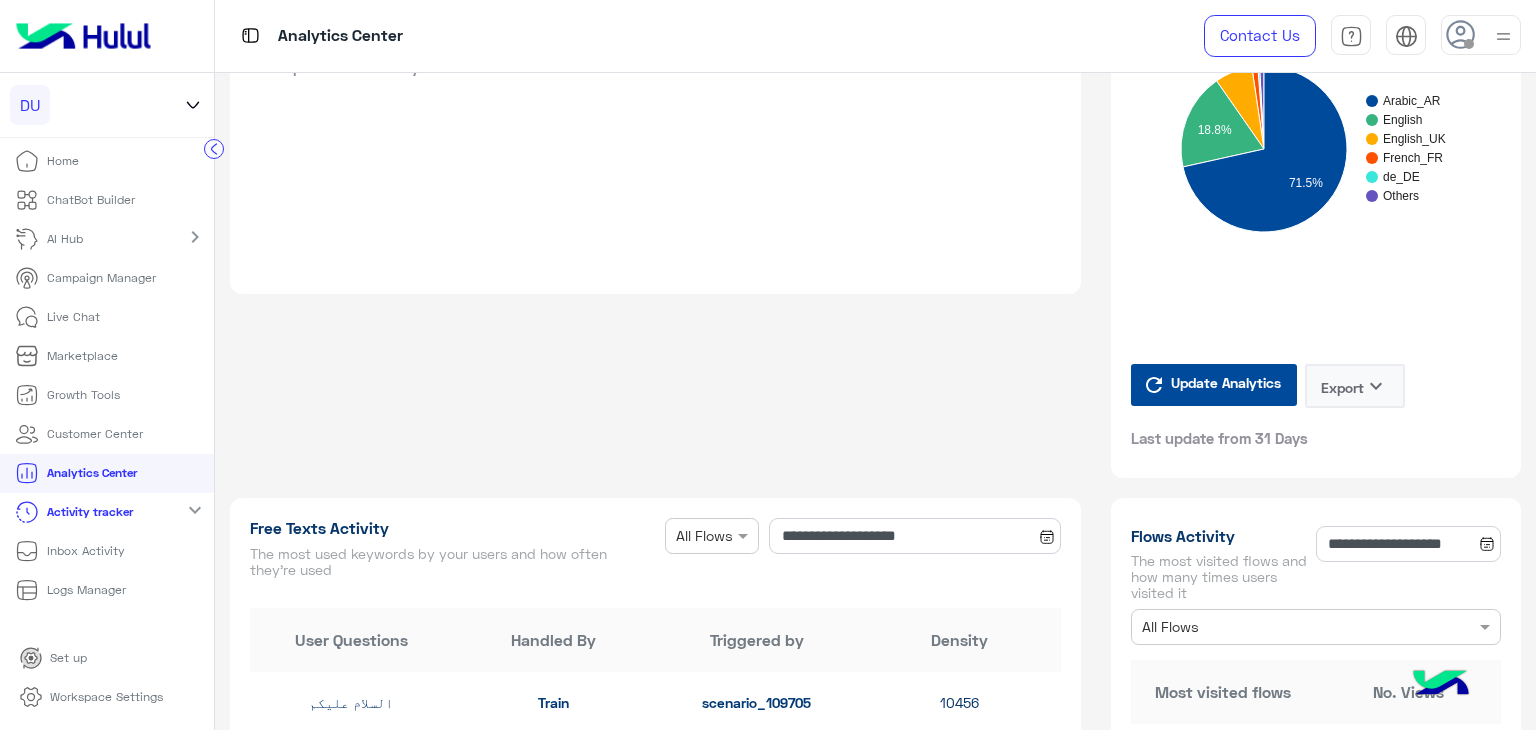type on "**********" 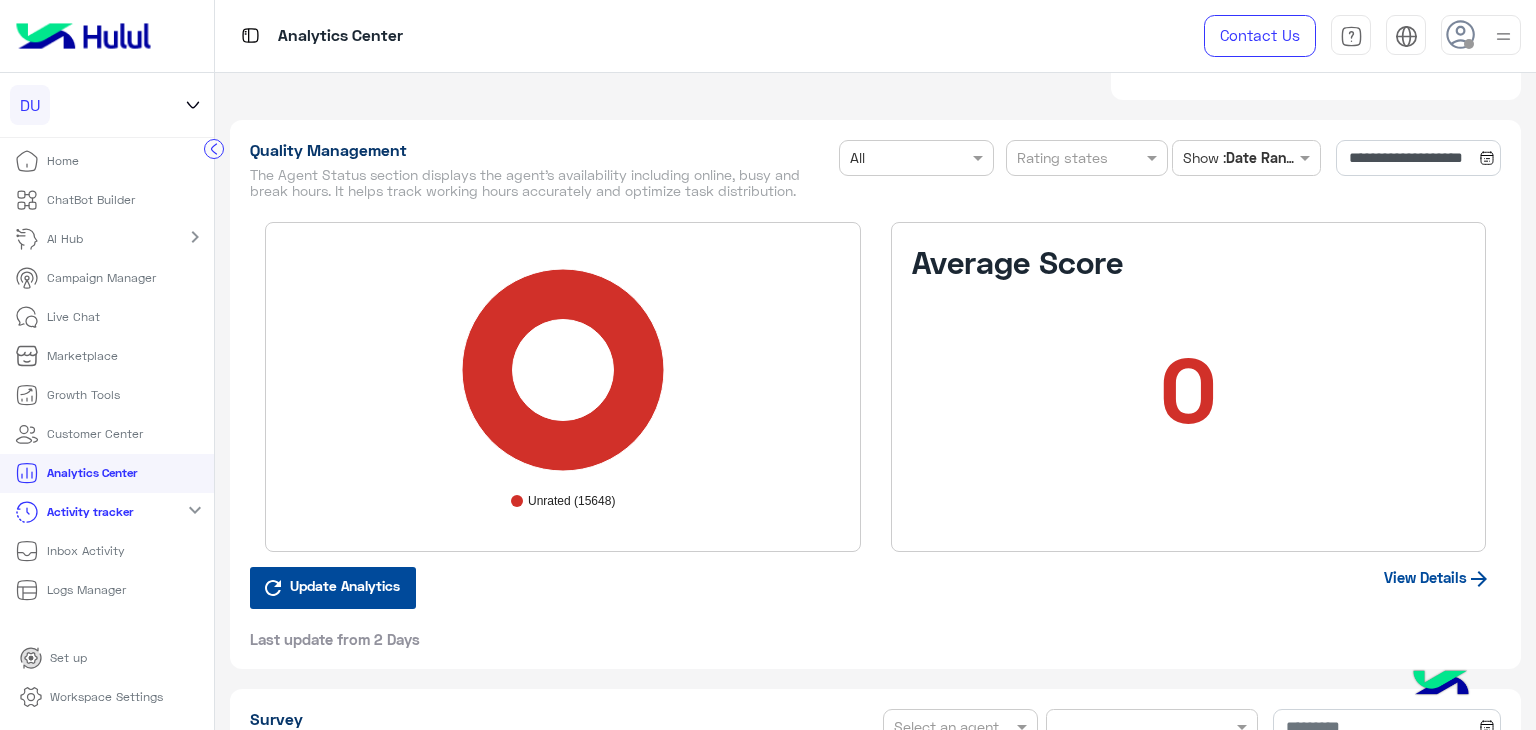 scroll, scrollTop: 3100, scrollLeft: 0, axis: vertical 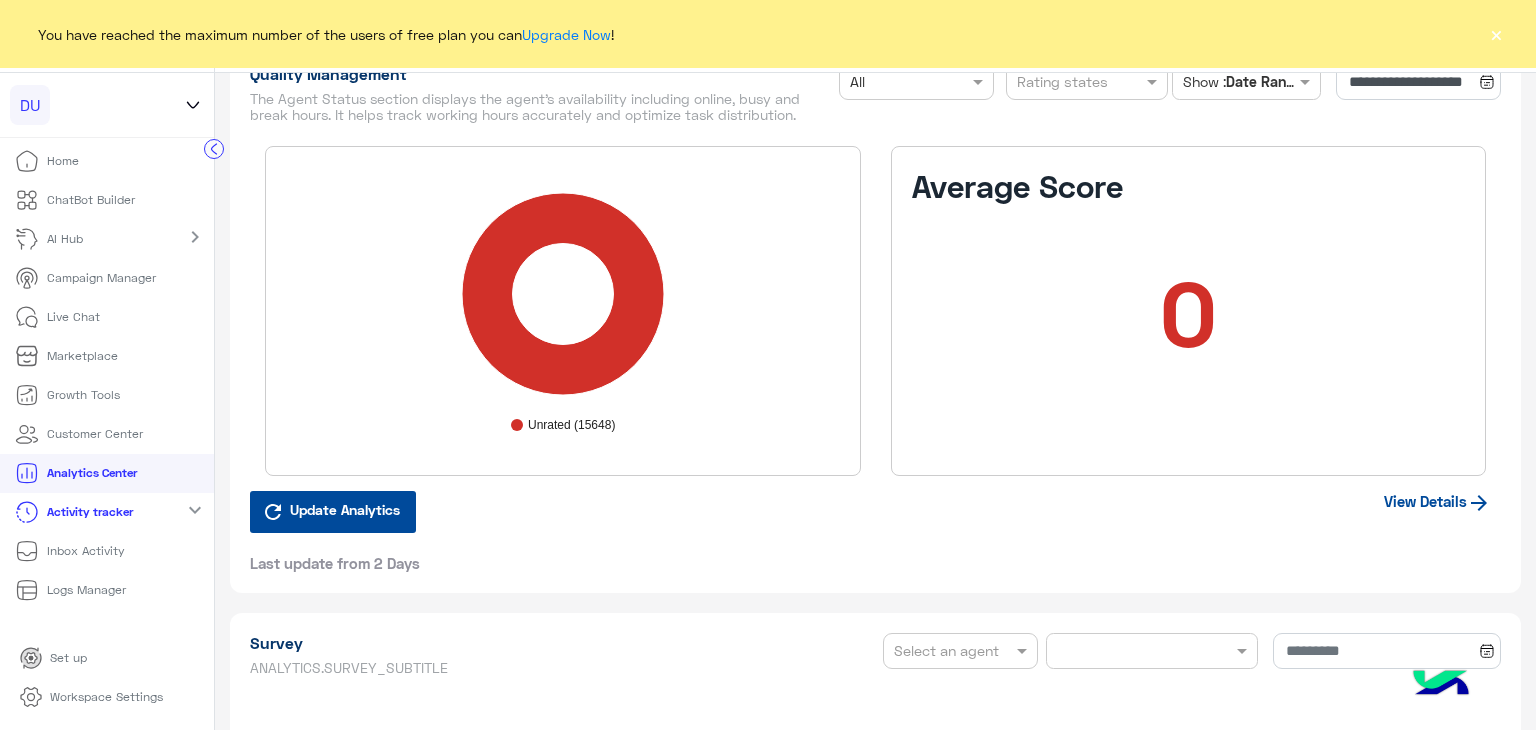 type on "**********" 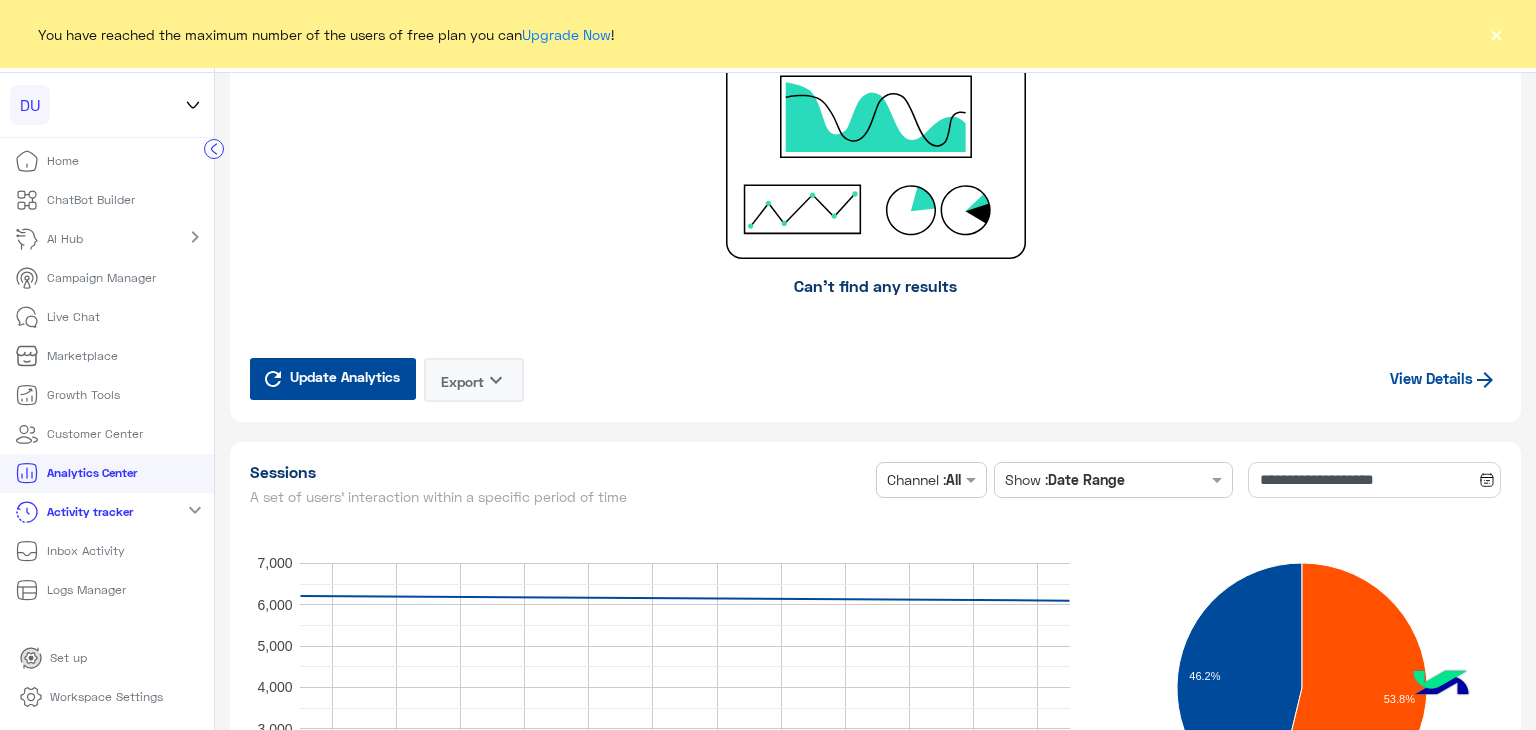 type on "**********" 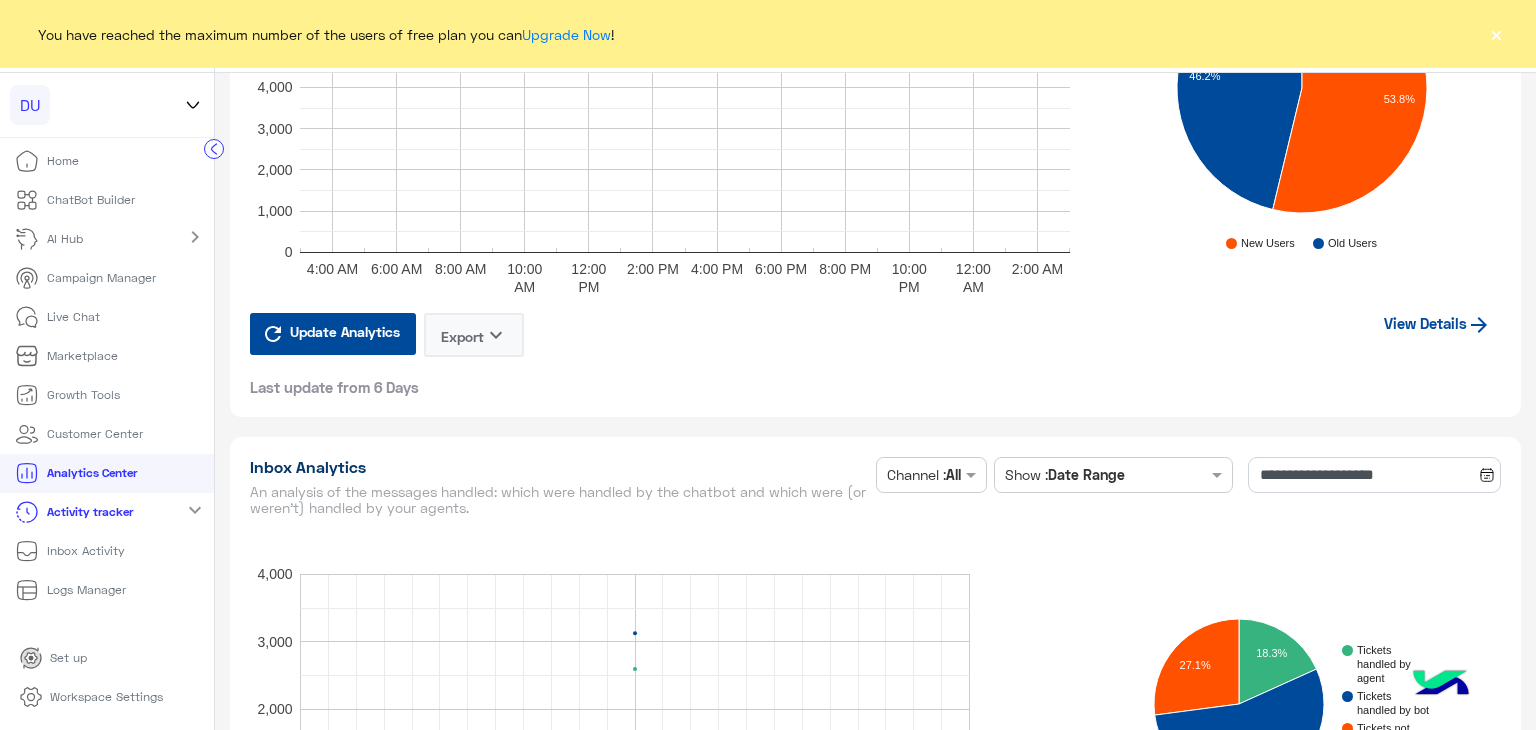 scroll, scrollTop: 4500, scrollLeft: 0, axis: vertical 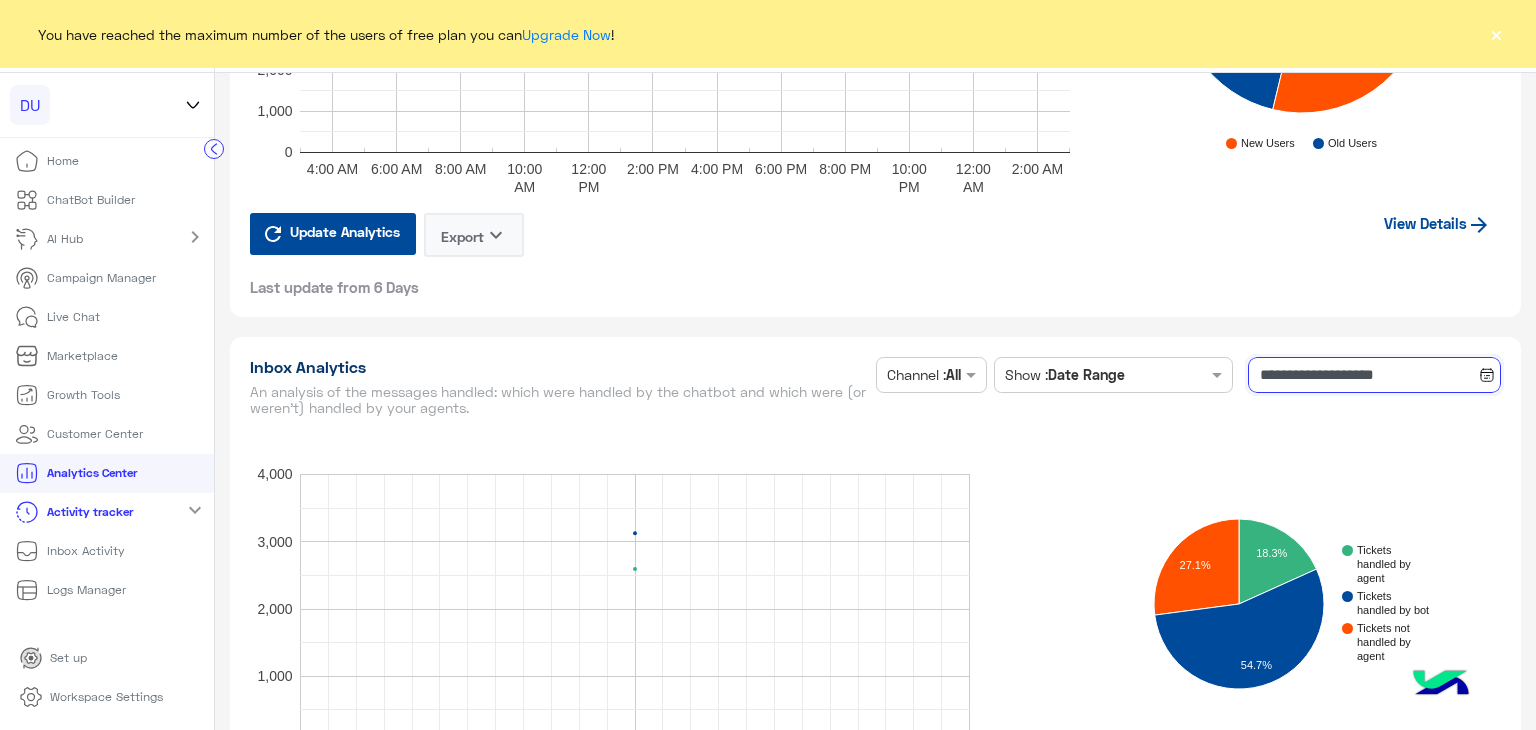 click on "**********" 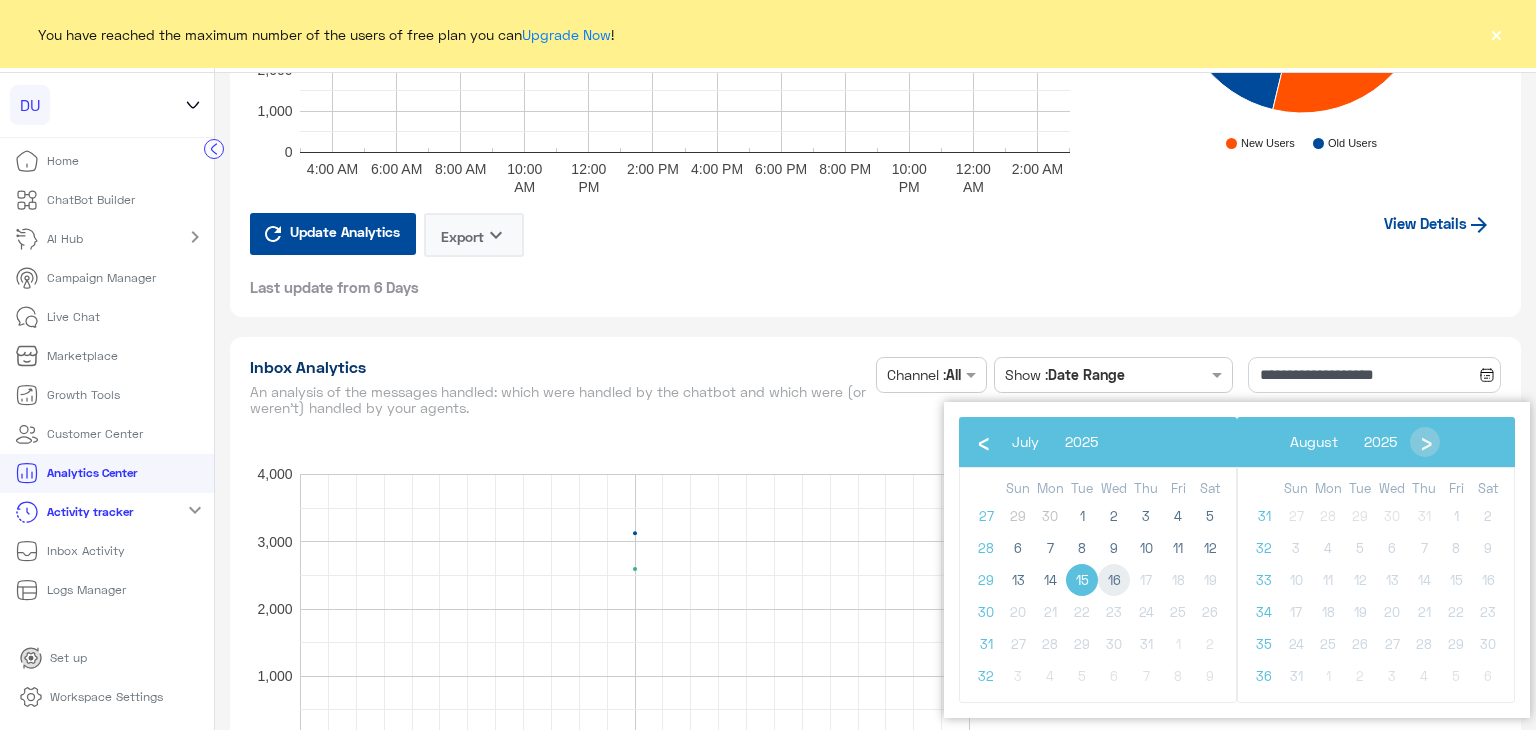 click on "16" 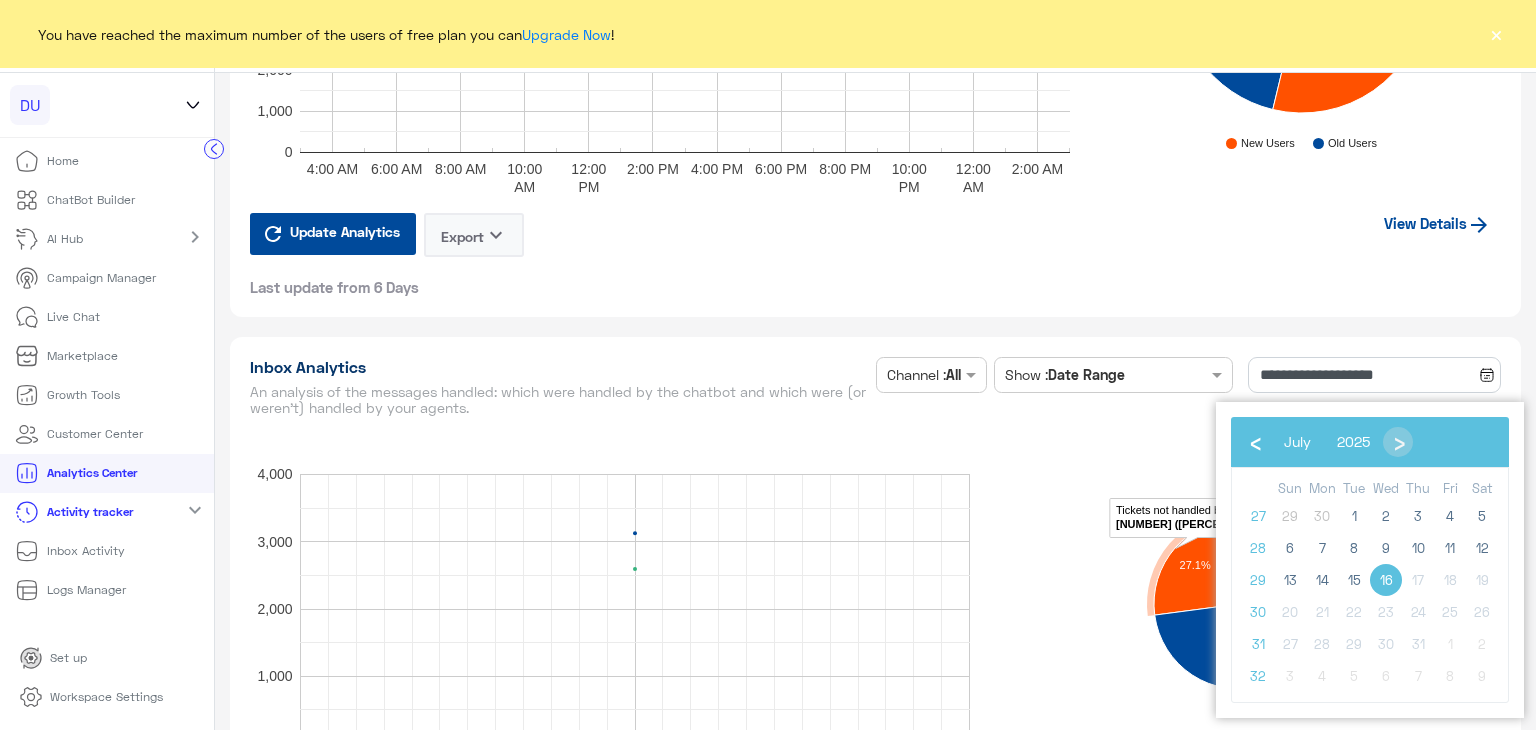 click on "16" 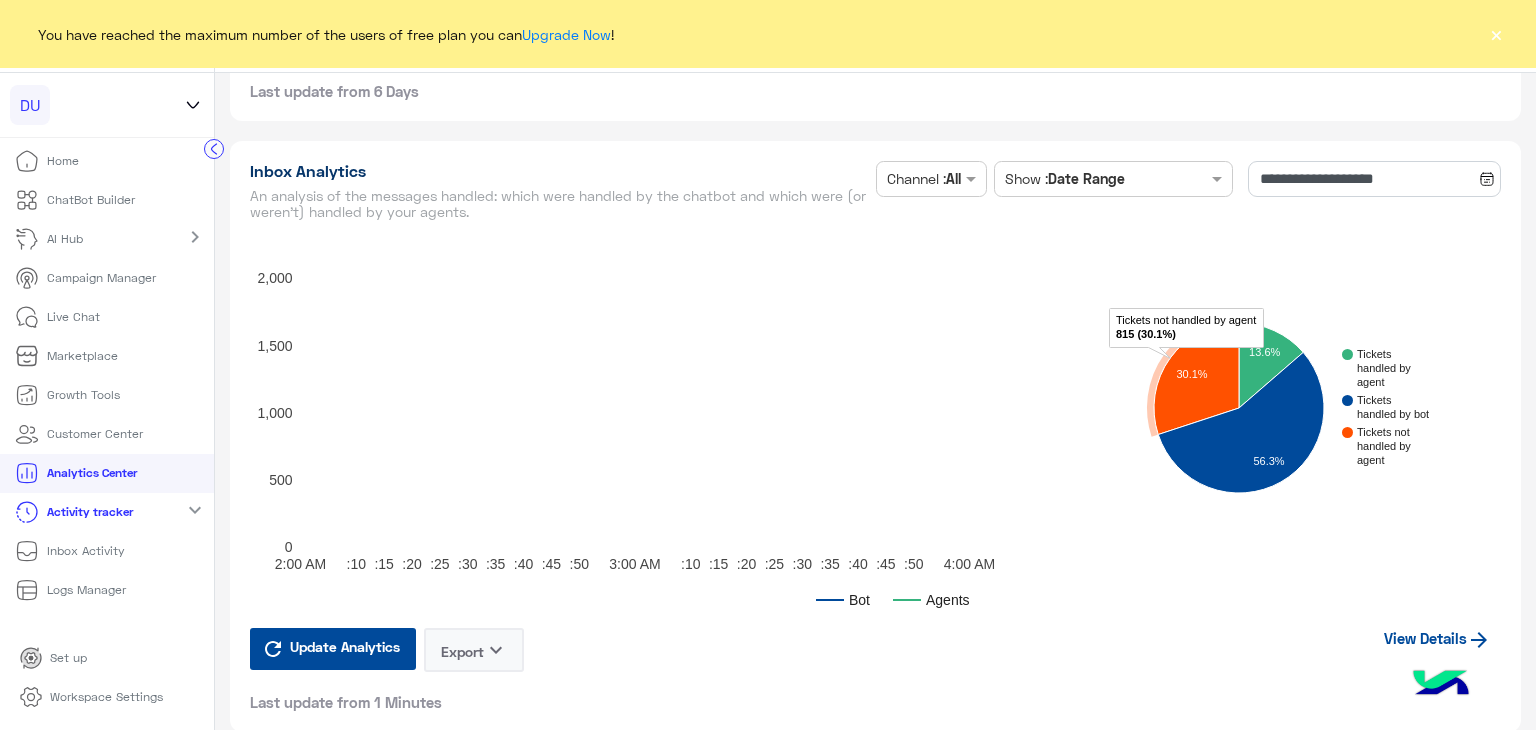 scroll, scrollTop: 4796, scrollLeft: 0, axis: vertical 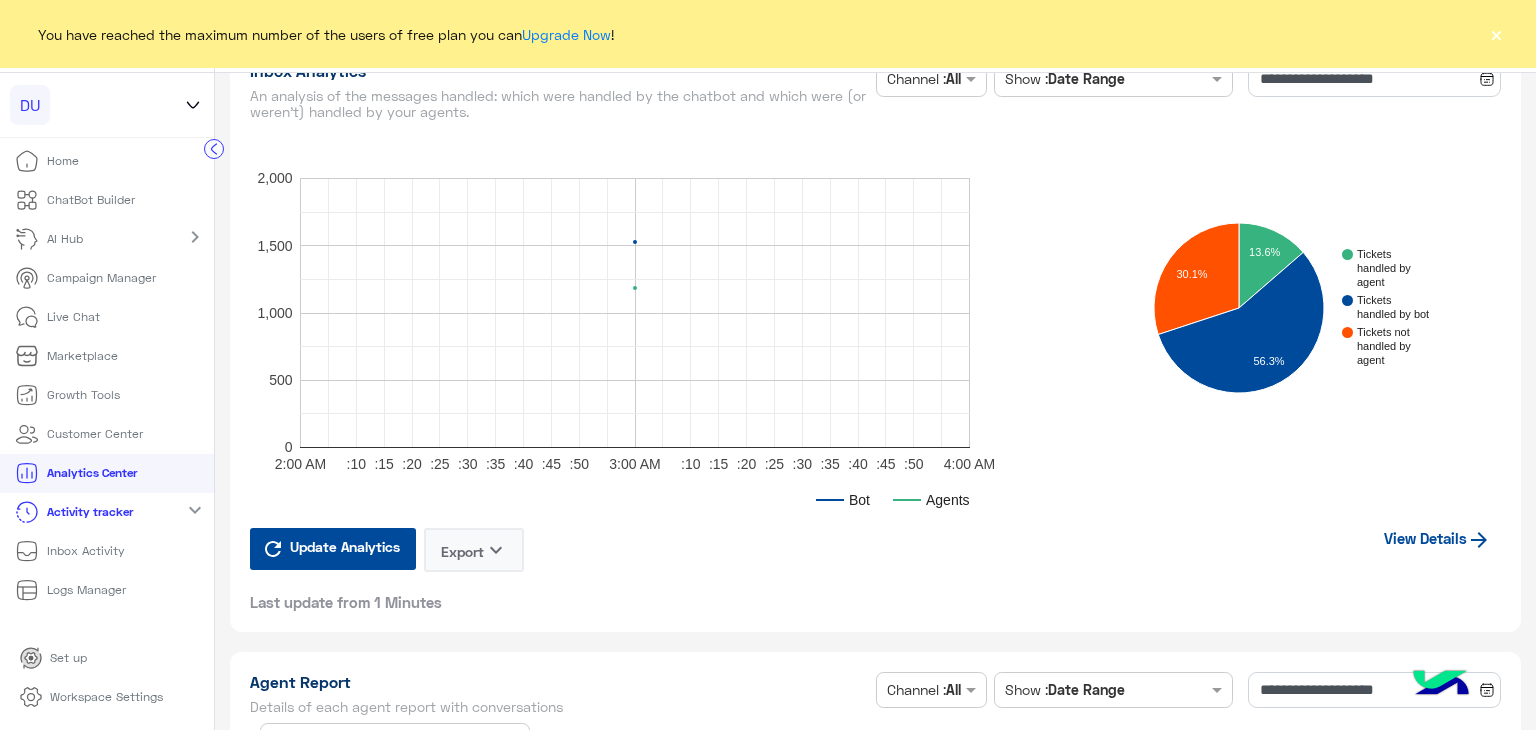 click on "View Details" 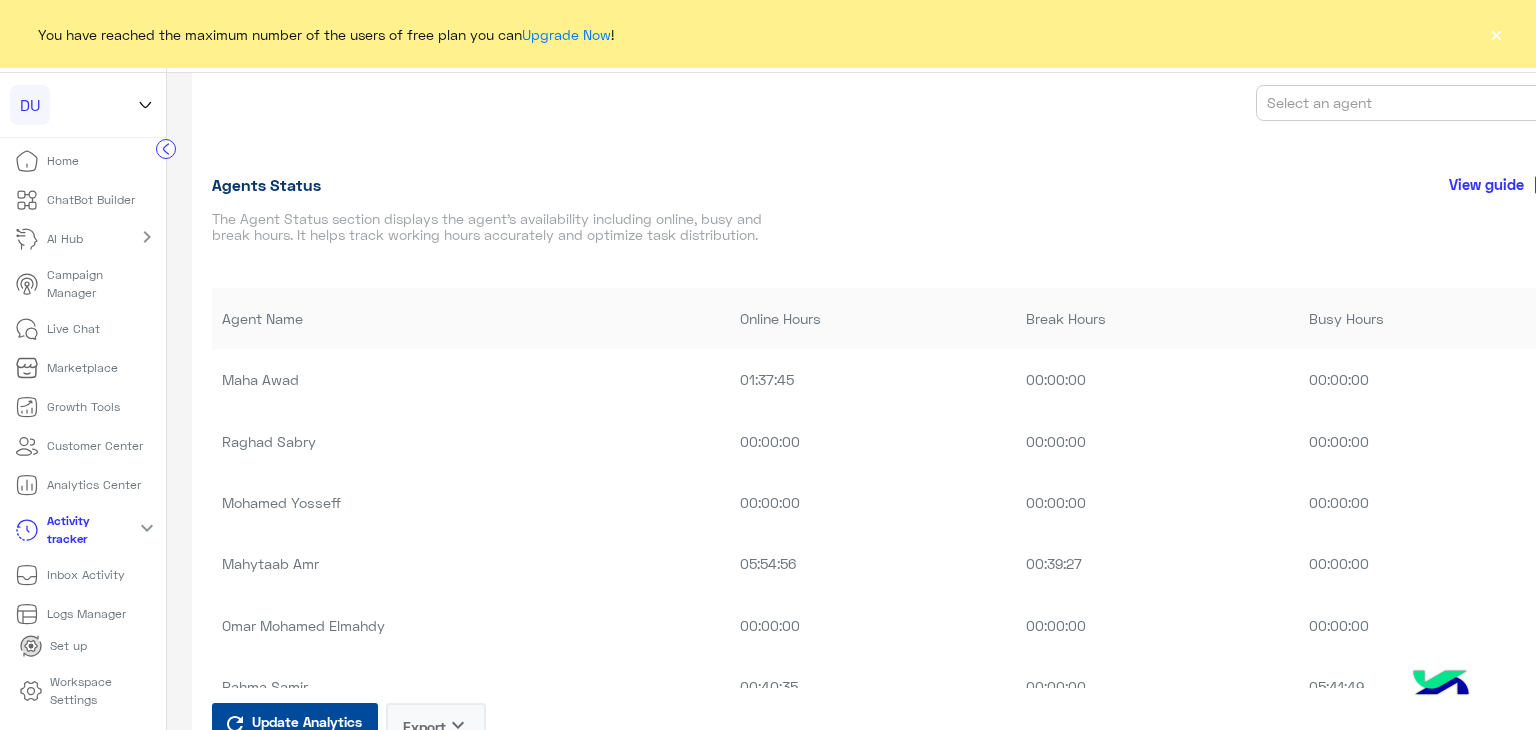 scroll, scrollTop: 1300, scrollLeft: 0, axis: vertical 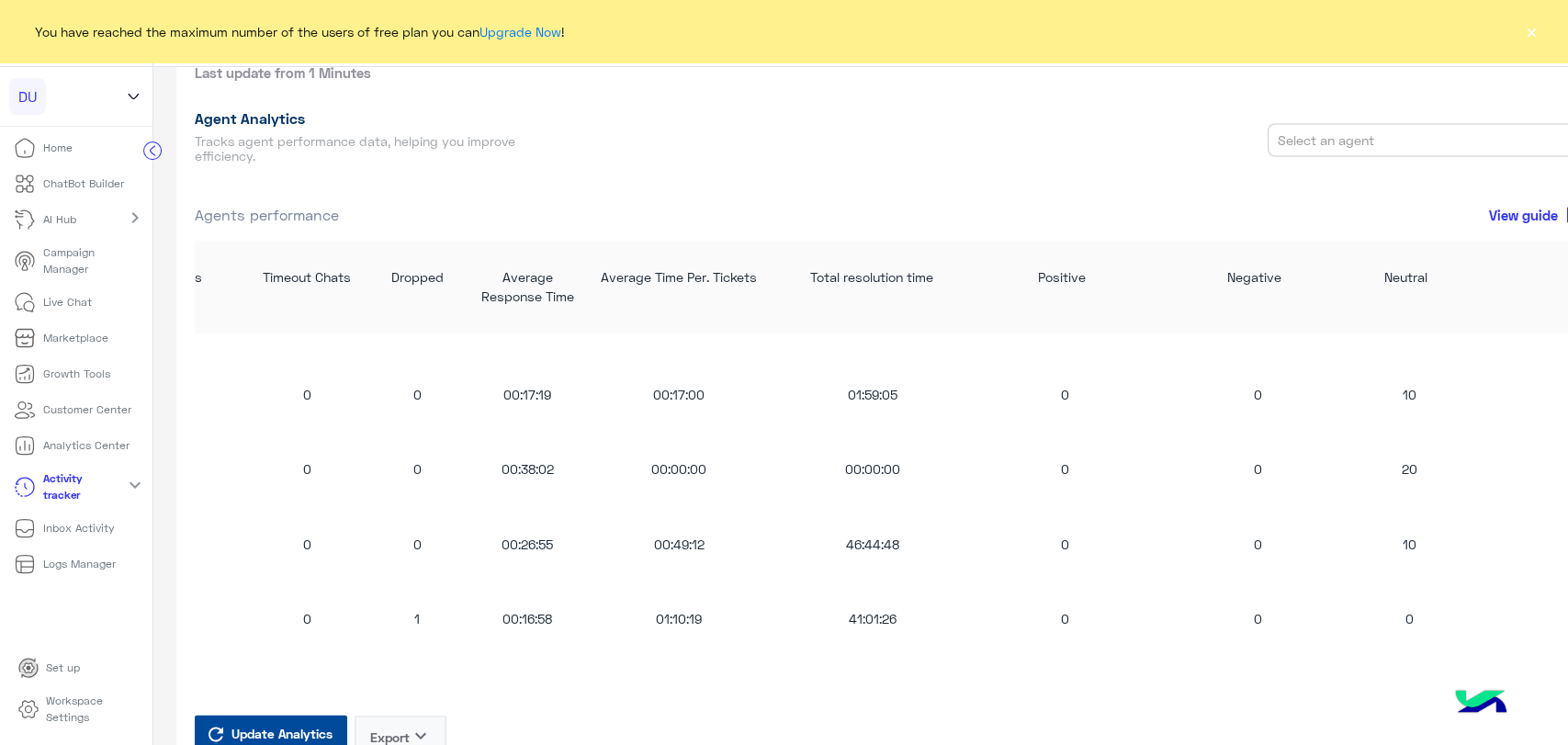 click on "×" 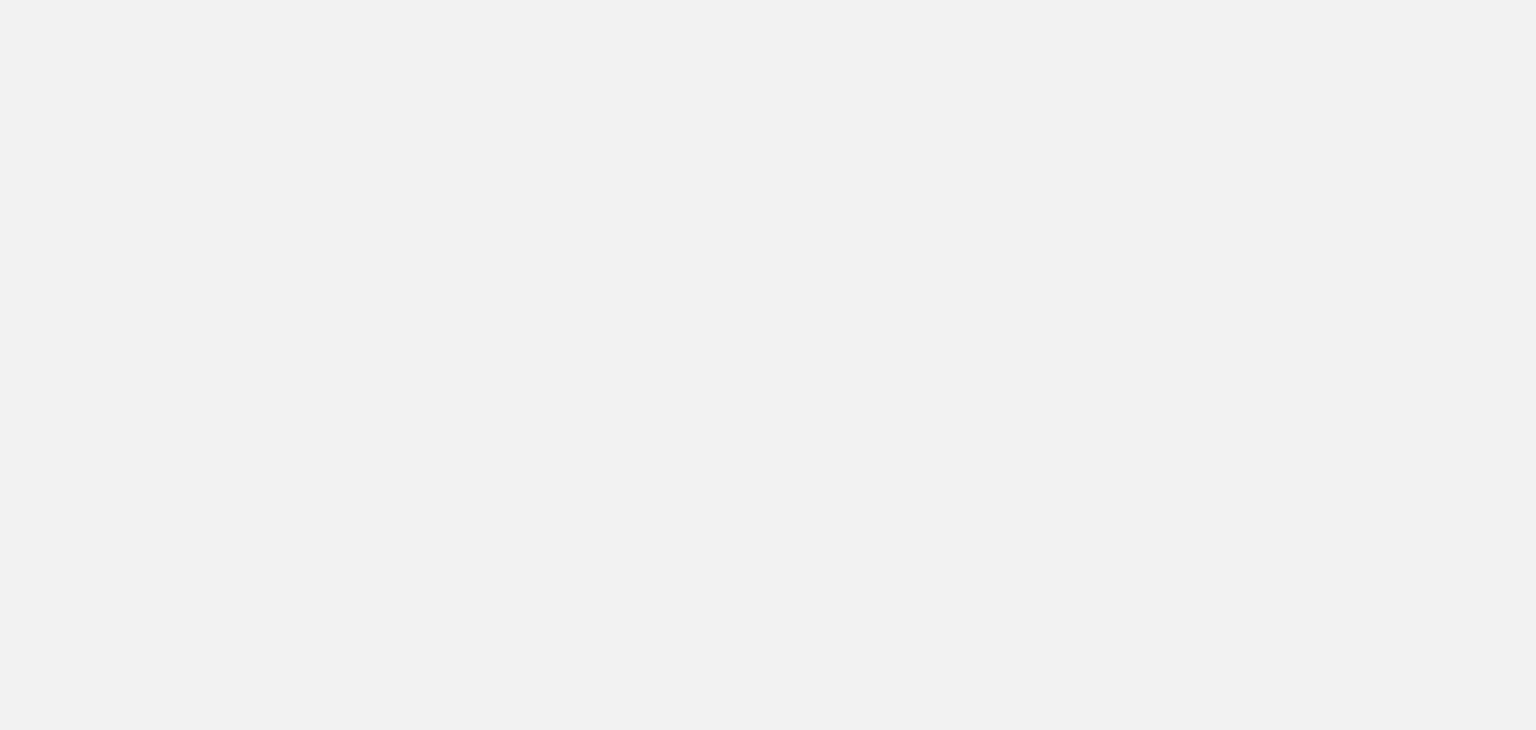 scroll, scrollTop: 0, scrollLeft: 0, axis: both 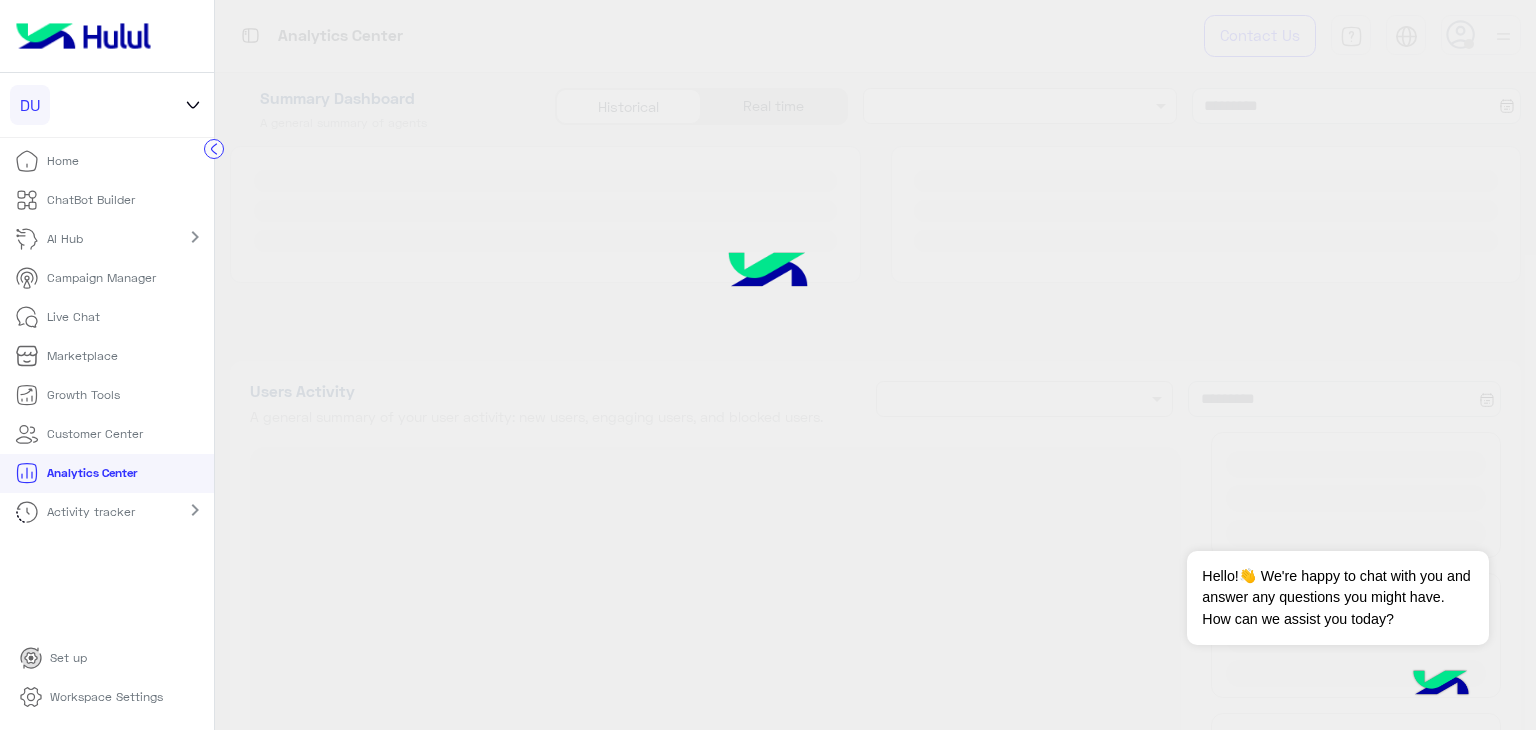 type on "**********" 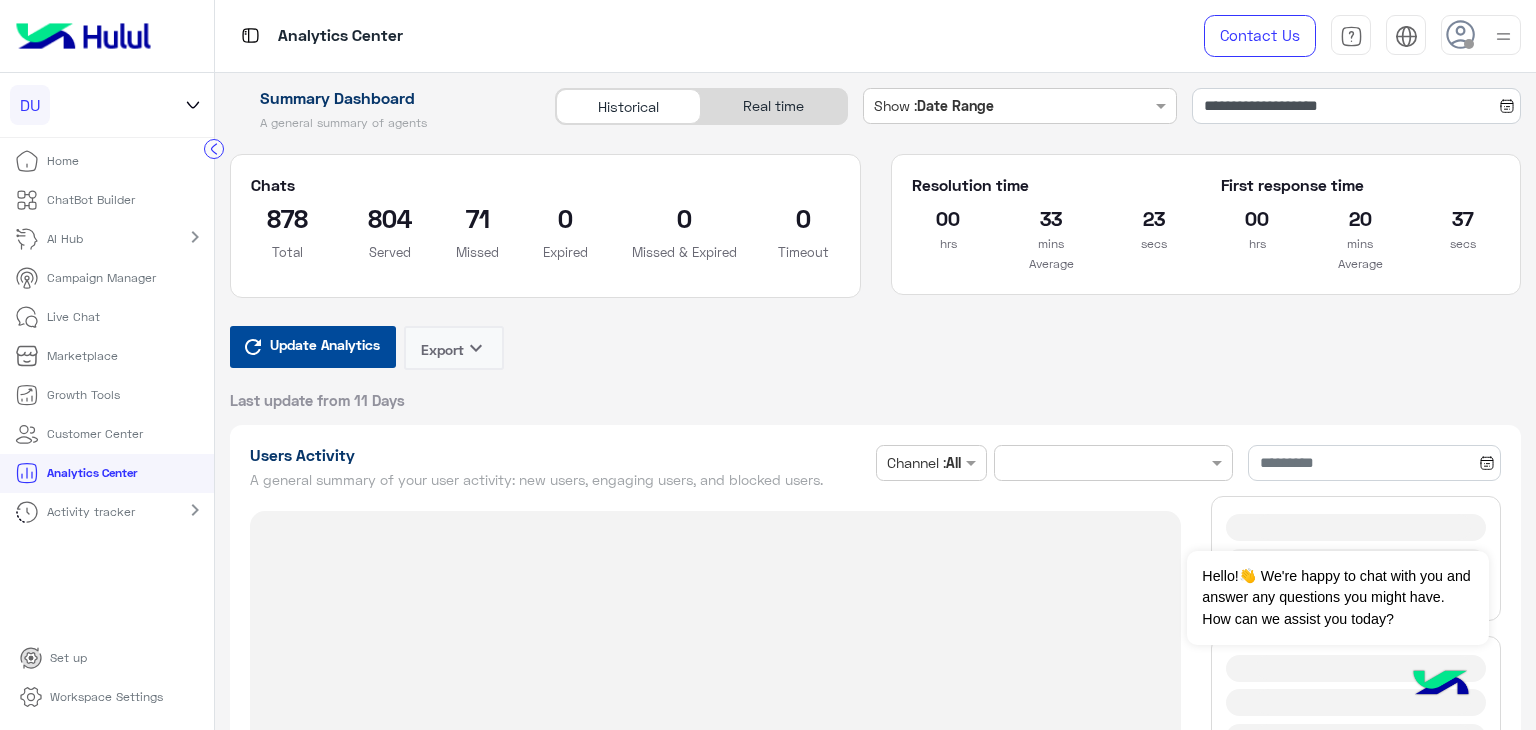 type on "**********" 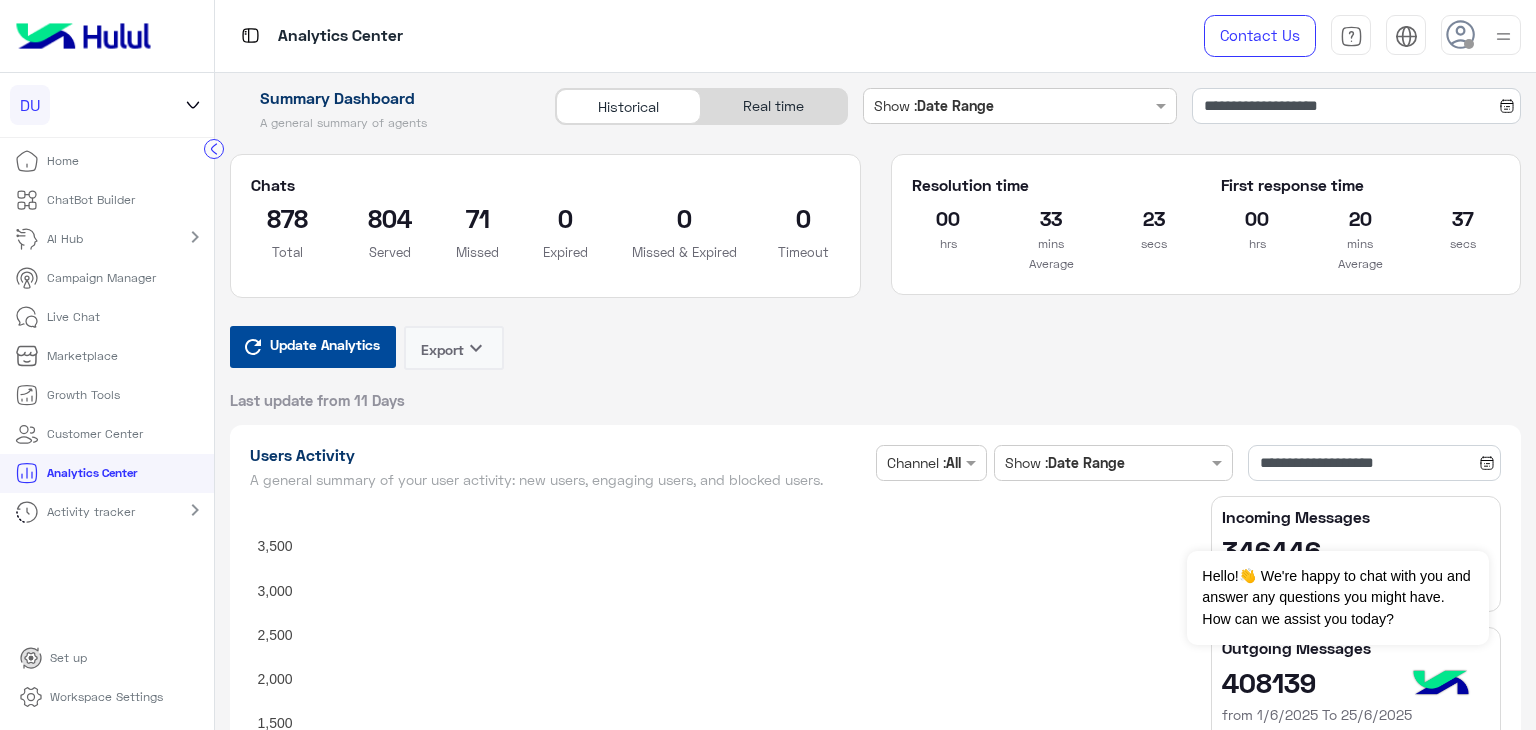 type on "**********" 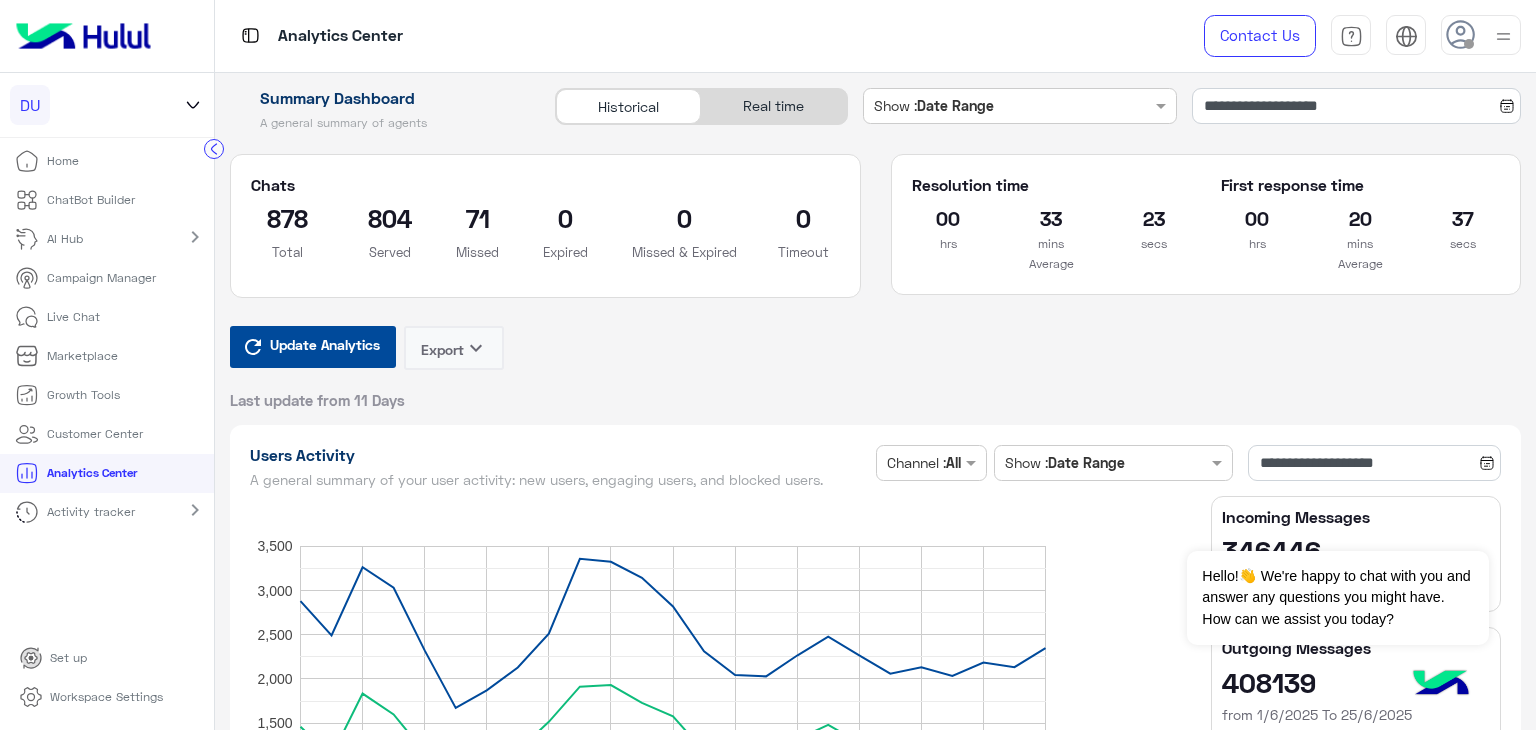 type on "**********" 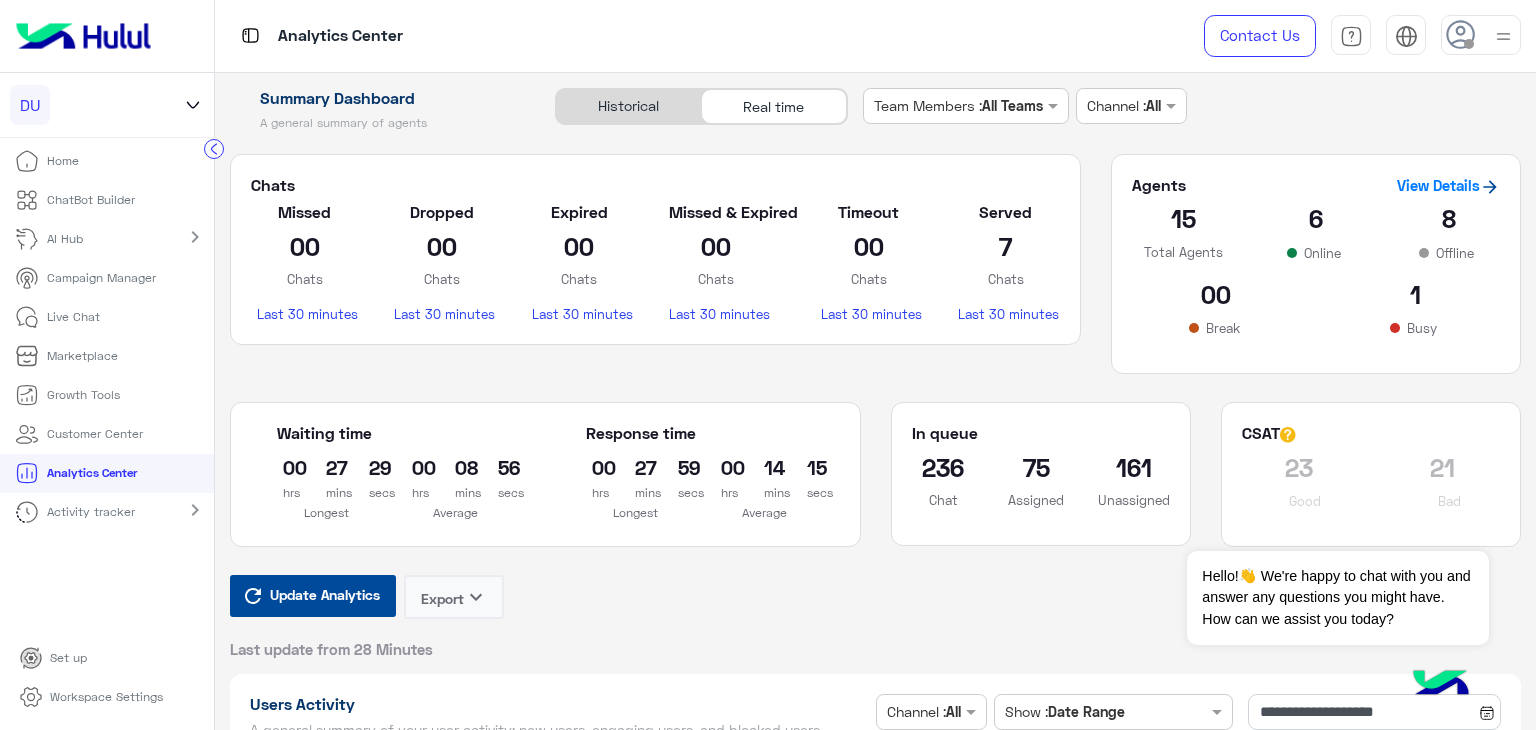 type on "**********" 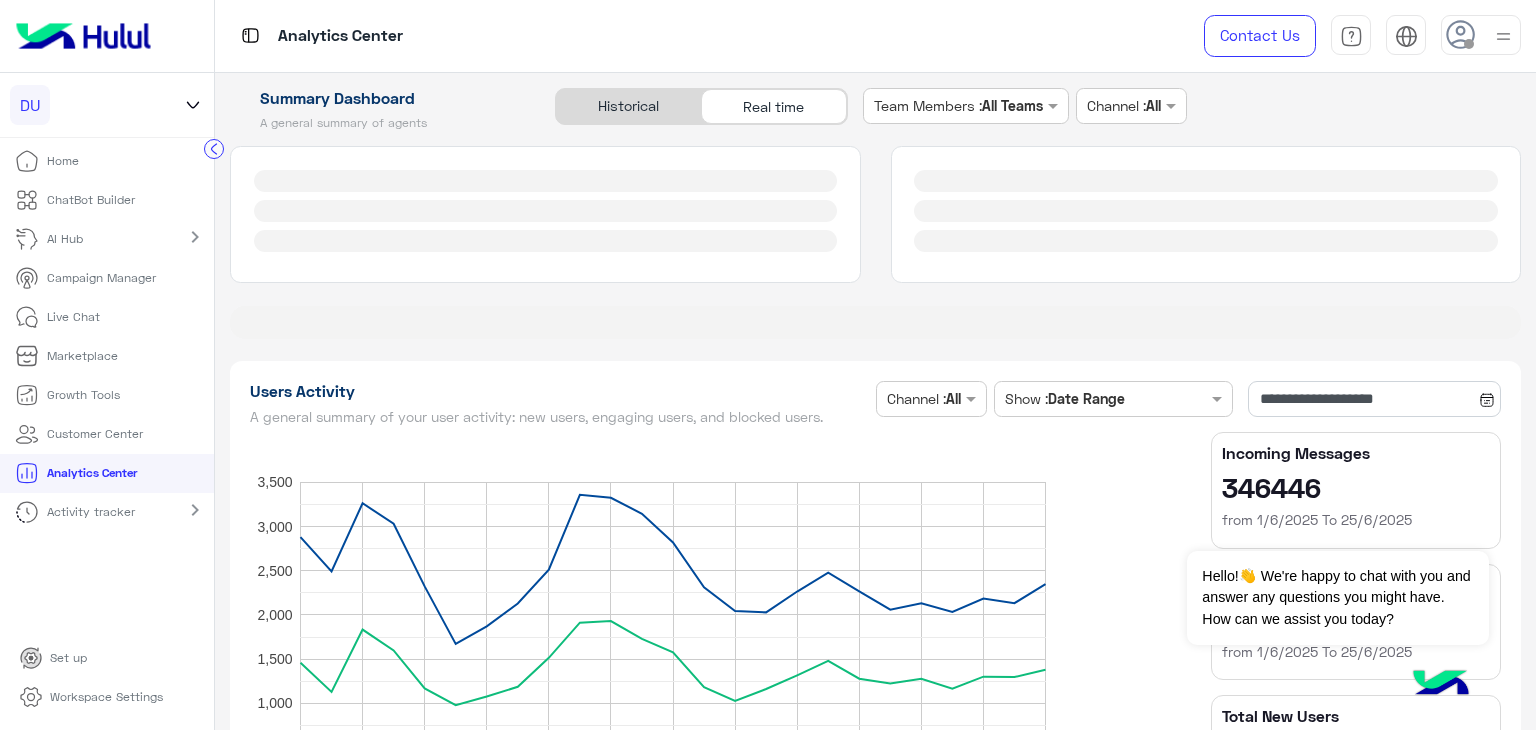 type on "**********" 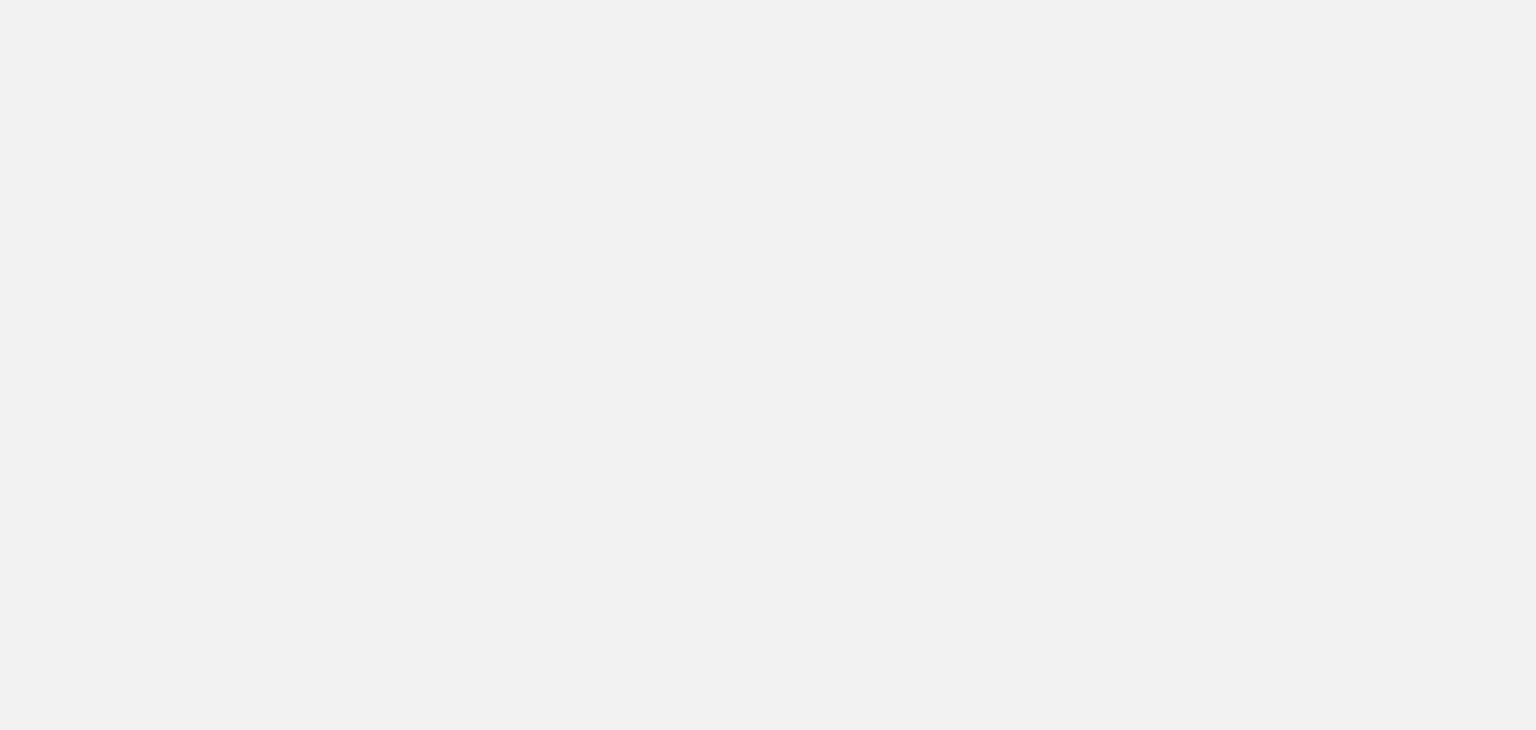 scroll, scrollTop: 0, scrollLeft: 0, axis: both 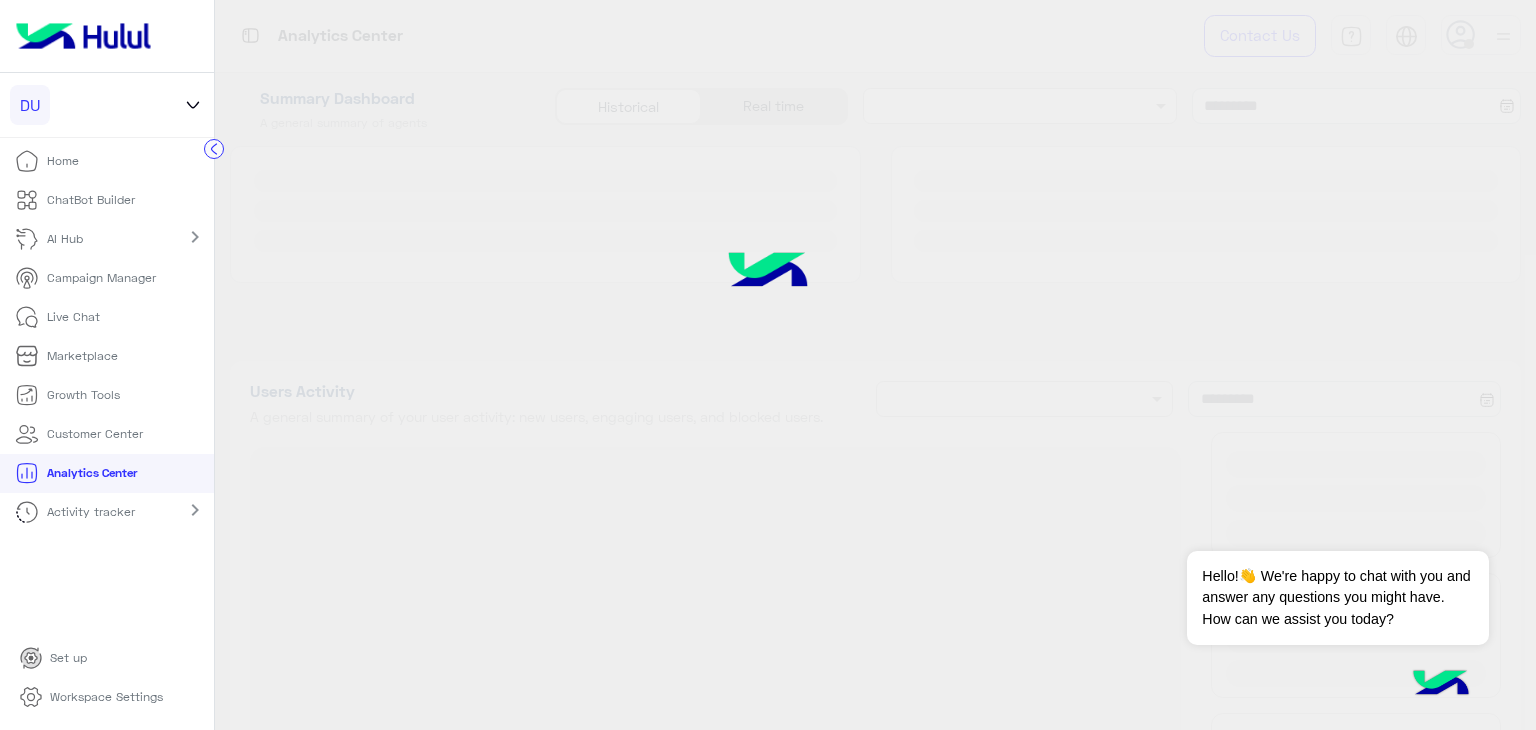 type on "**********" 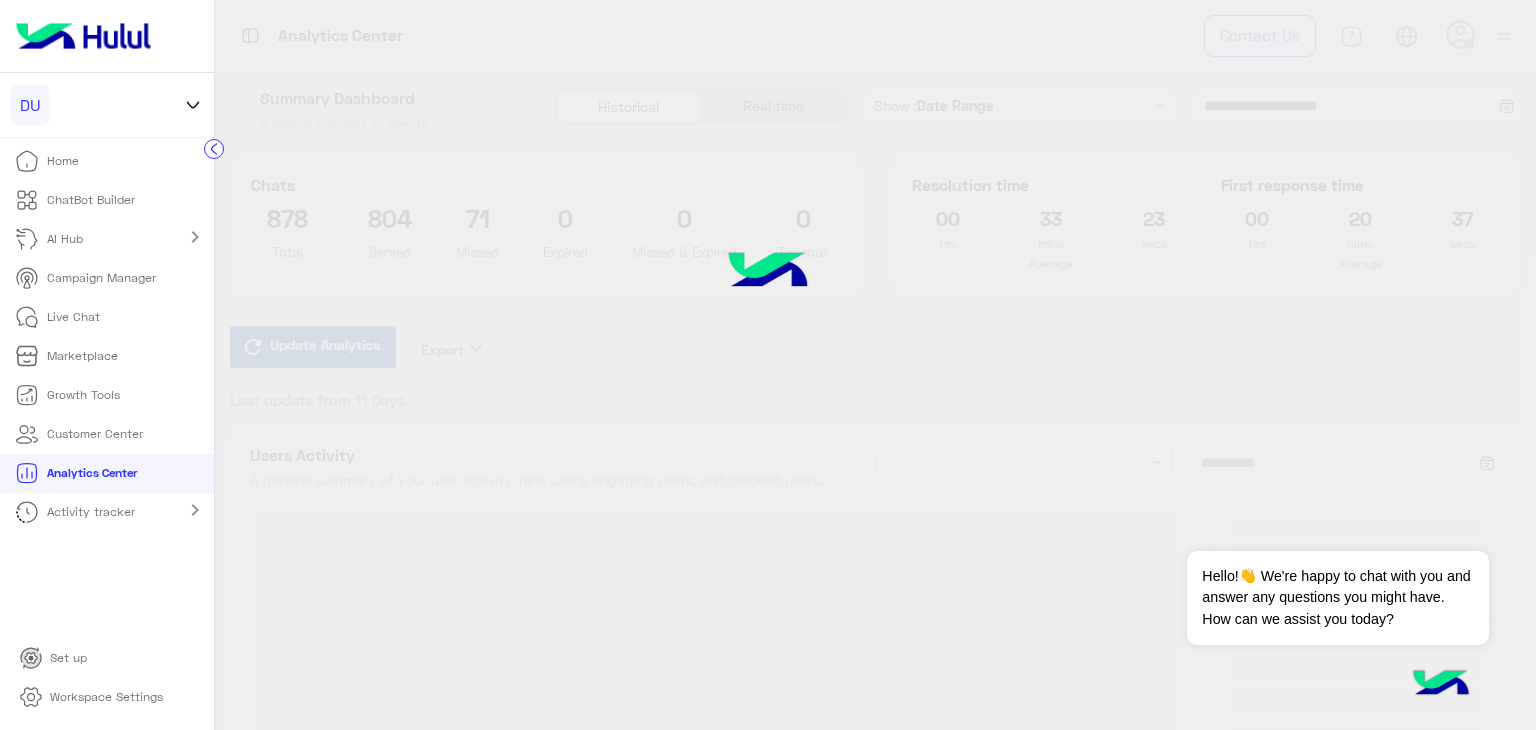 type on "**********" 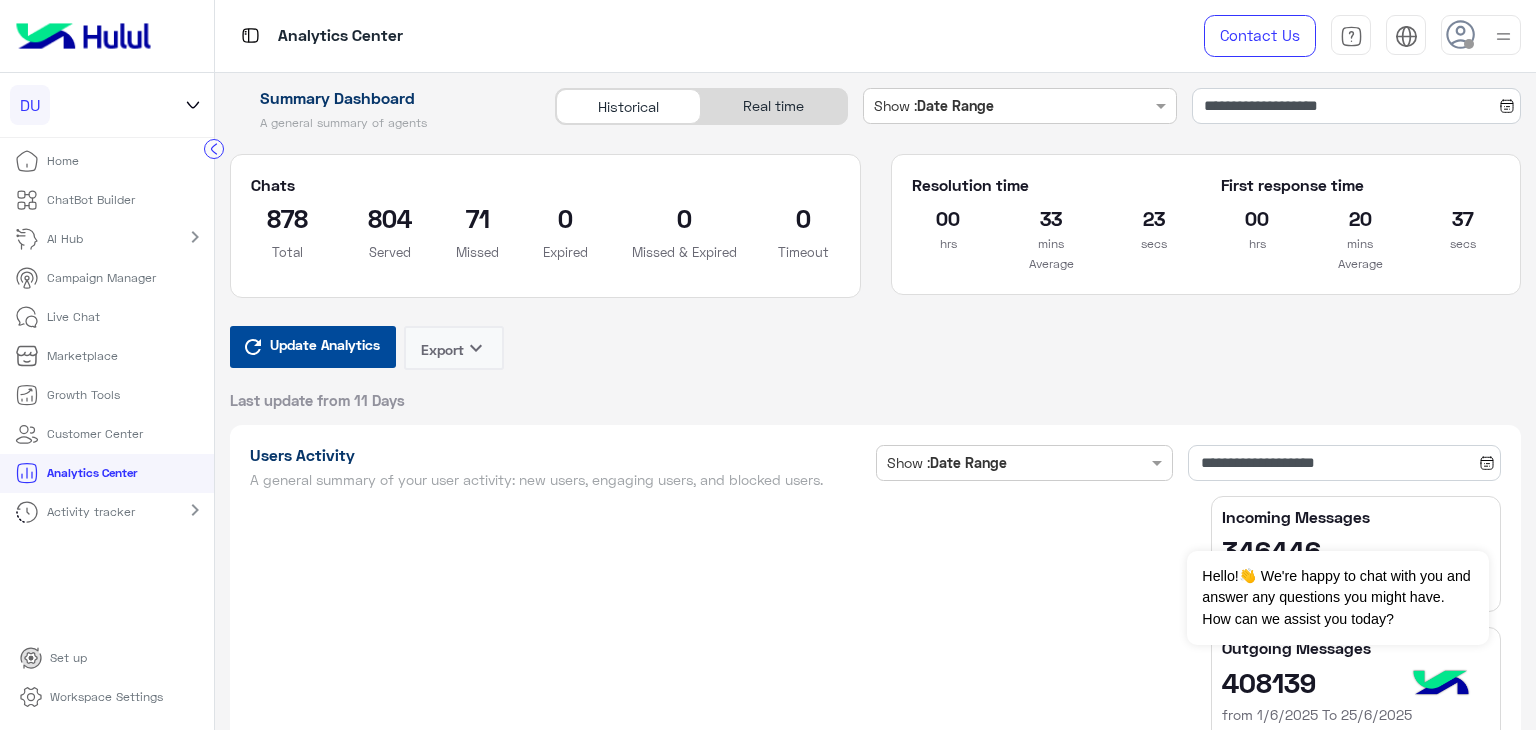 type on "**********" 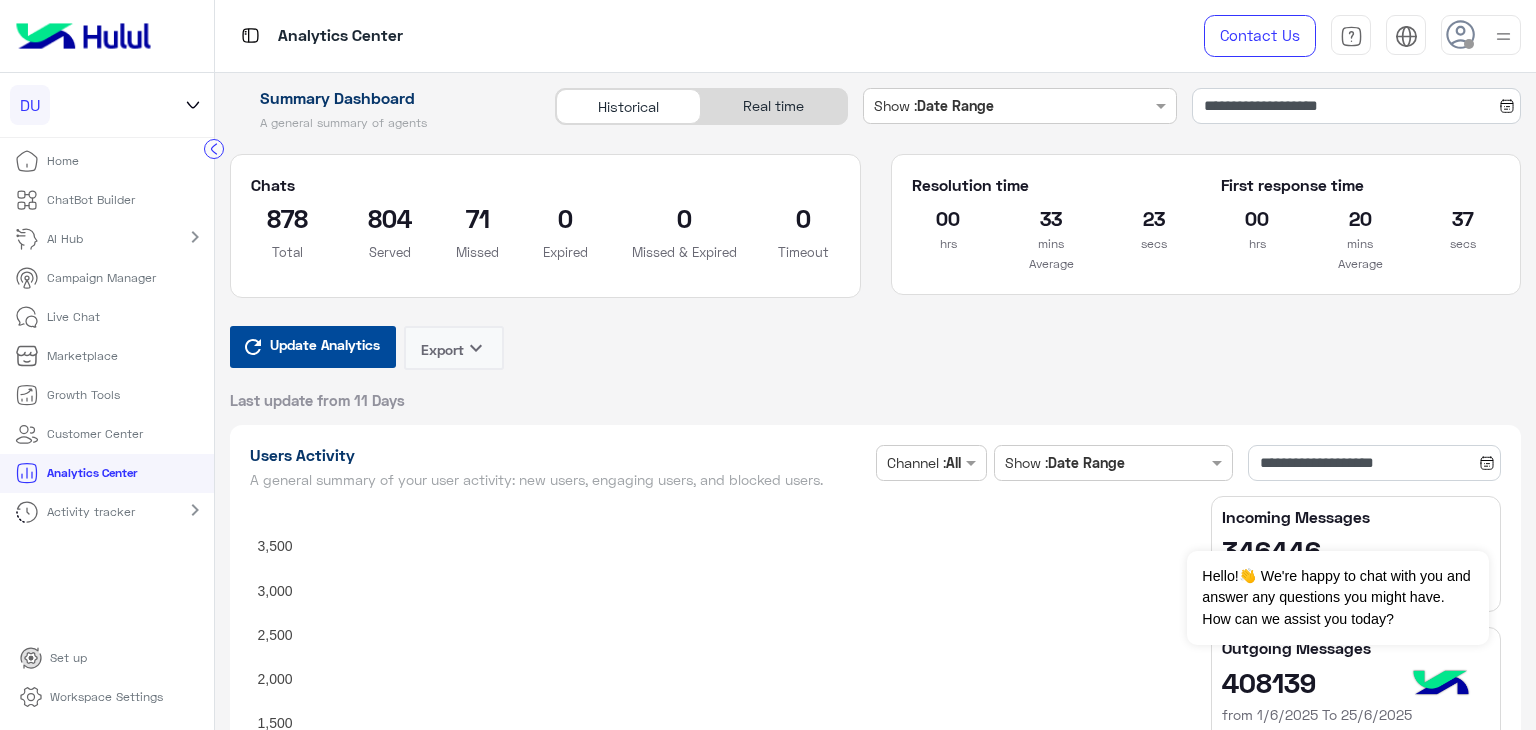 type on "**********" 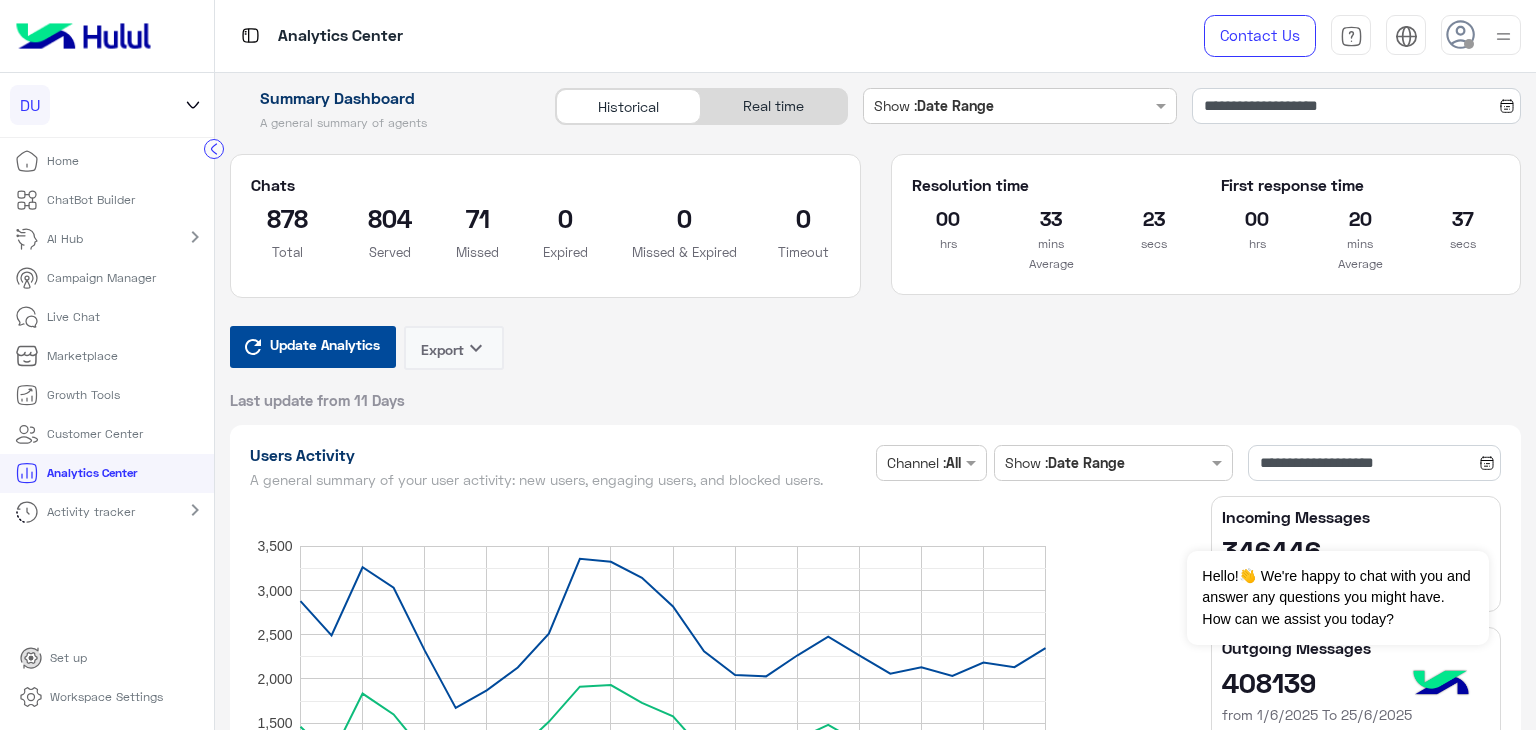 type on "**********" 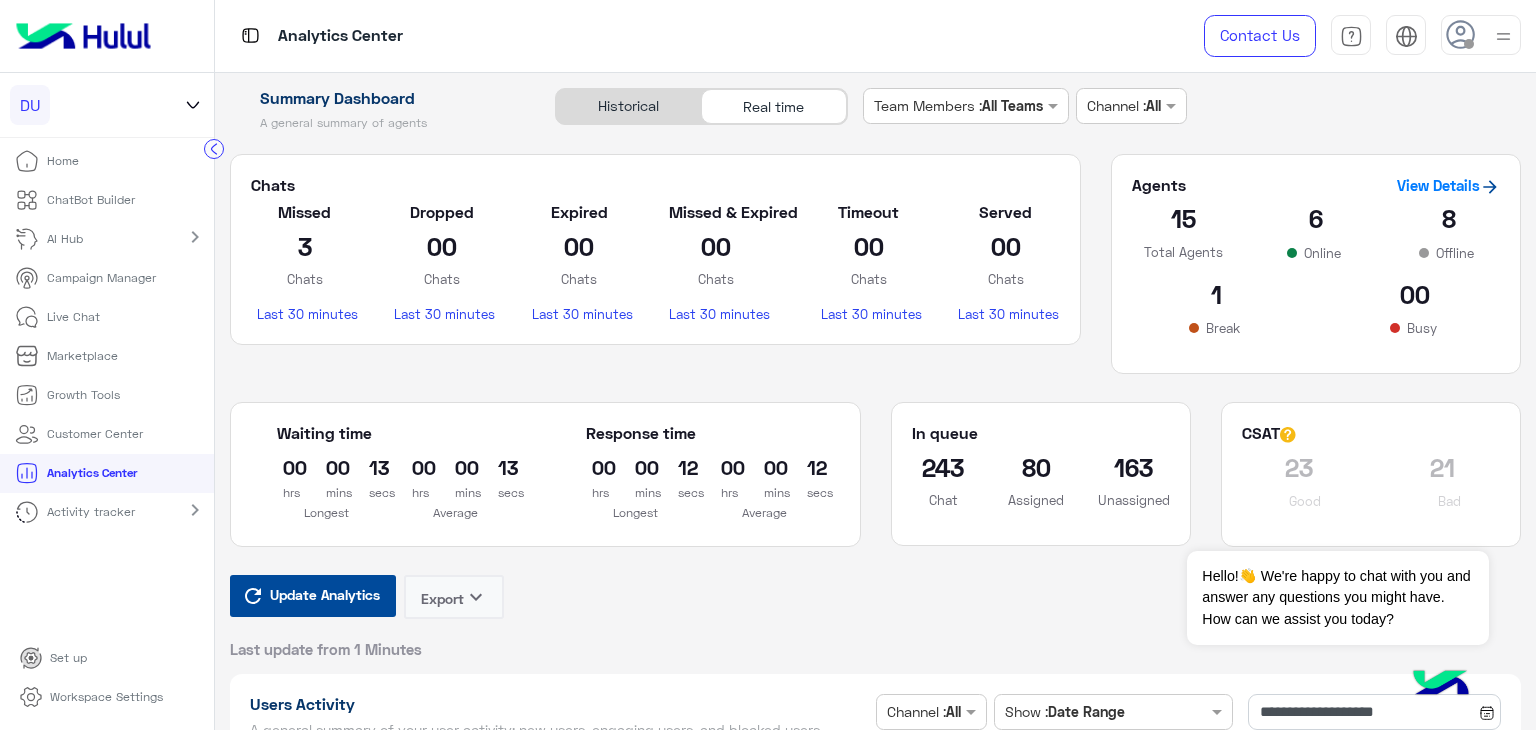 type on "**********" 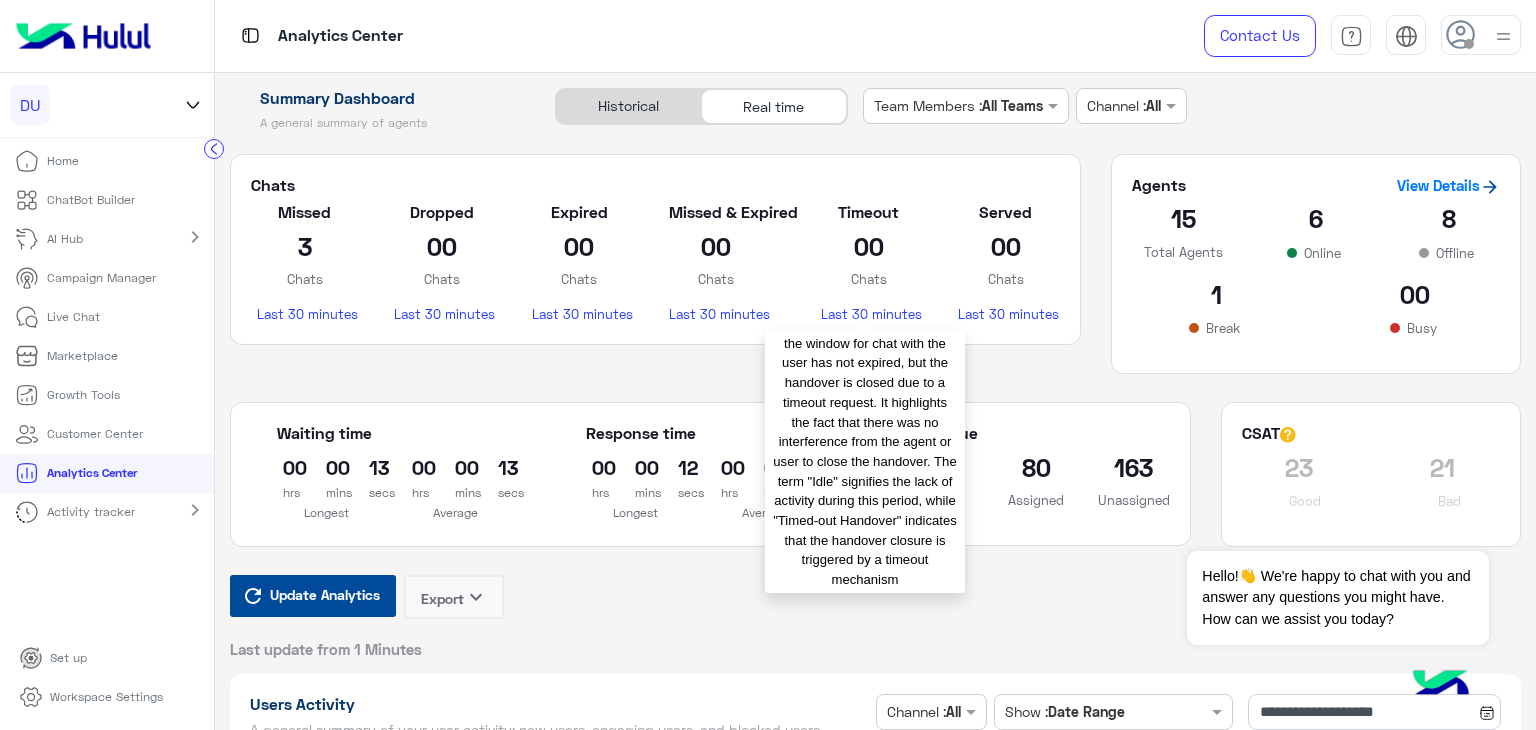 type on "**********" 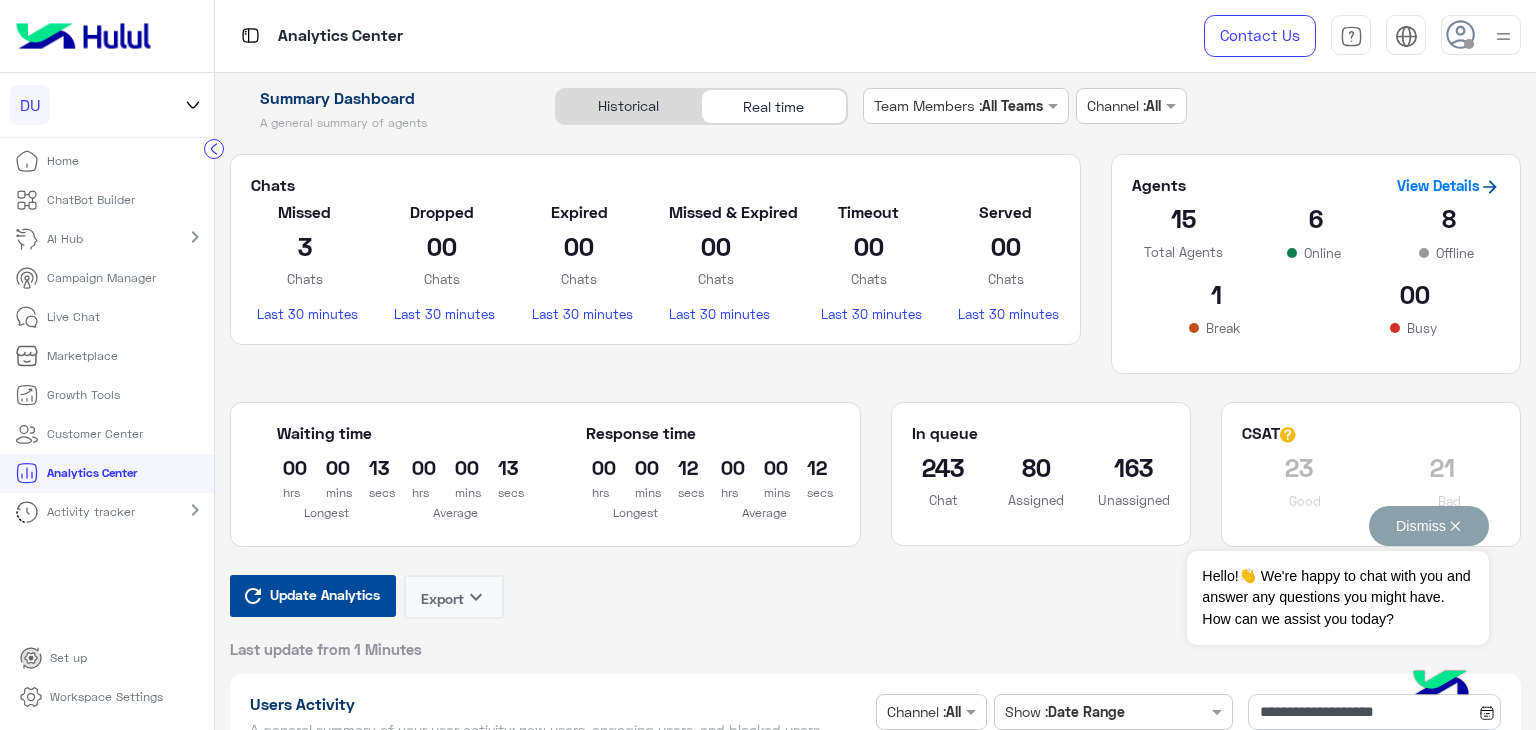 type on "**********" 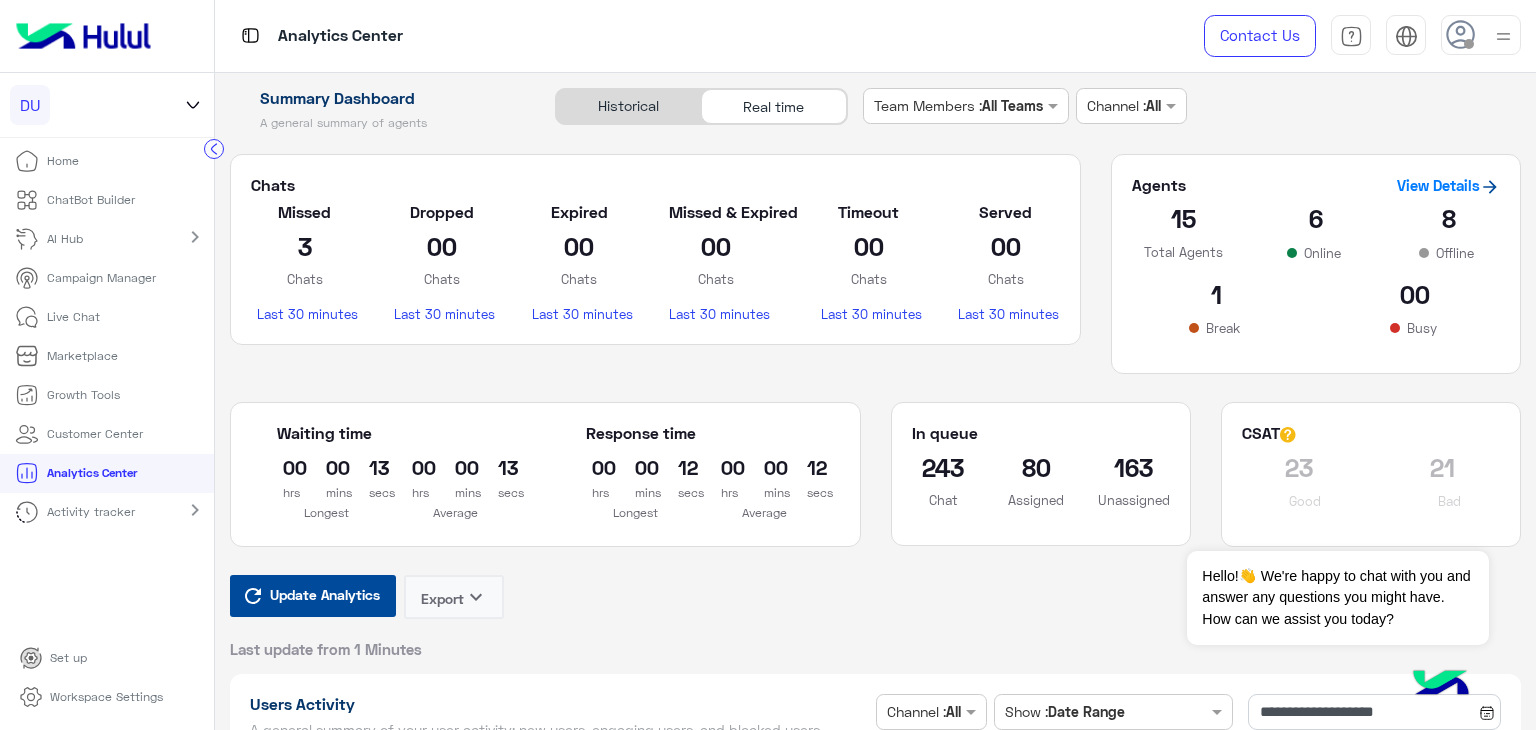 type on "**********" 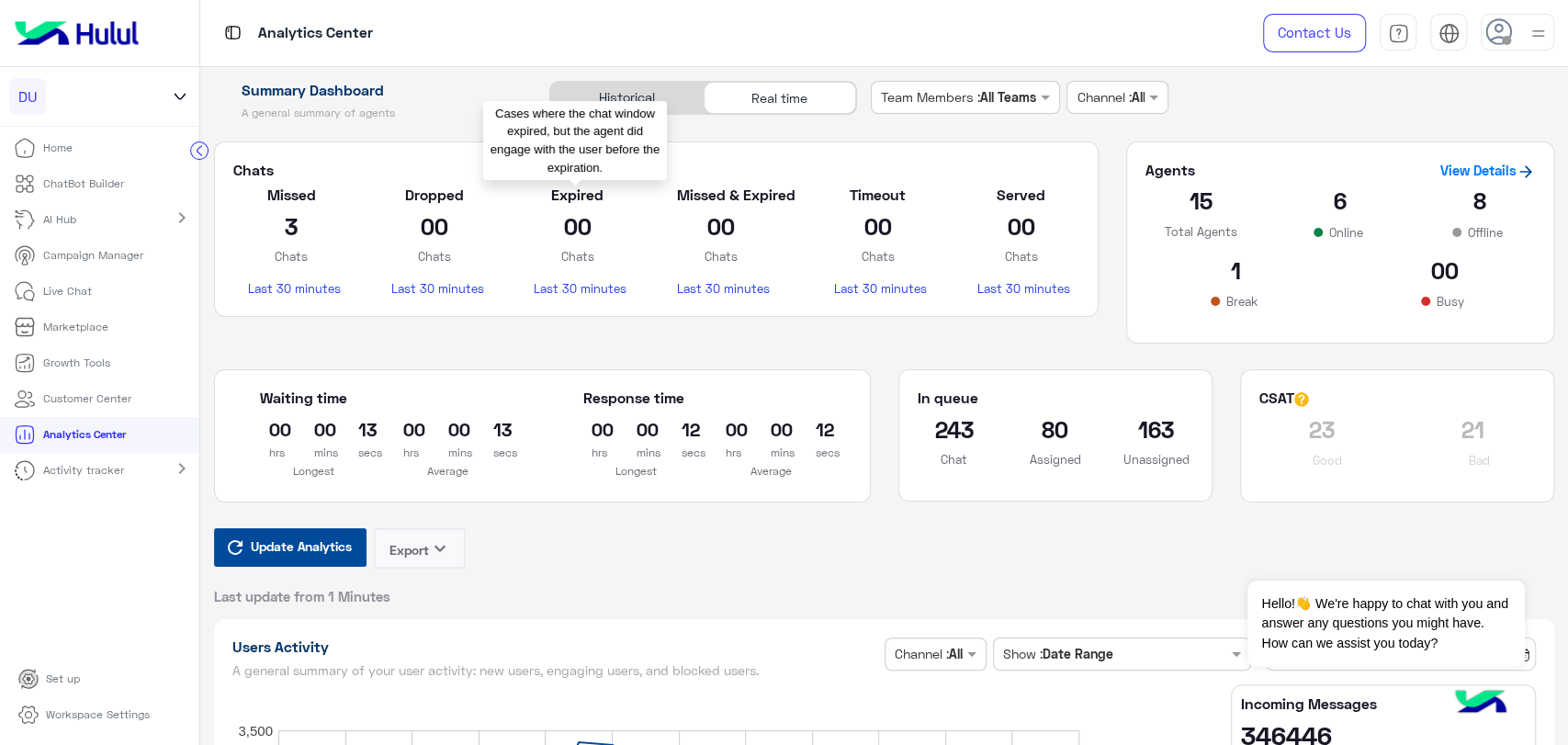 click on "Update Analytics" at bounding box center (301, 546) 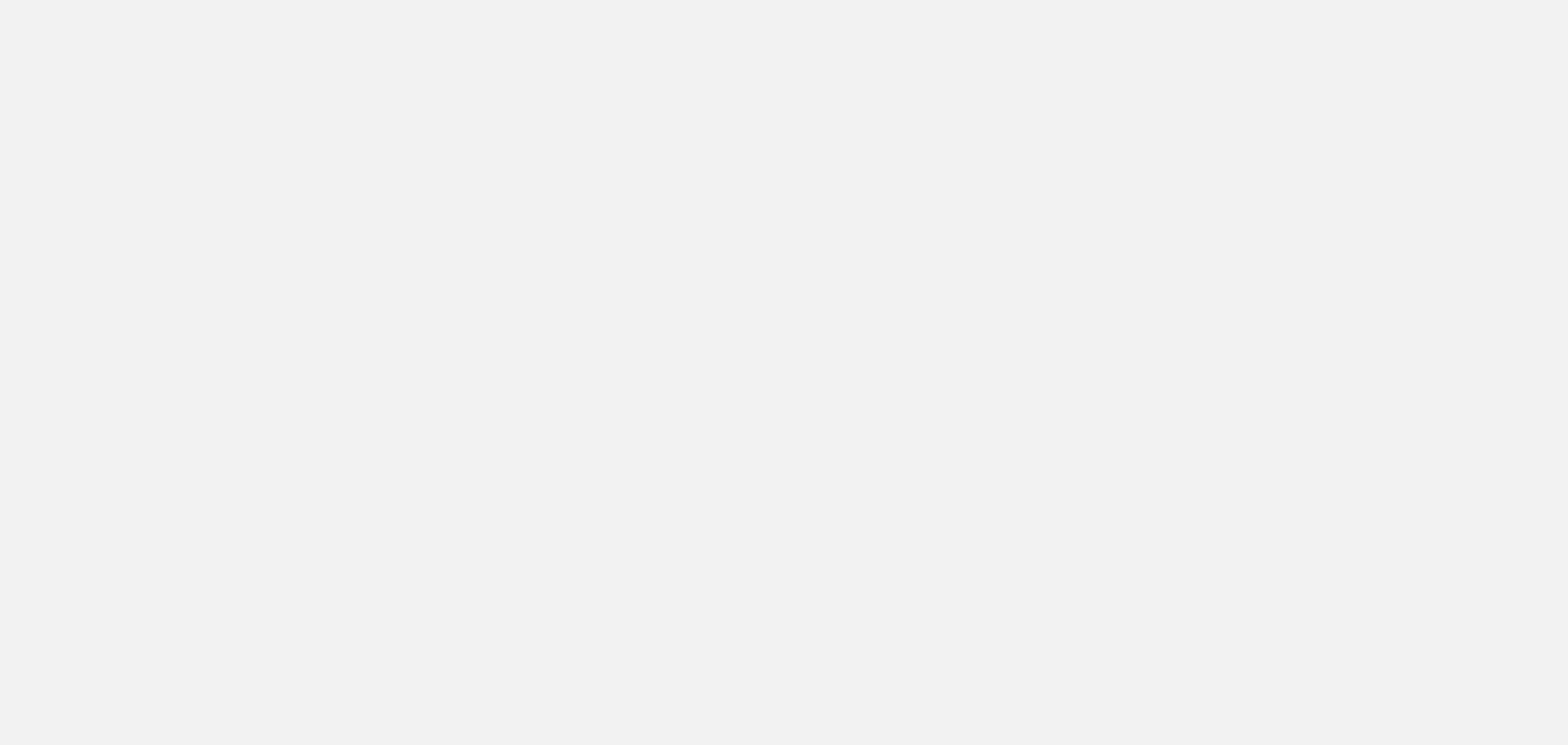 scroll, scrollTop: 0, scrollLeft: 0, axis: both 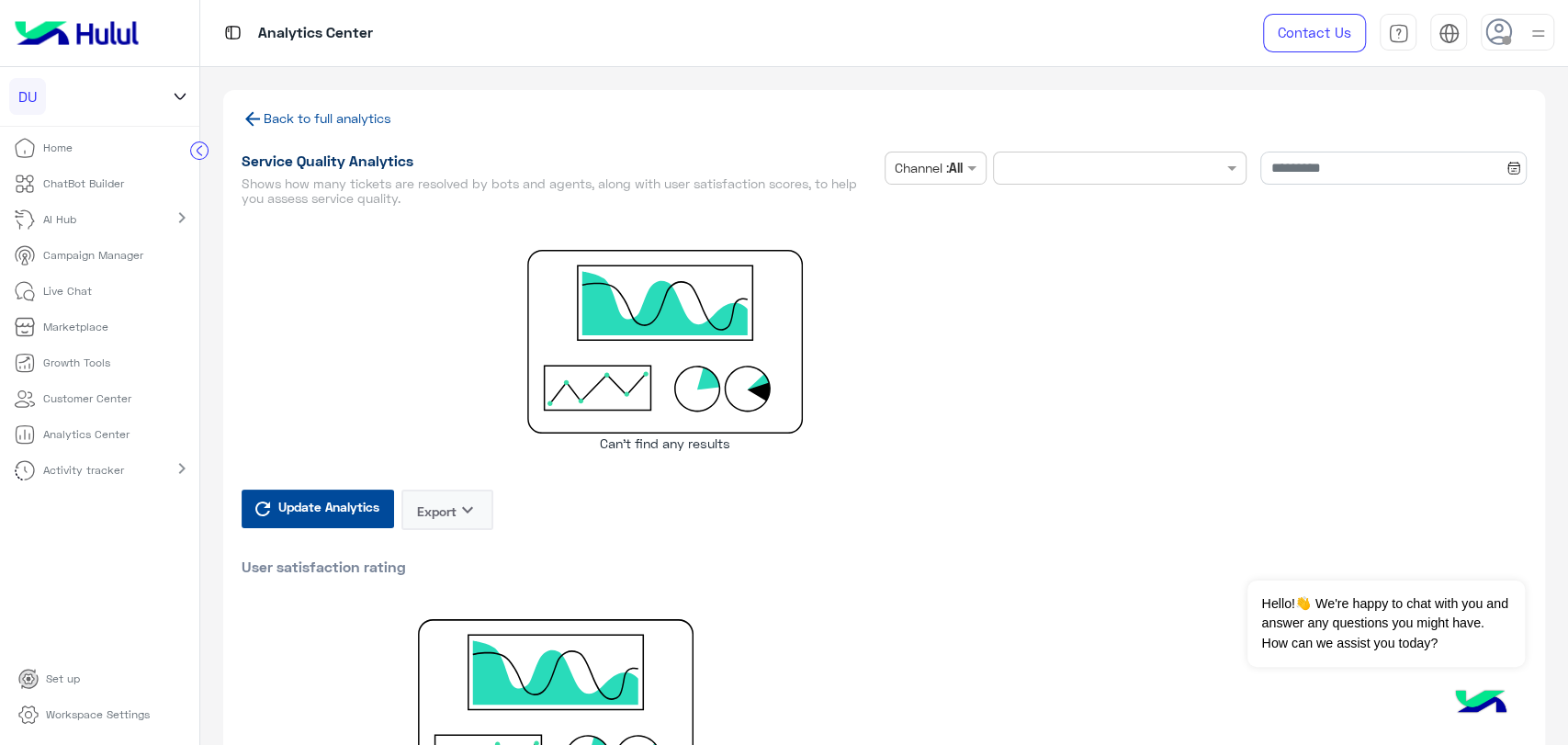type on "**********" 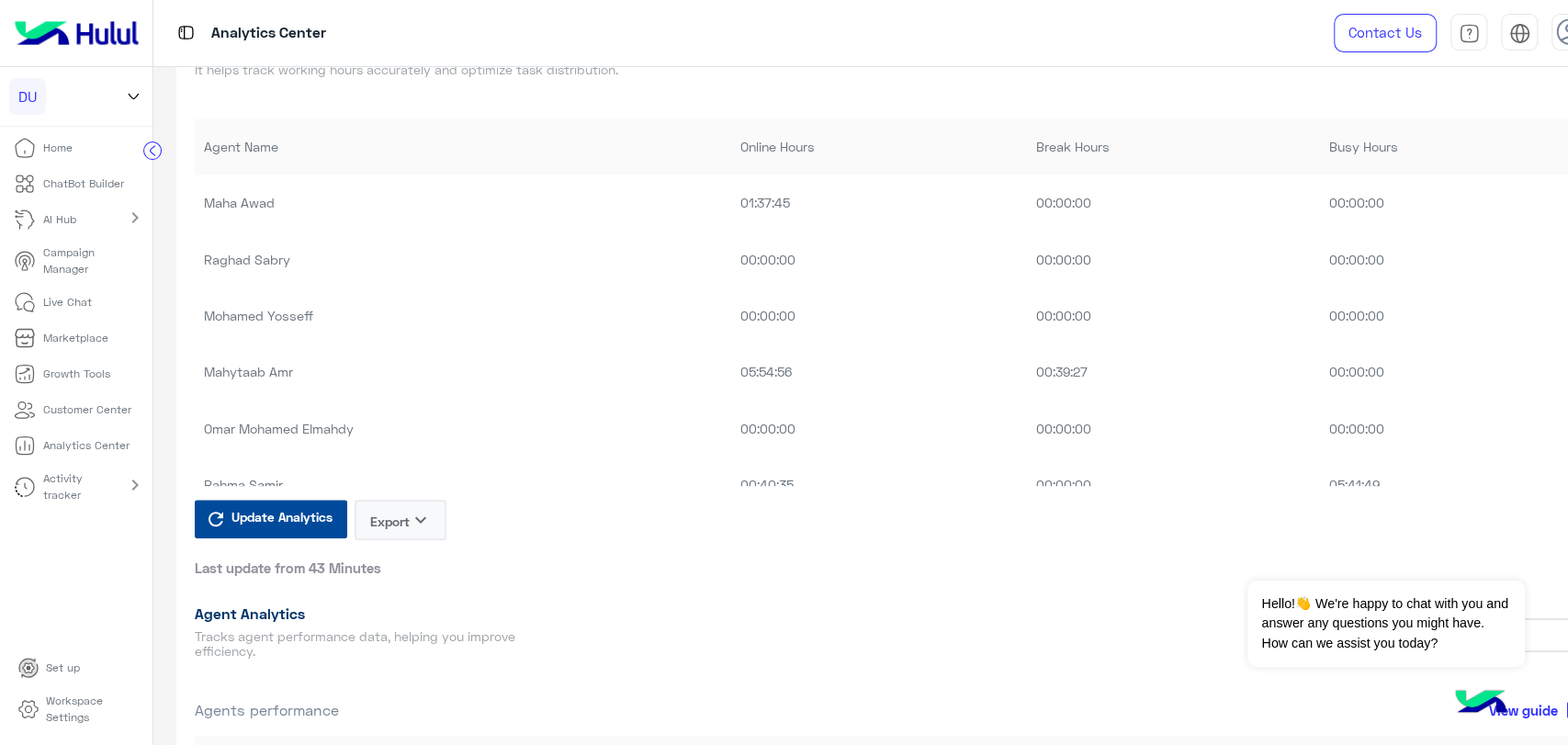 scroll, scrollTop: 1326, scrollLeft: 0, axis: vertical 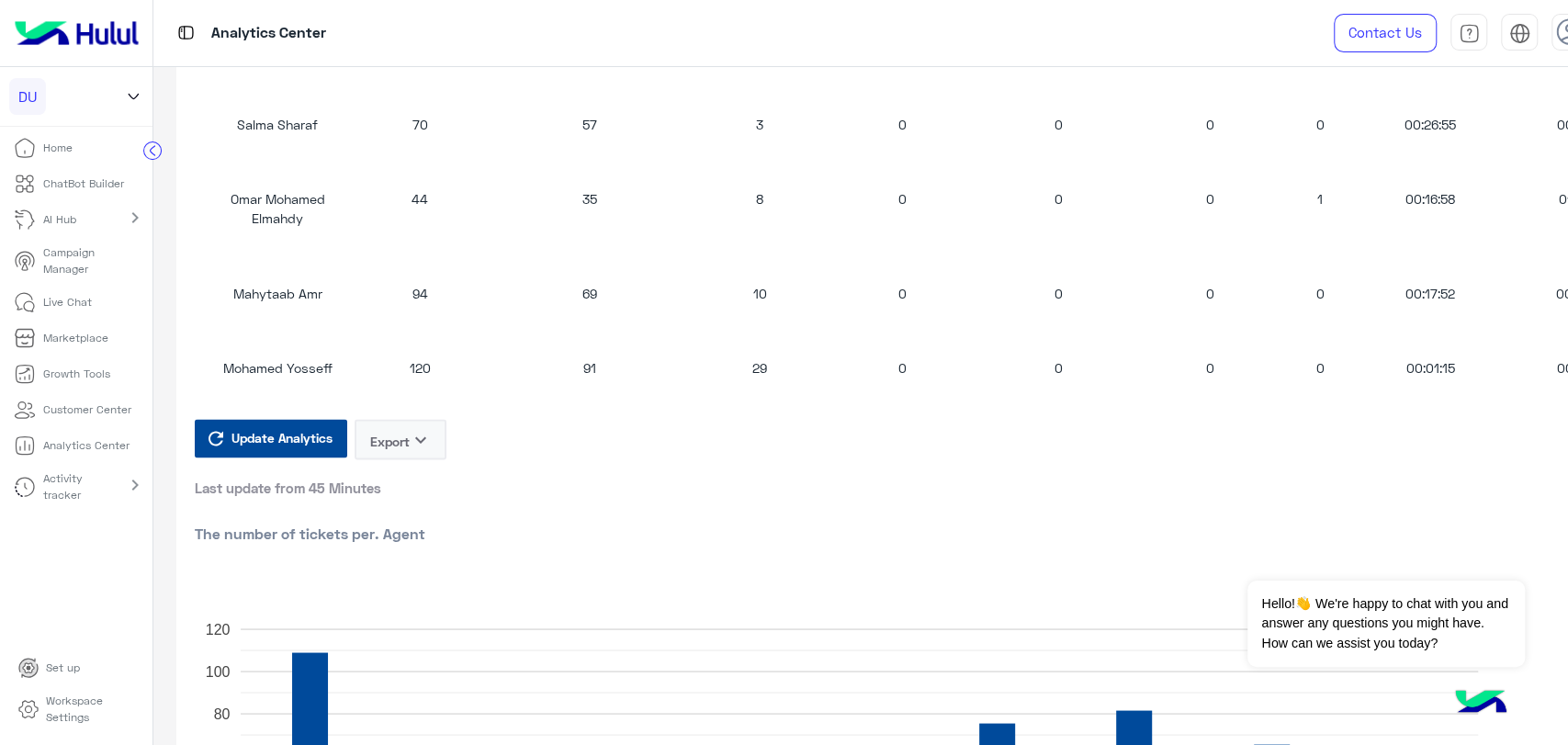 click on "keyboard_arrow_down" 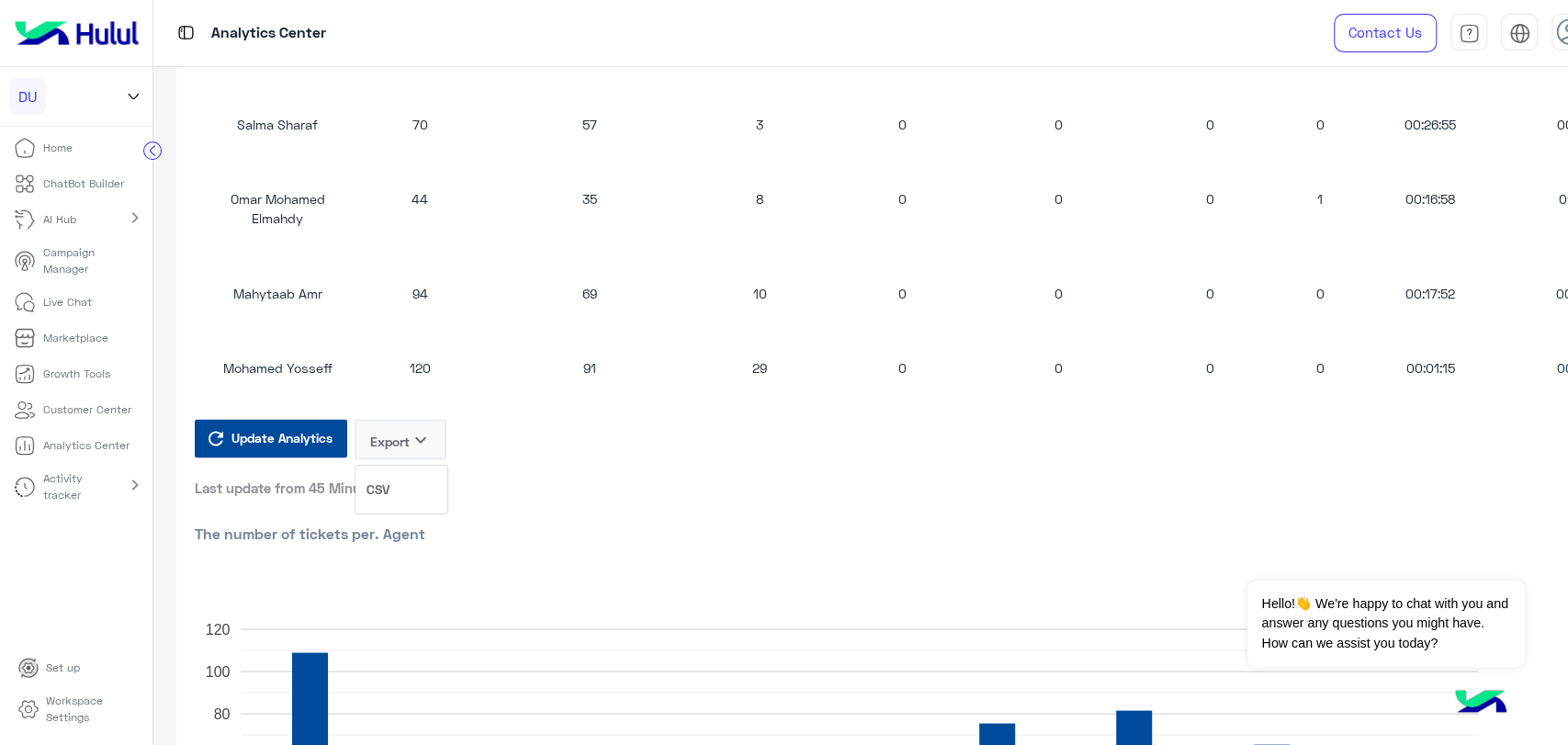 click on "CSV" 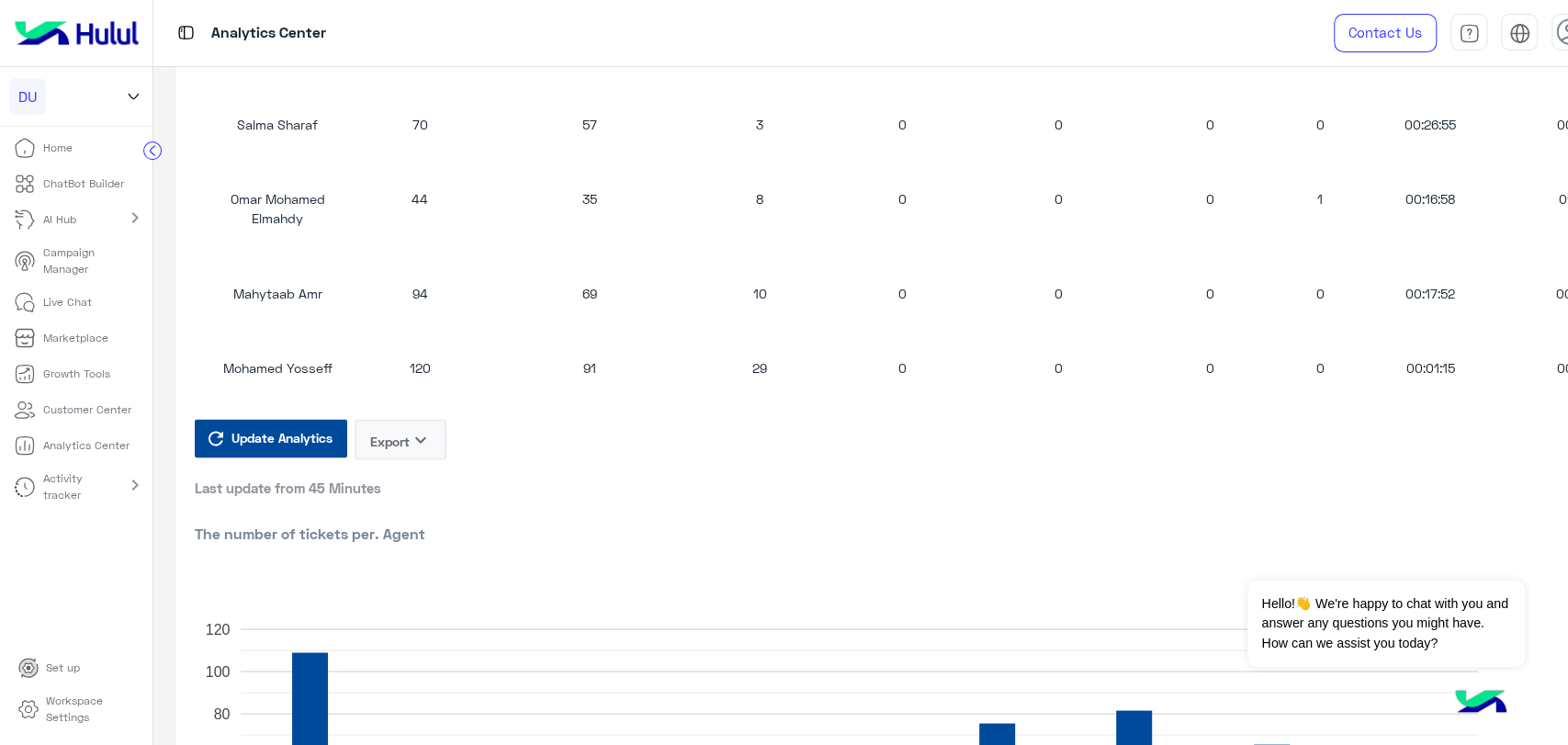 click on "The number of tickets per. Agent" 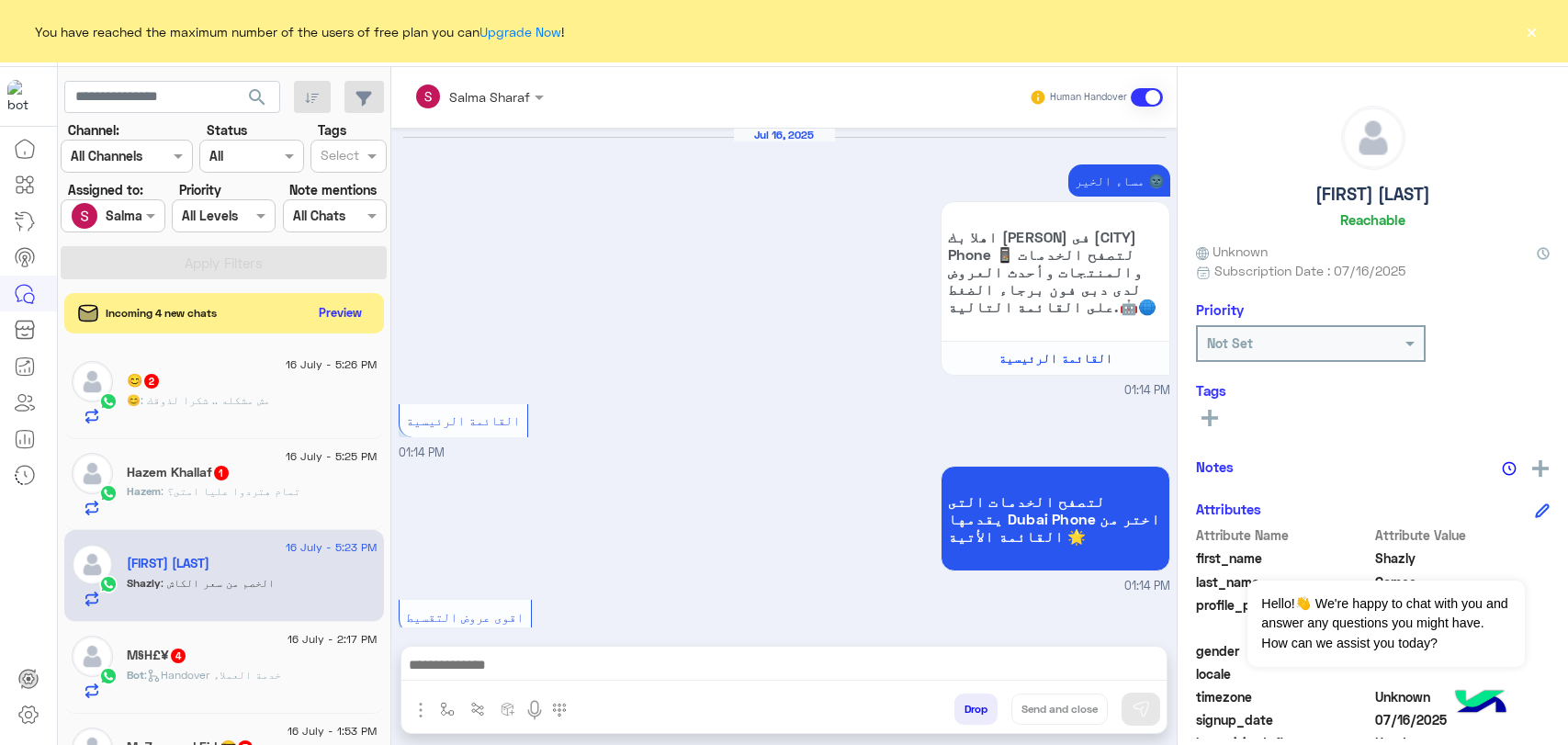 scroll, scrollTop: 0, scrollLeft: 0, axis: both 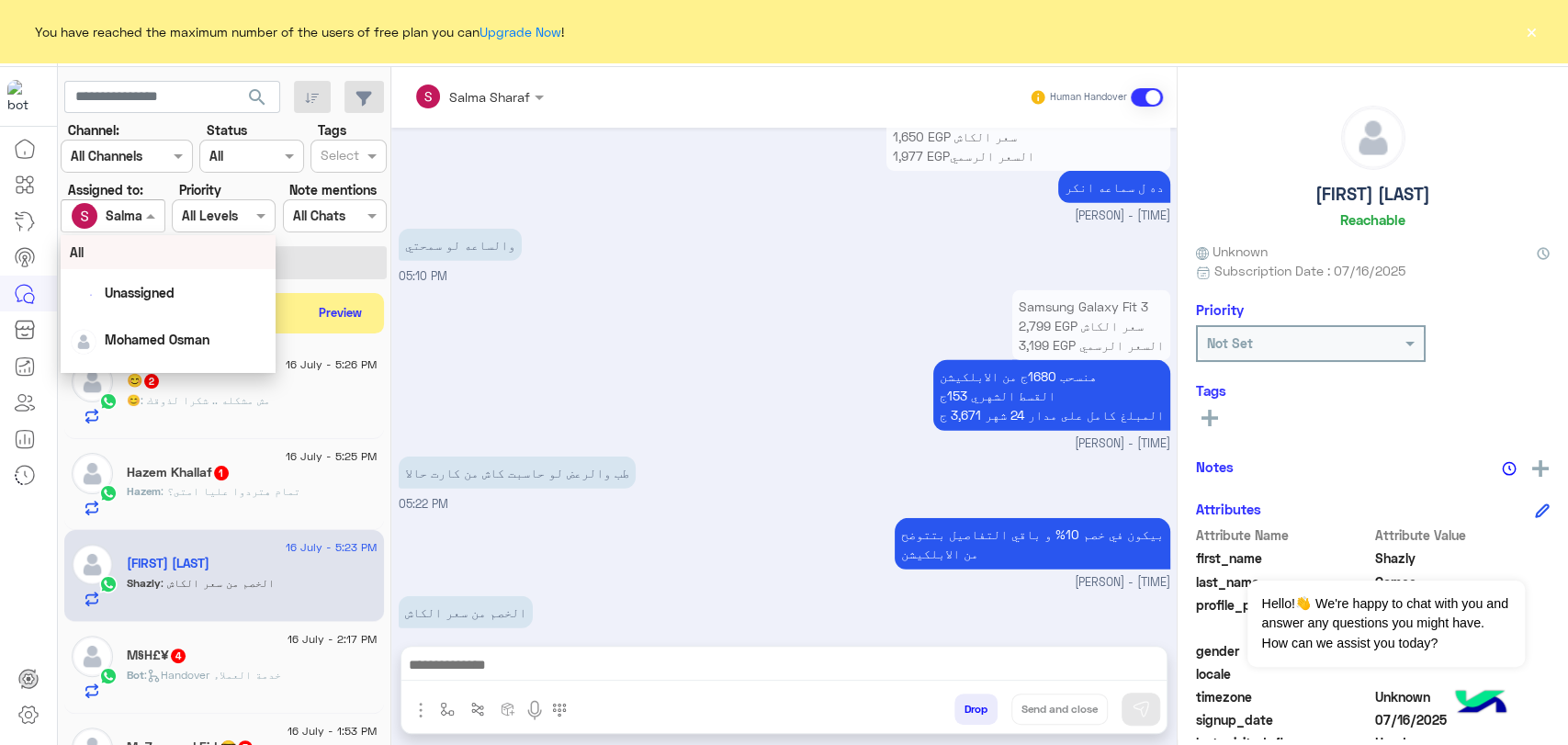 click at bounding box center (112, 215) 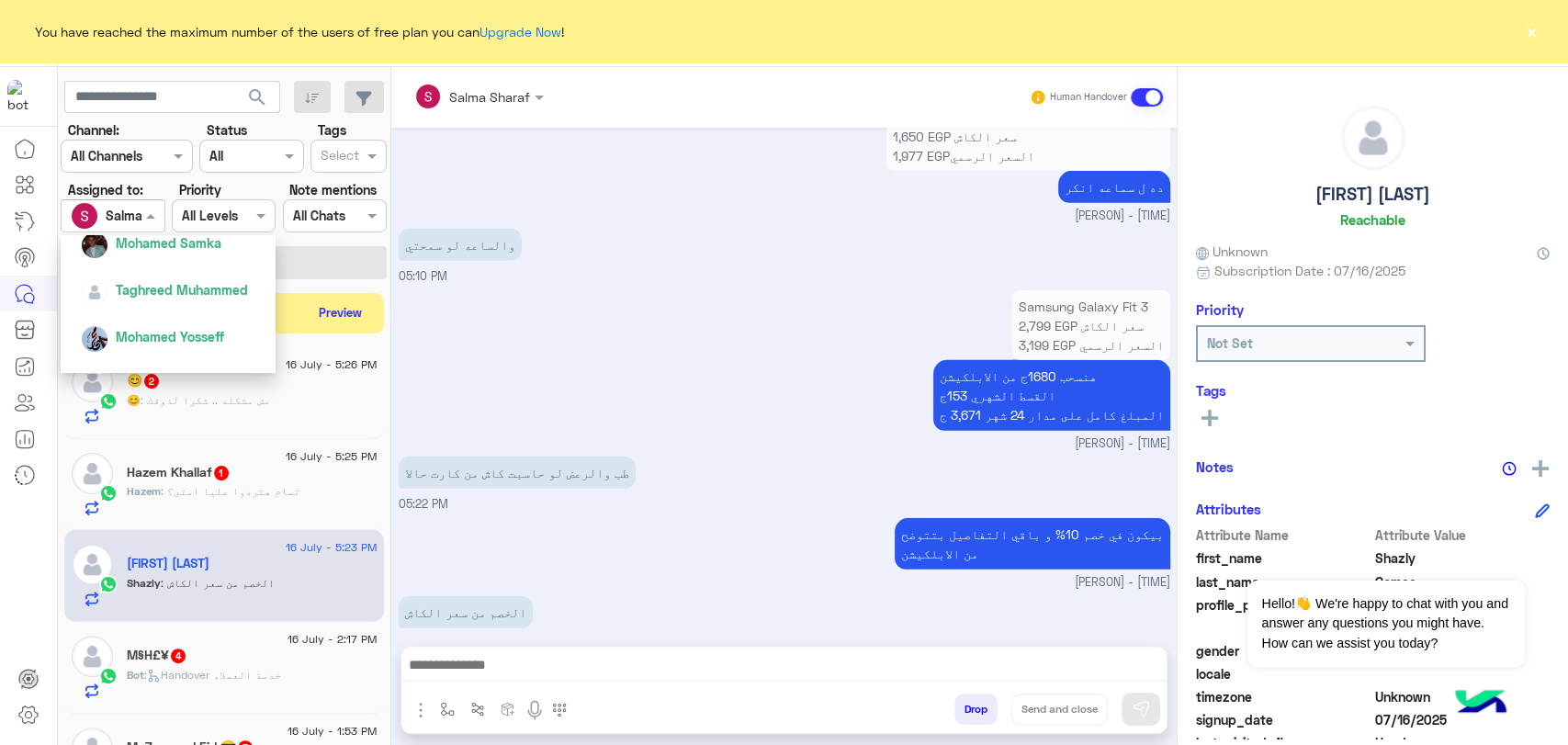 scroll, scrollTop: 306, scrollLeft: 0, axis: vertical 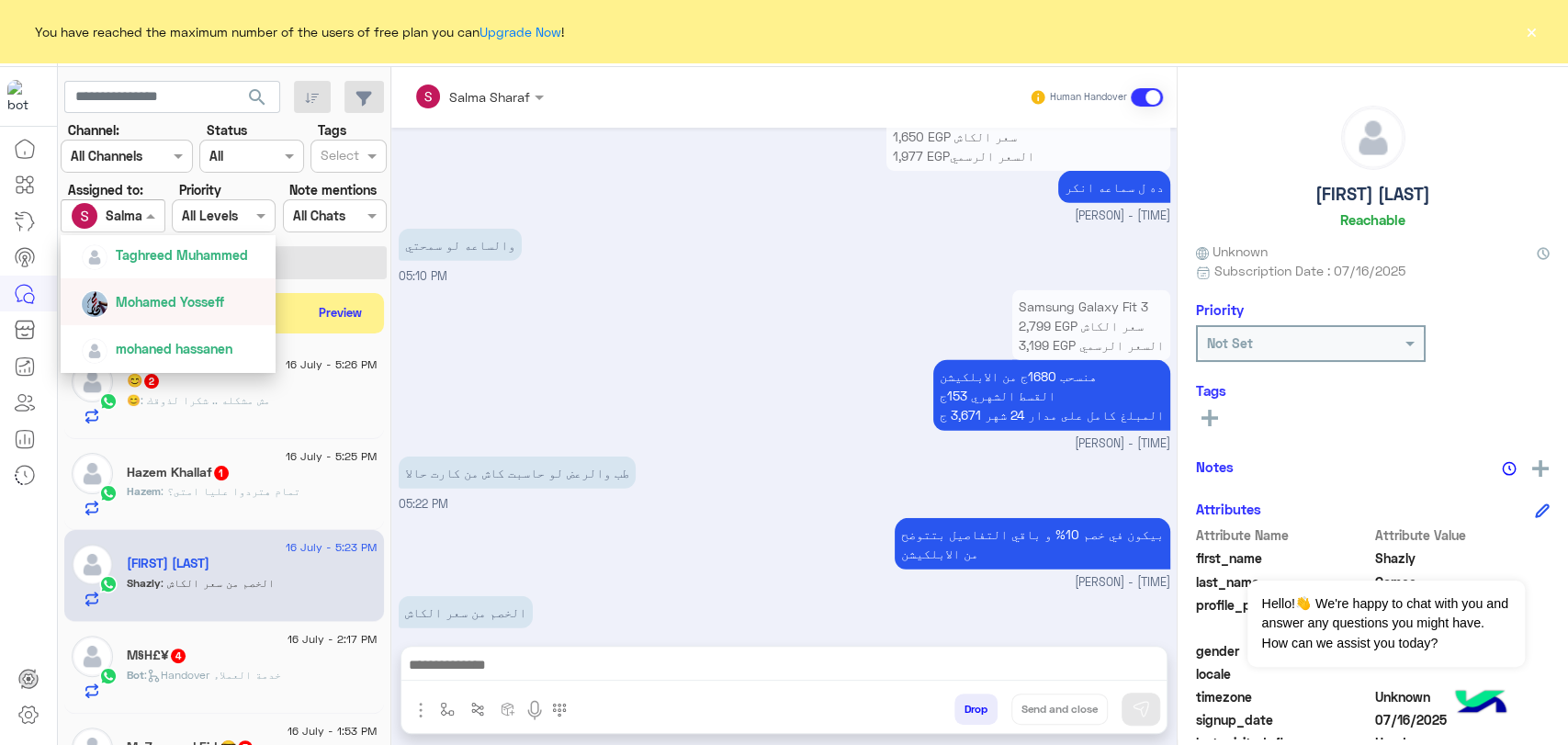 click on "Mohamed Yosseff" at bounding box center [170, 301] 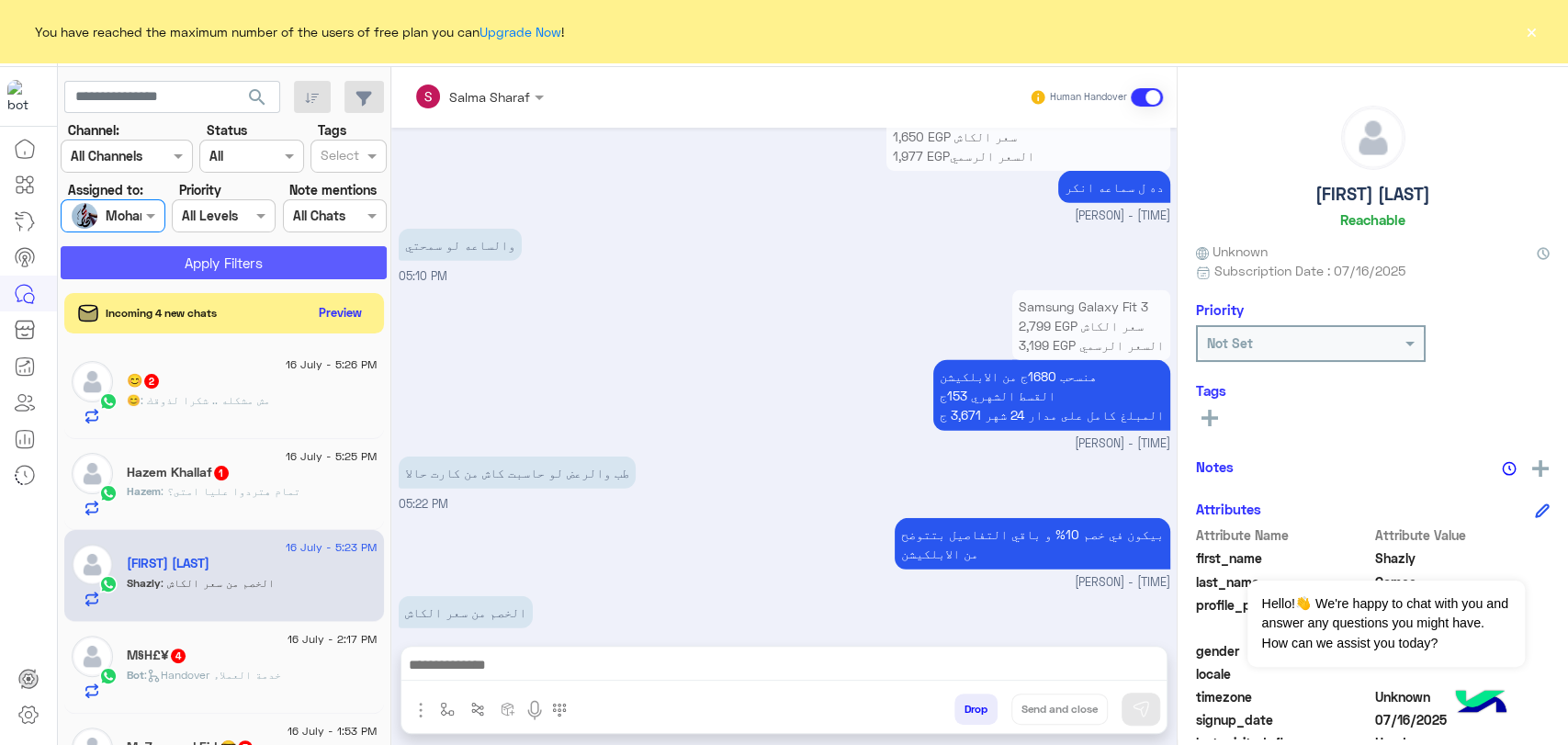 click on "Apply Filters" 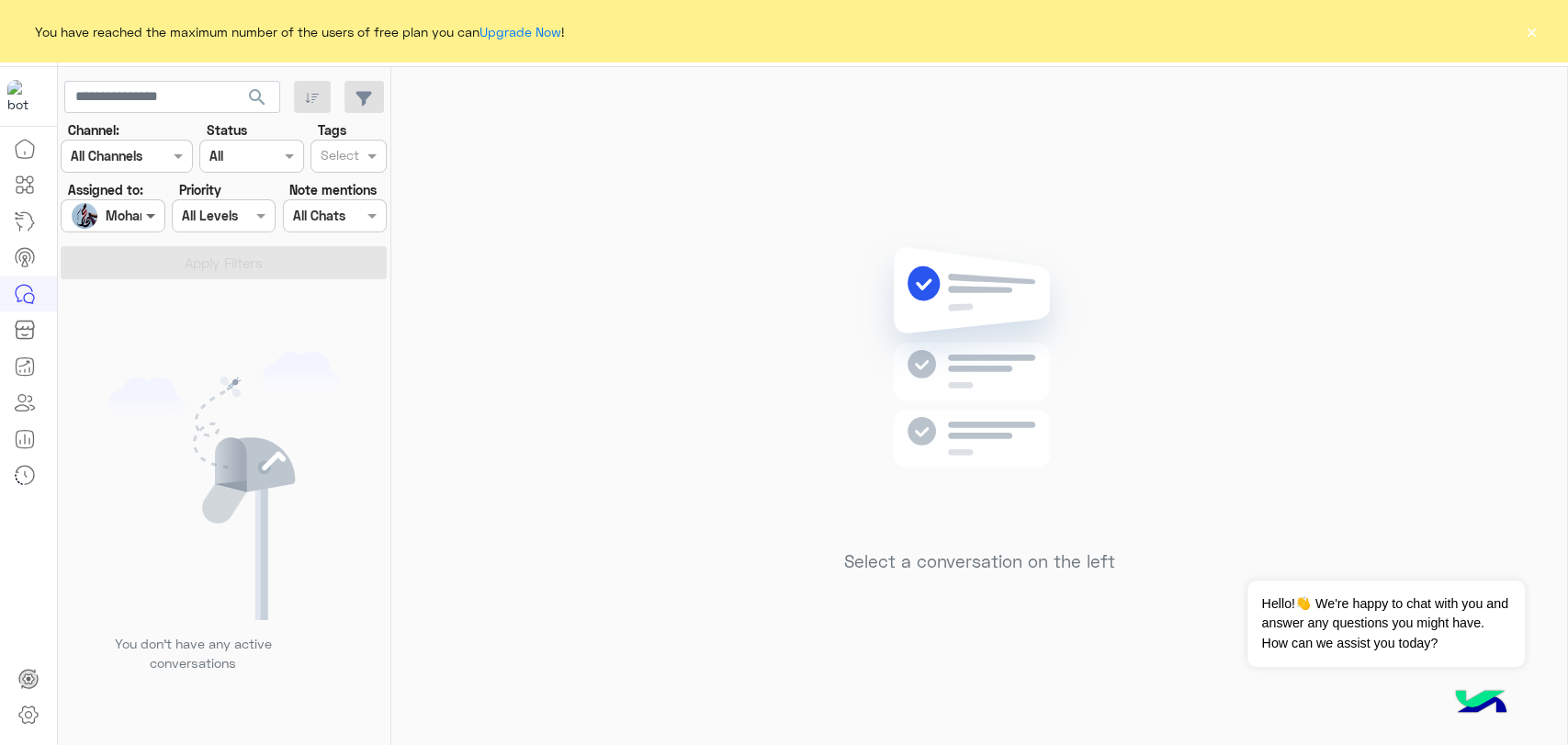 click at bounding box center [152, 215] 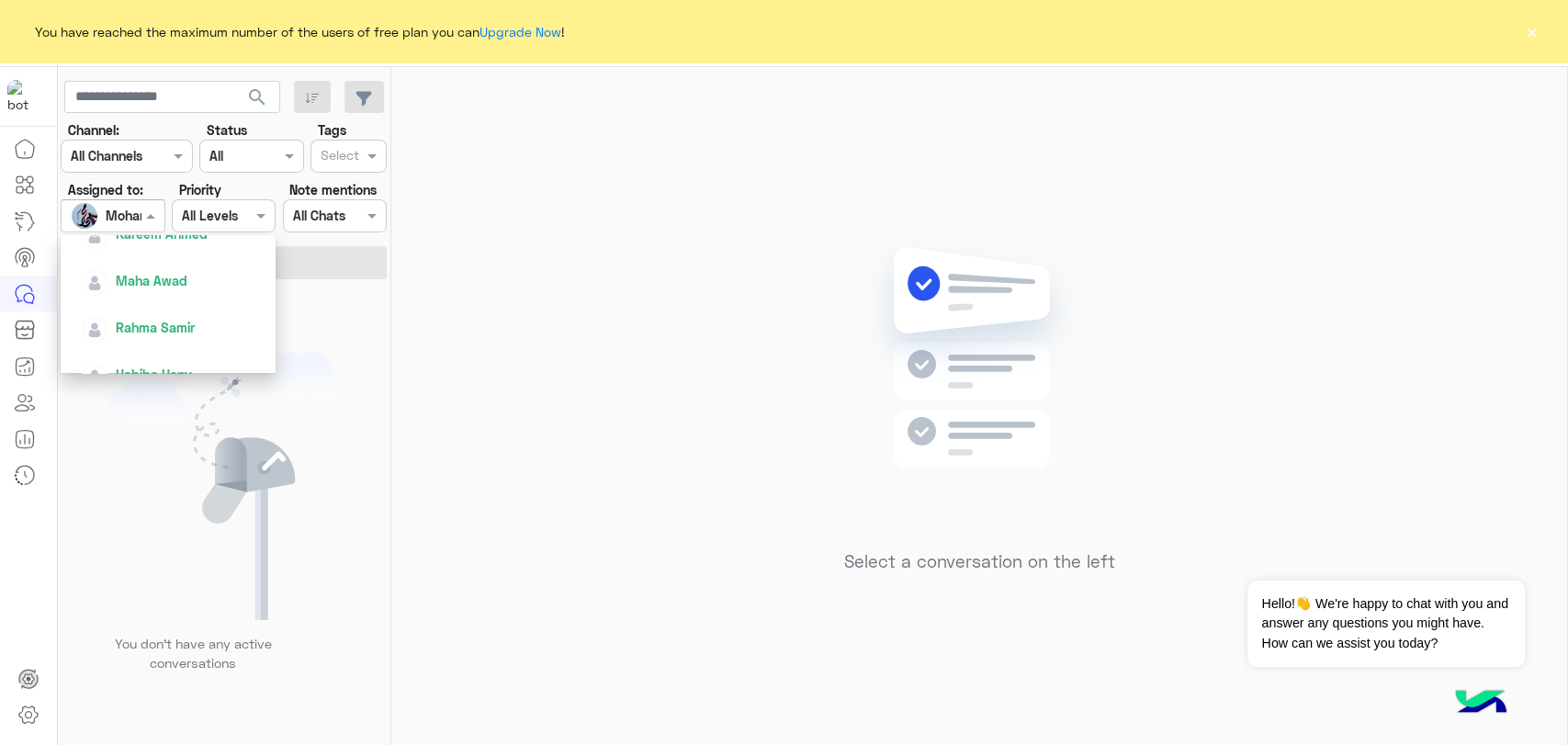 scroll, scrollTop: 713, scrollLeft: 0, axis: vertical 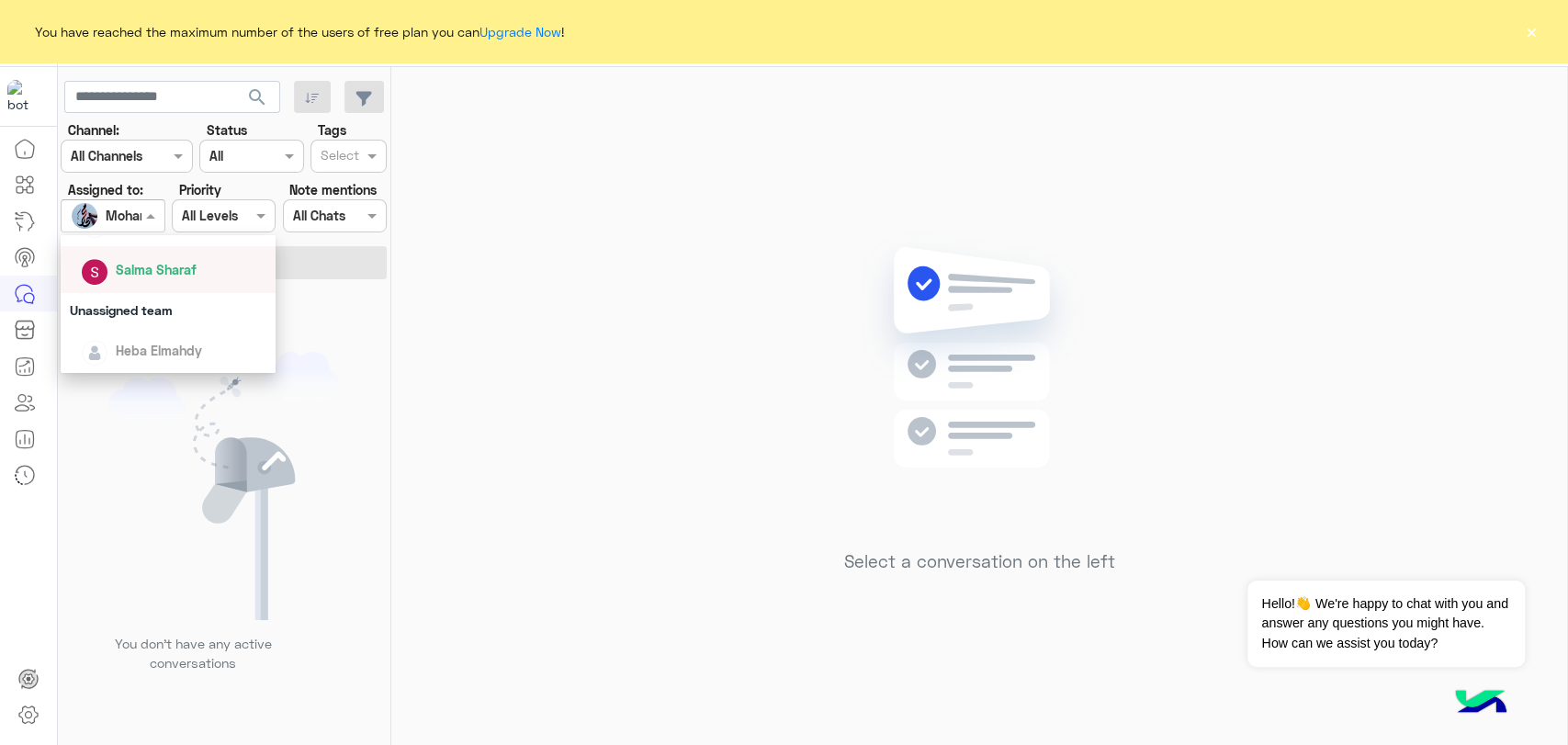 click on "Salma Sharaf" at bounding box center (156, 269) 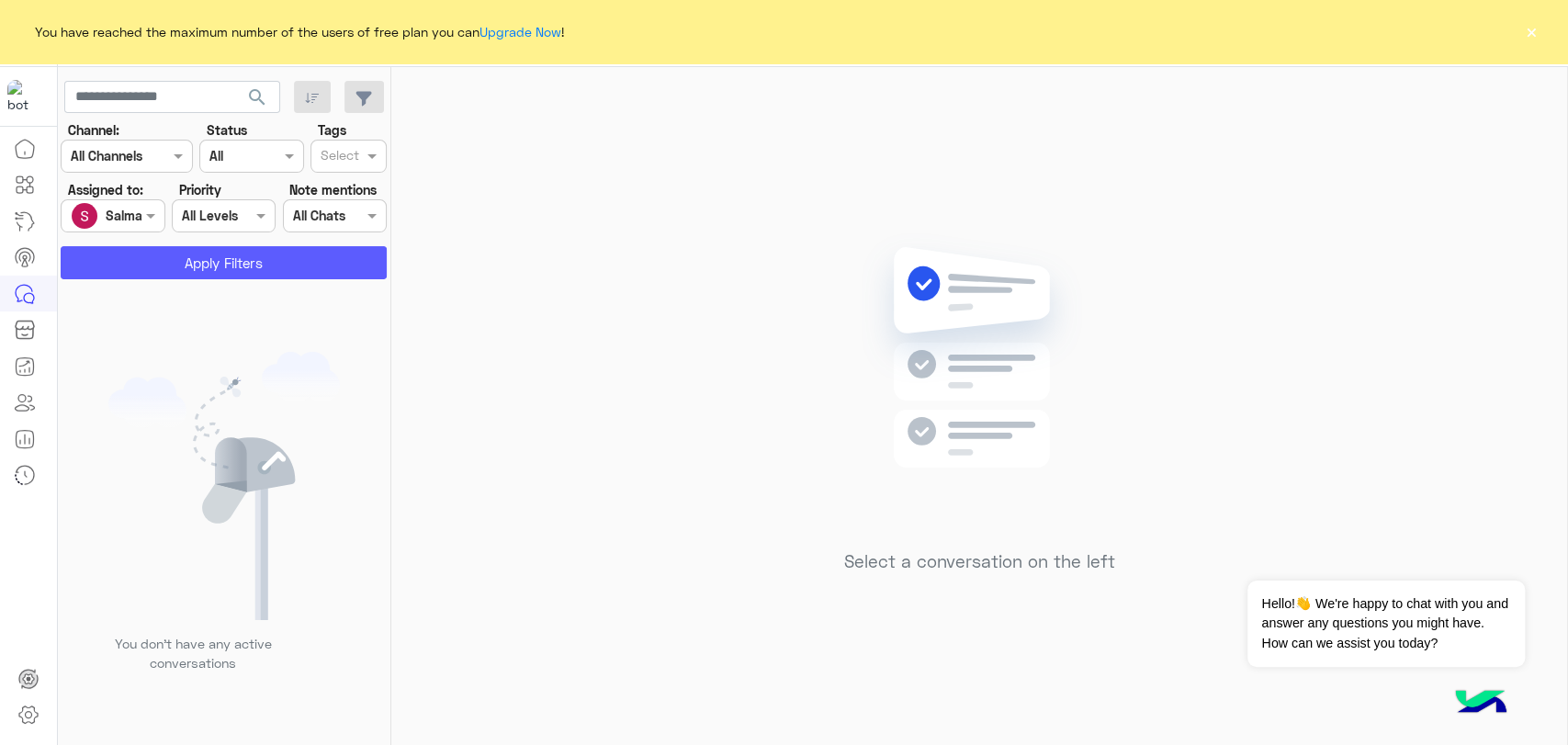 click on "Apply Filters" 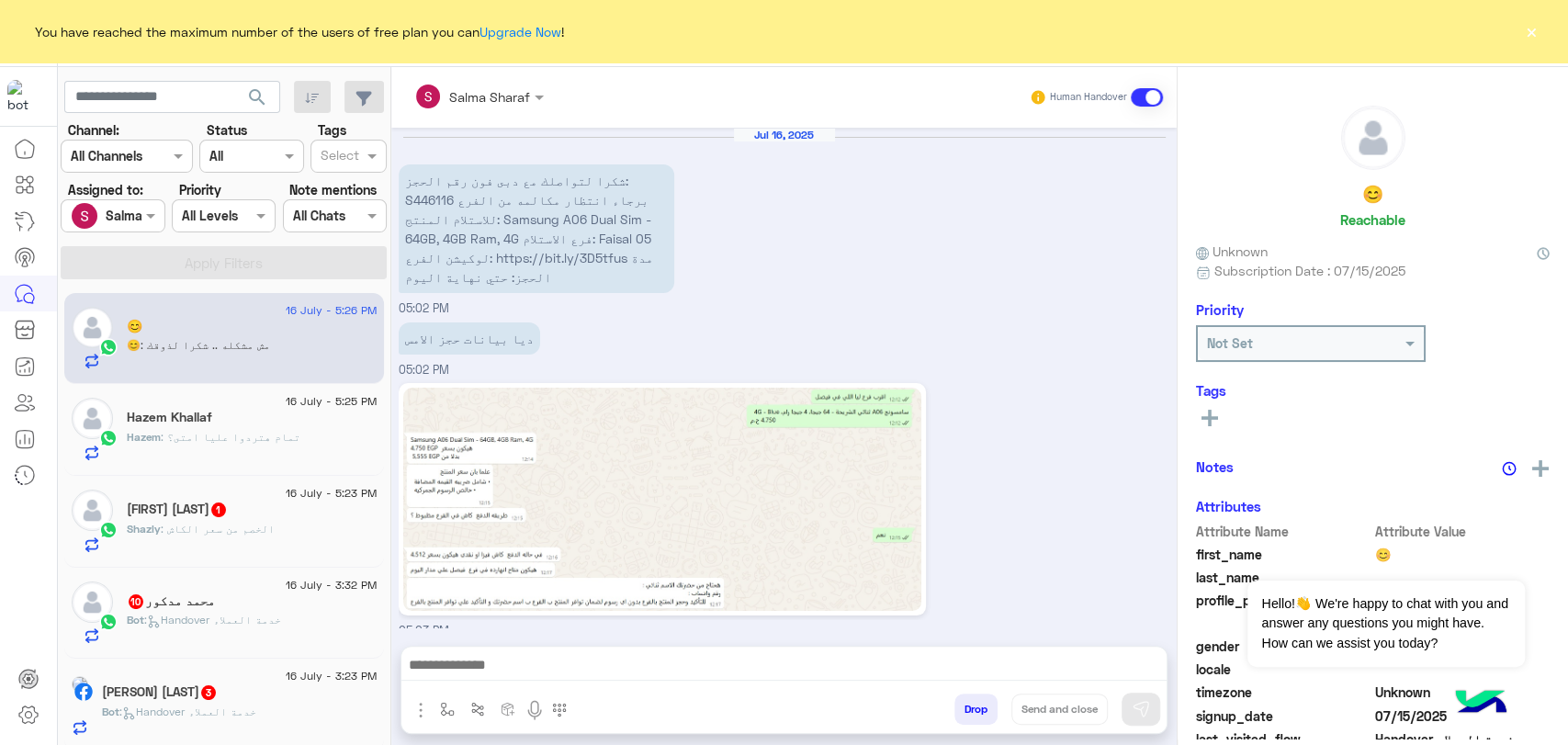 scroll, scrollTop: 1164, scrollLeft: 0, axis: vertical 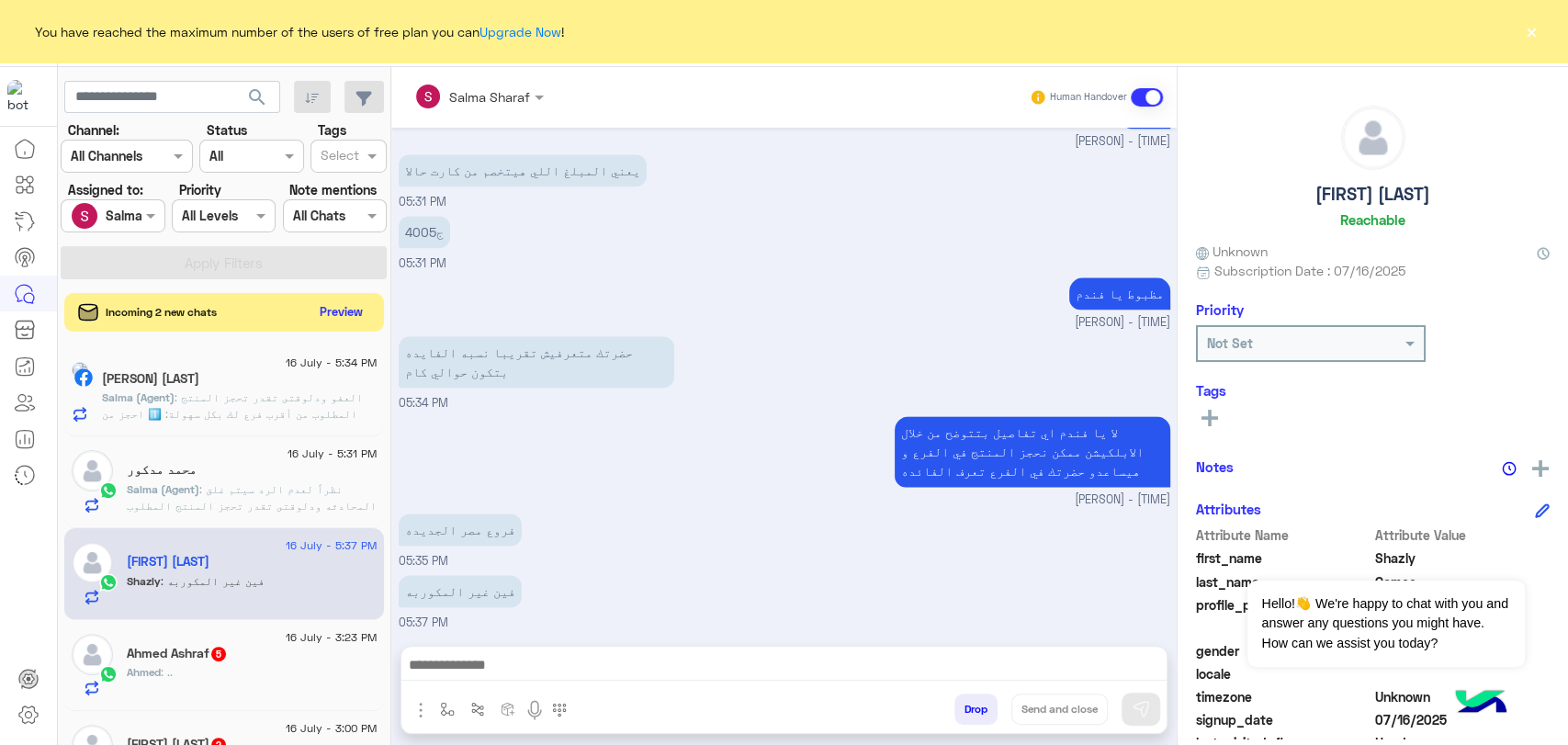 click on "Preview" 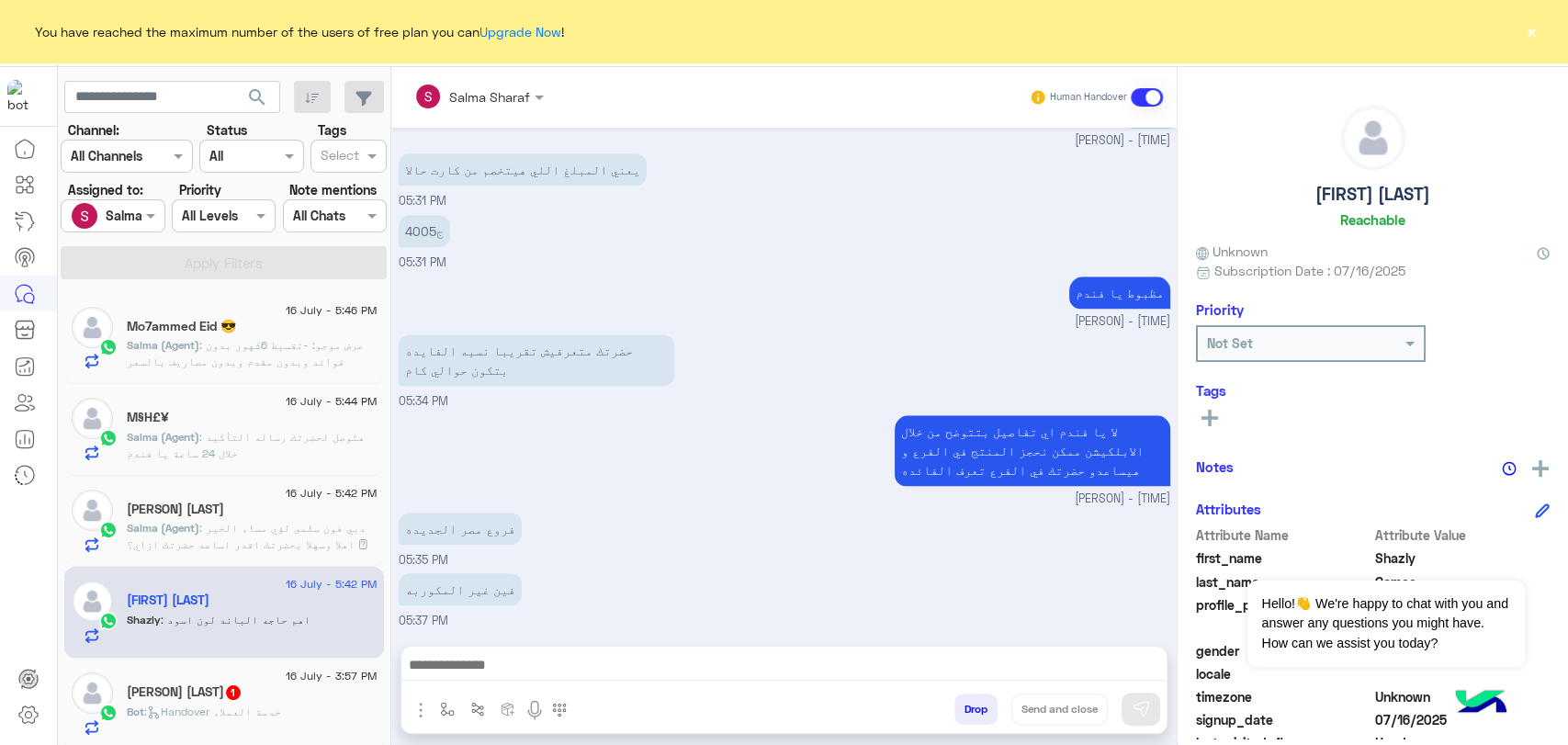 scroll, scrollTop: 1229, scrollLeft: 0, axis: vertical 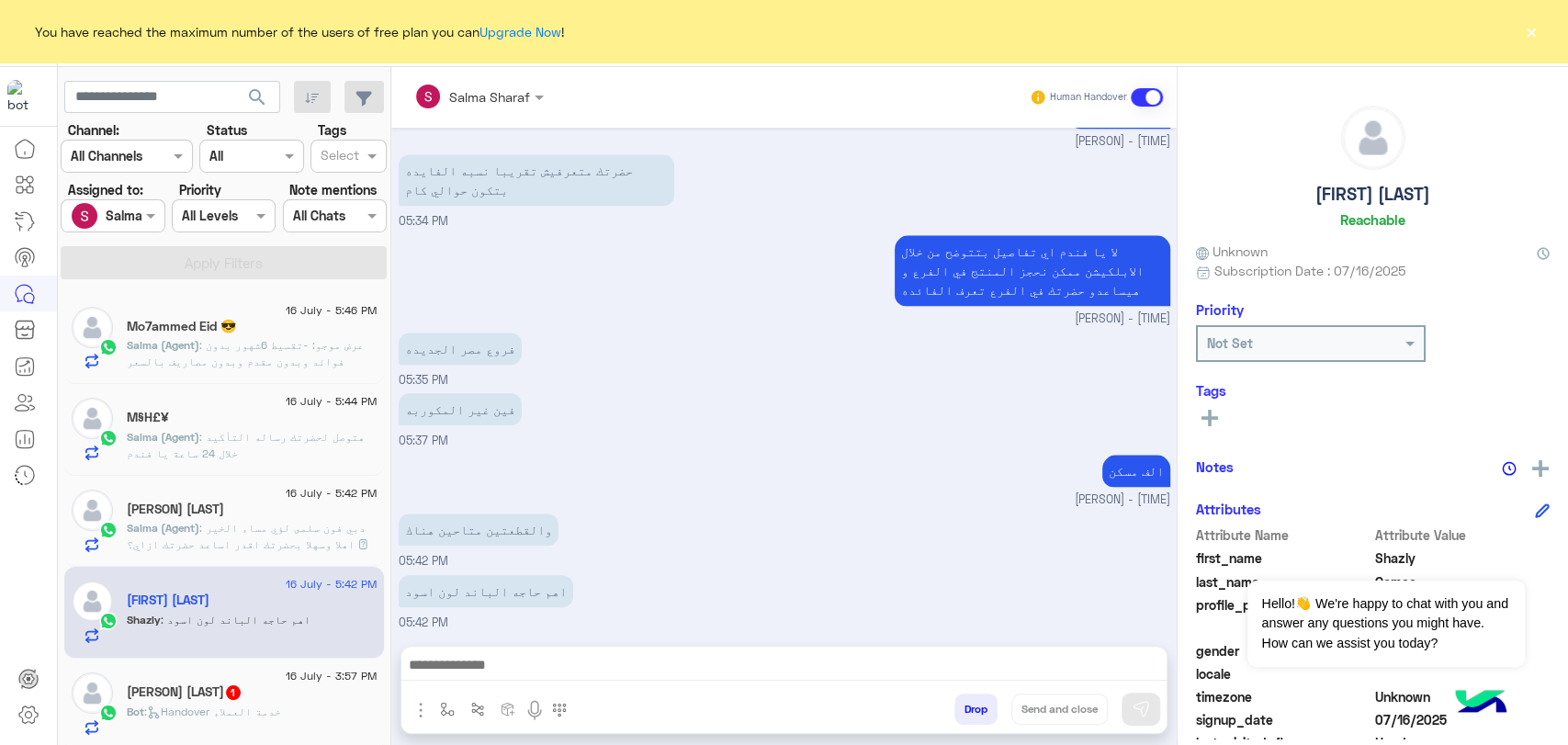 click on "اهم حاجه الباند لون اسود   05:42 PM" at bounding box center (784, 601) 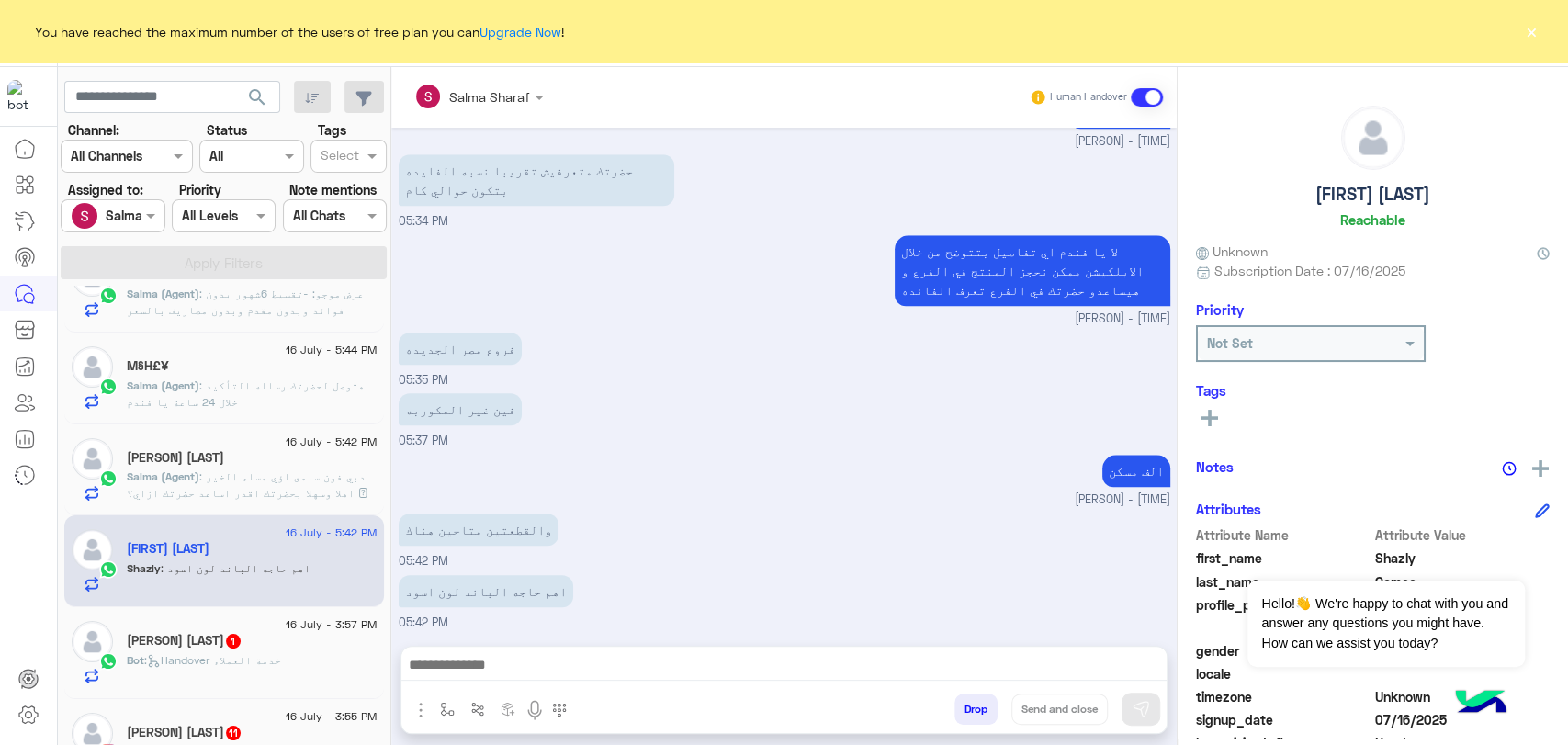scroll, scrollTop: 102, scrollLeft: 0, axis: vertical 